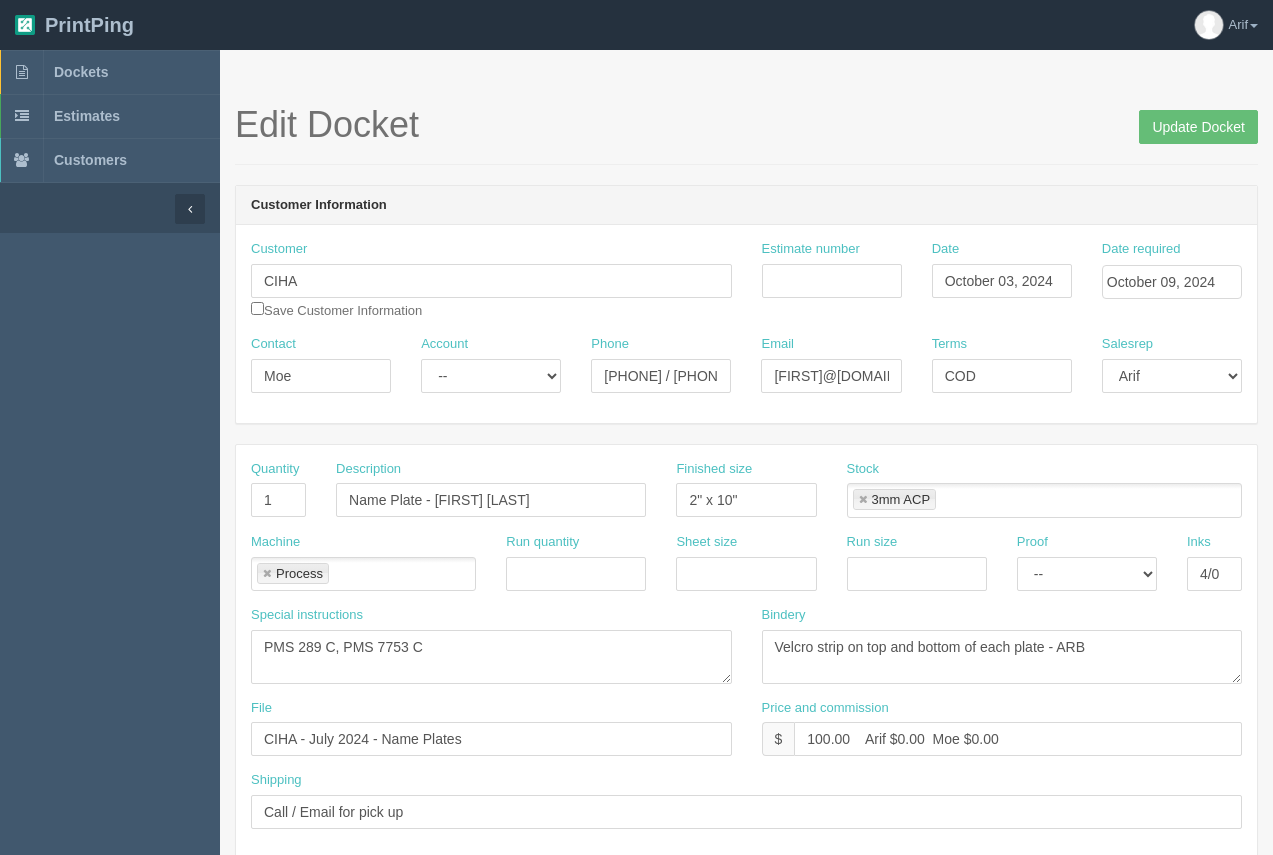 scroll, scrollTop: 961, scrollLeft: 0, axis: vertical 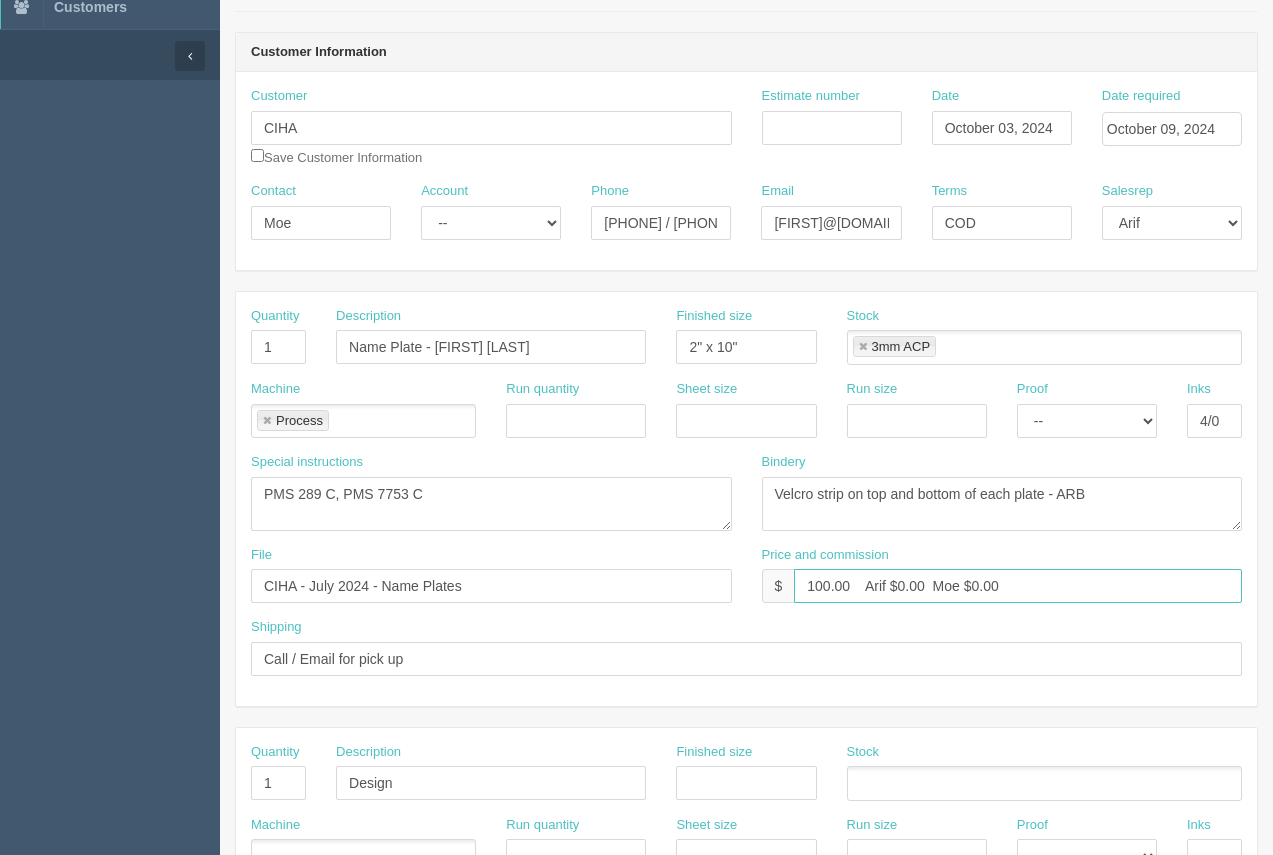 drag, startPoint x: 926, startPoint y: 586, endPoint x: 900, endPoint y: 585, distance: 26.019224 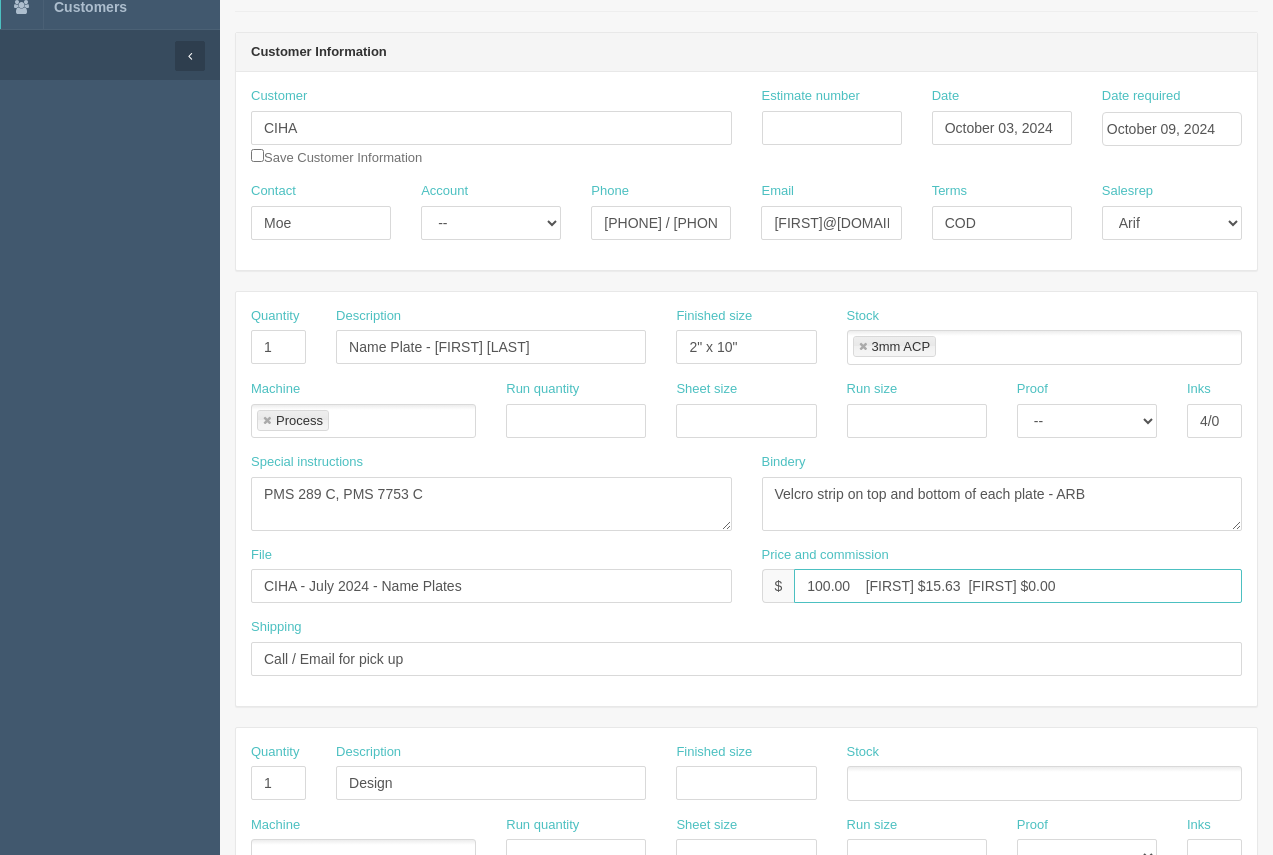 drag, startPoint x: 1030, startPoint y: 591, endPoint x: 978, endPoint y: 590, distance: 52.009613 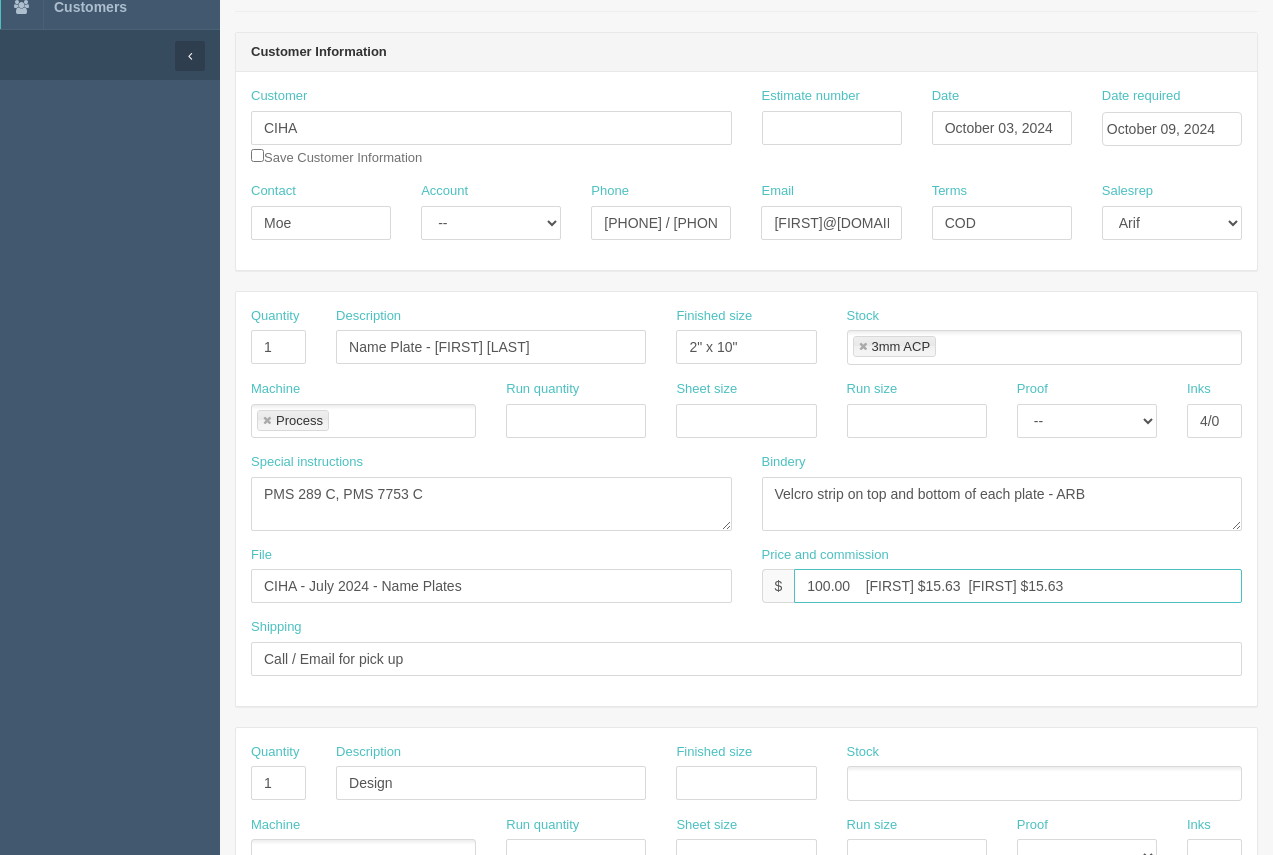 drag, startPoint x: 849, startPoint y: 585, endPoint x: 754, endPoint y: 580, distance: 95.131485 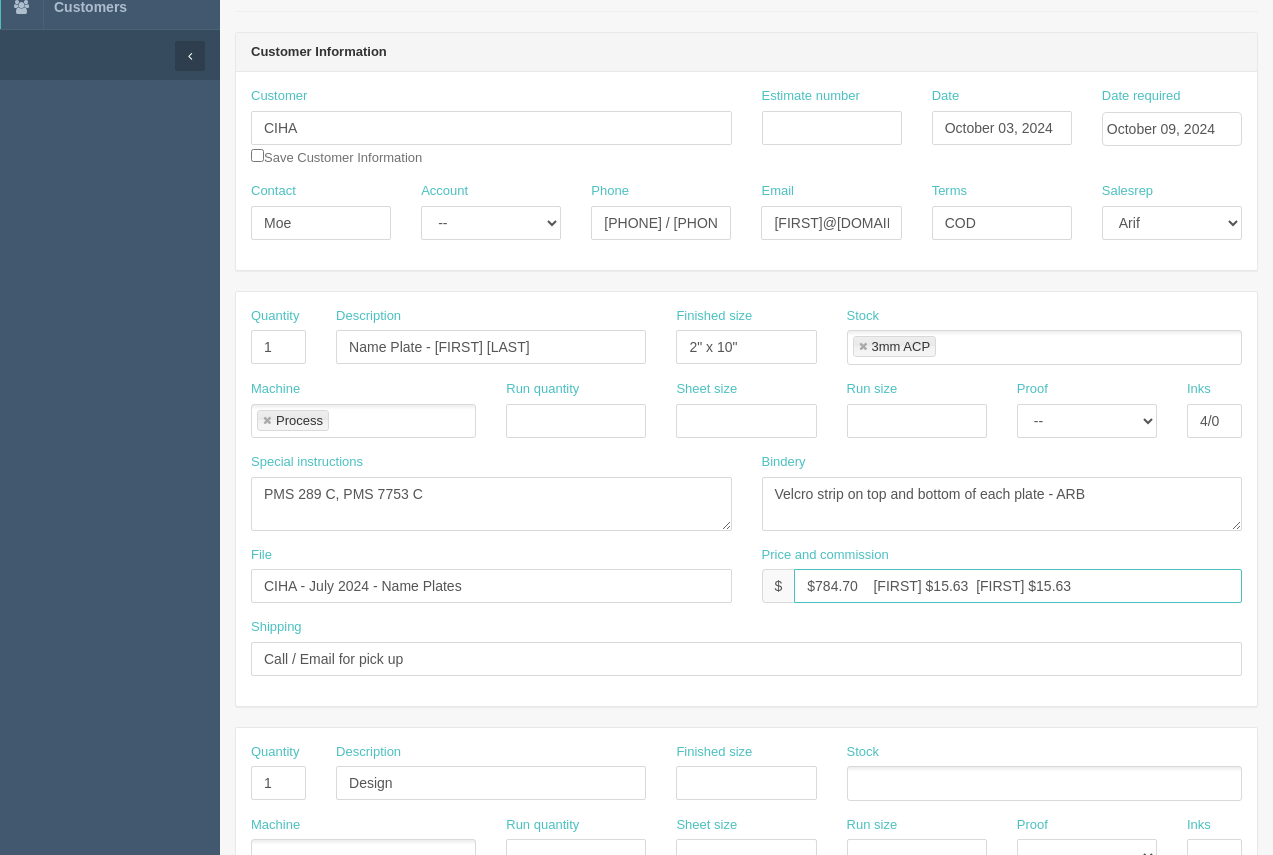 type on "$784.70    Arif $15.63  Moe $15.63" 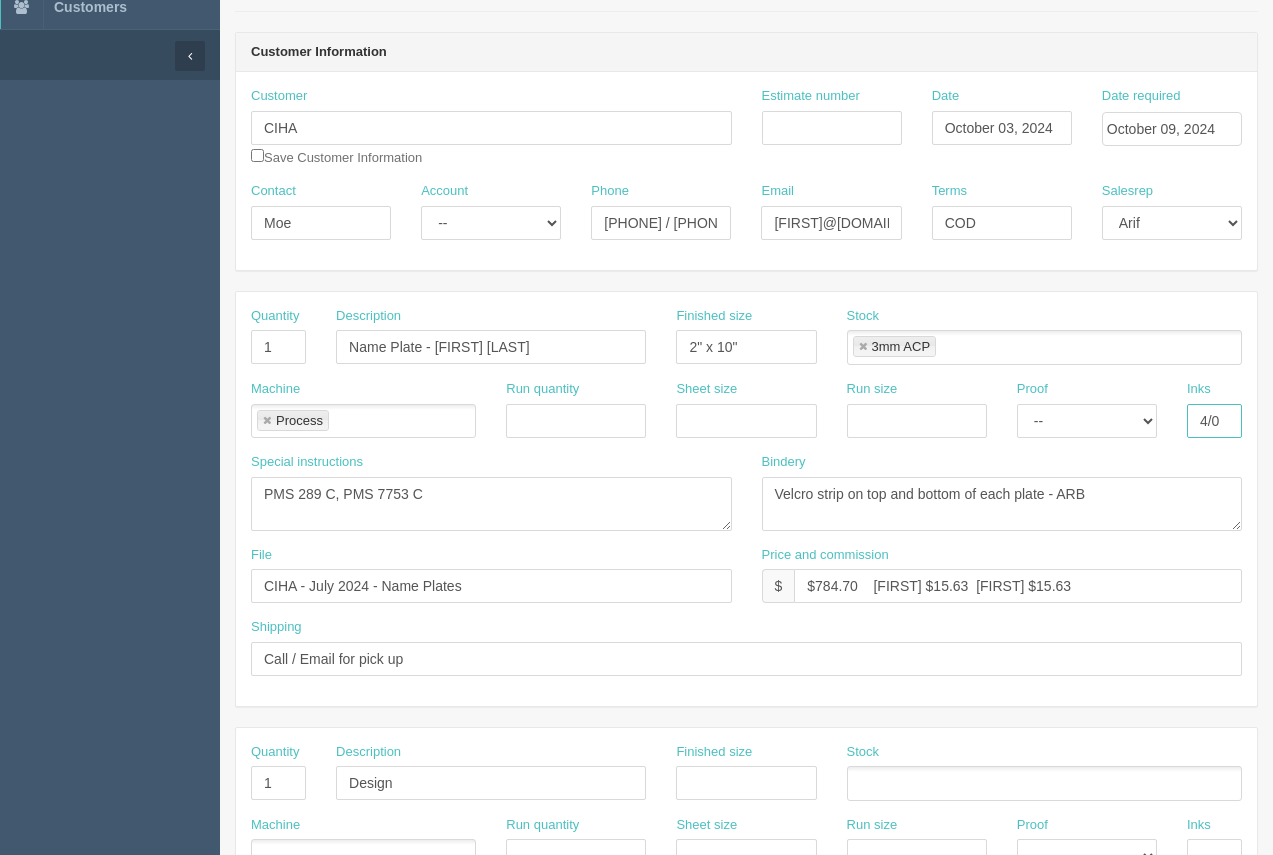 click on "4/0" at bounding box center (1214, 421) 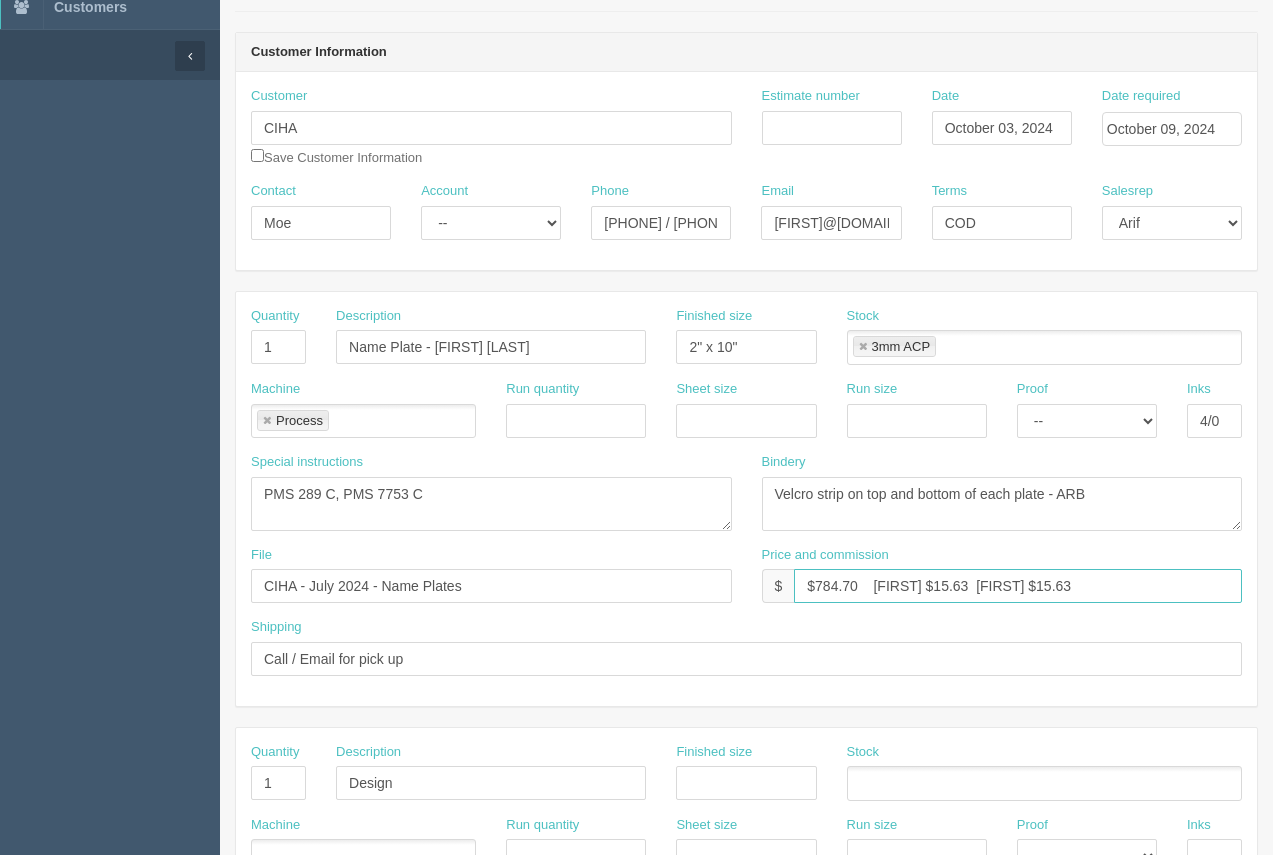 drag, startPoint x: 1043, startPoint y: 579, endPoint x: 774, endPoint y: 582, distance: 269.01672 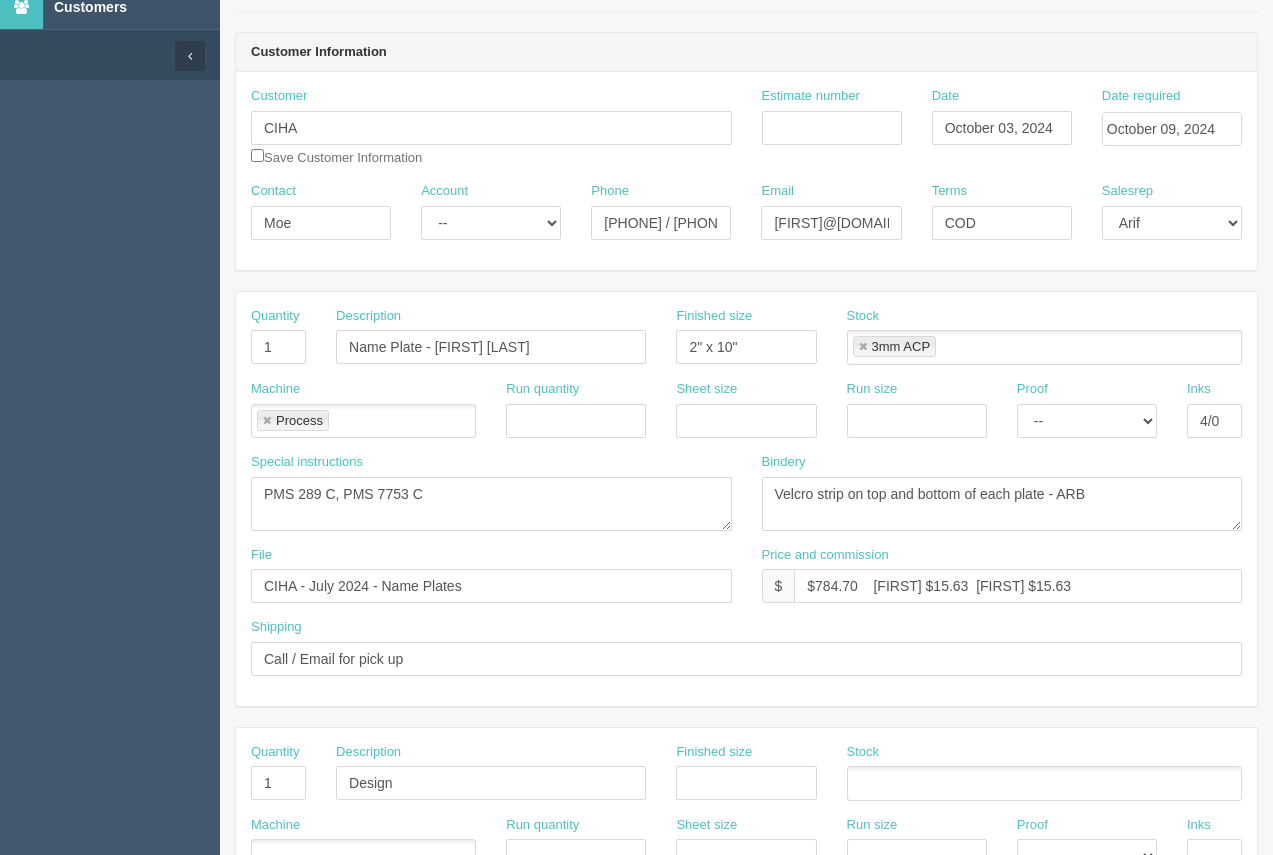 scroll, scrollTop: 0, scrollLeft: 0, axis: both 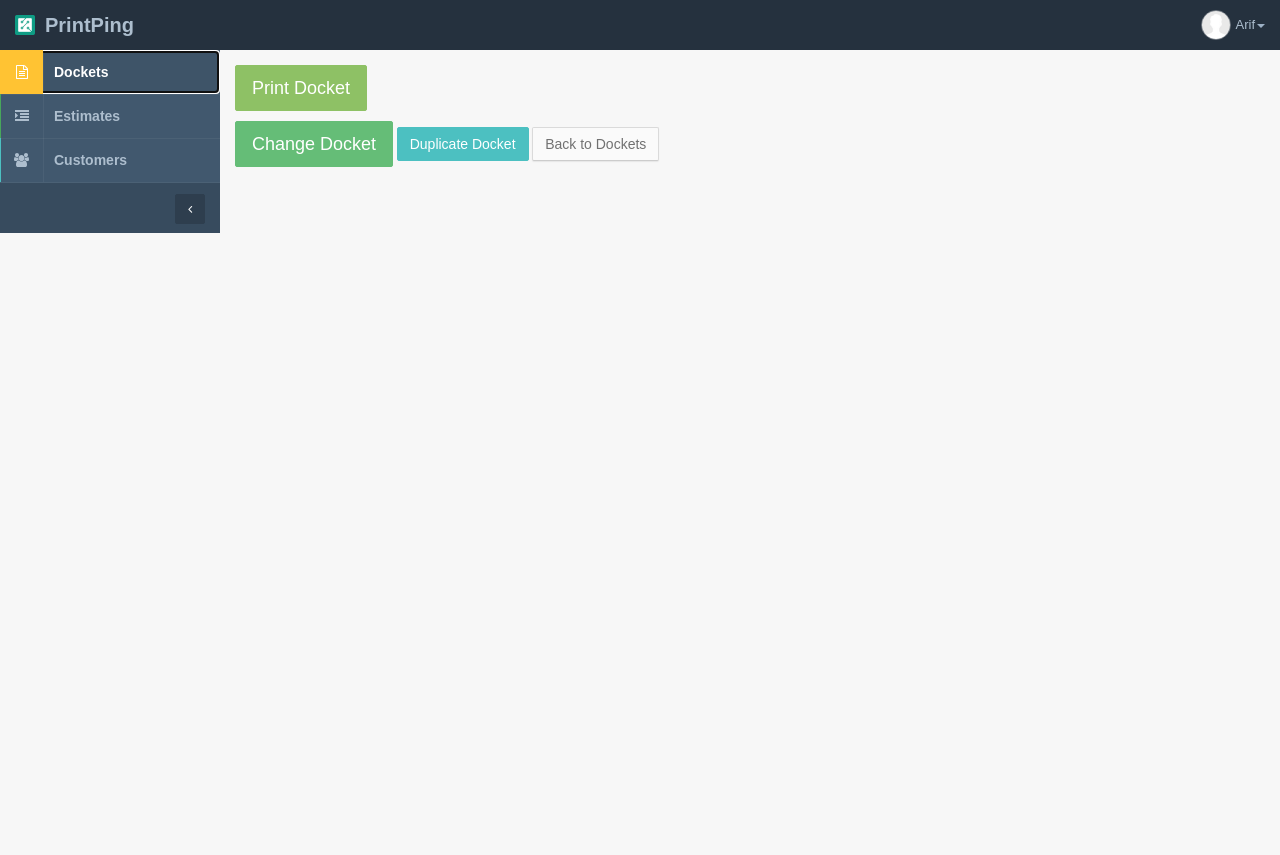 click on "Dockets" at bounding box center (81, 72) 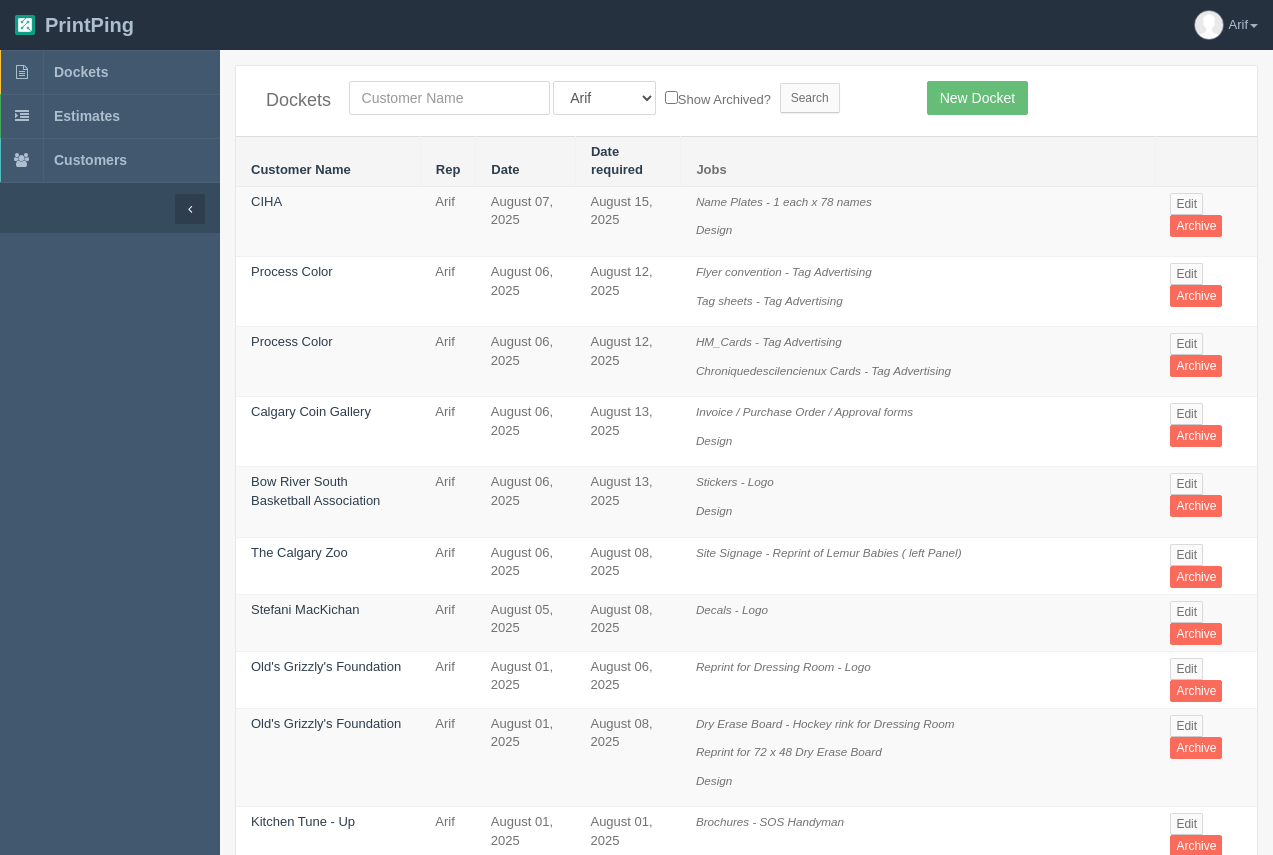 click on "Dockets
All Users
Ali
Ali Test 1
Aly
Amy
Ankit
Arif
Brandon
Dan
France
Greg
Jim
Mark
Matthew
Mehmud
Mikayla
Moe
Phil
Rebecca
Sam
Stacy
Steve
Viki
Zach
Zack
Zunaid
Show Archived?
Search
New Docket" at bounding box center [746, 101] 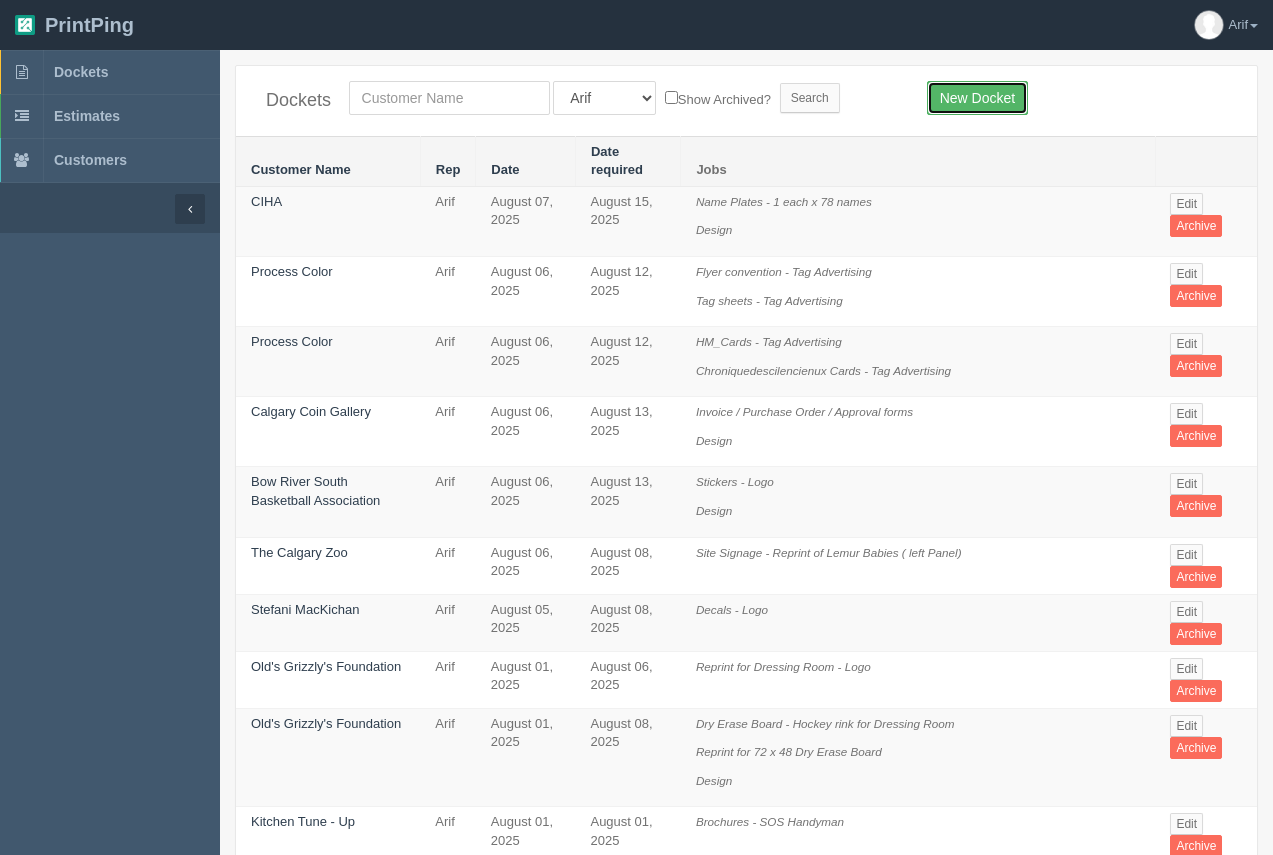 click on "New Docket" at bounding box center [977, 98] 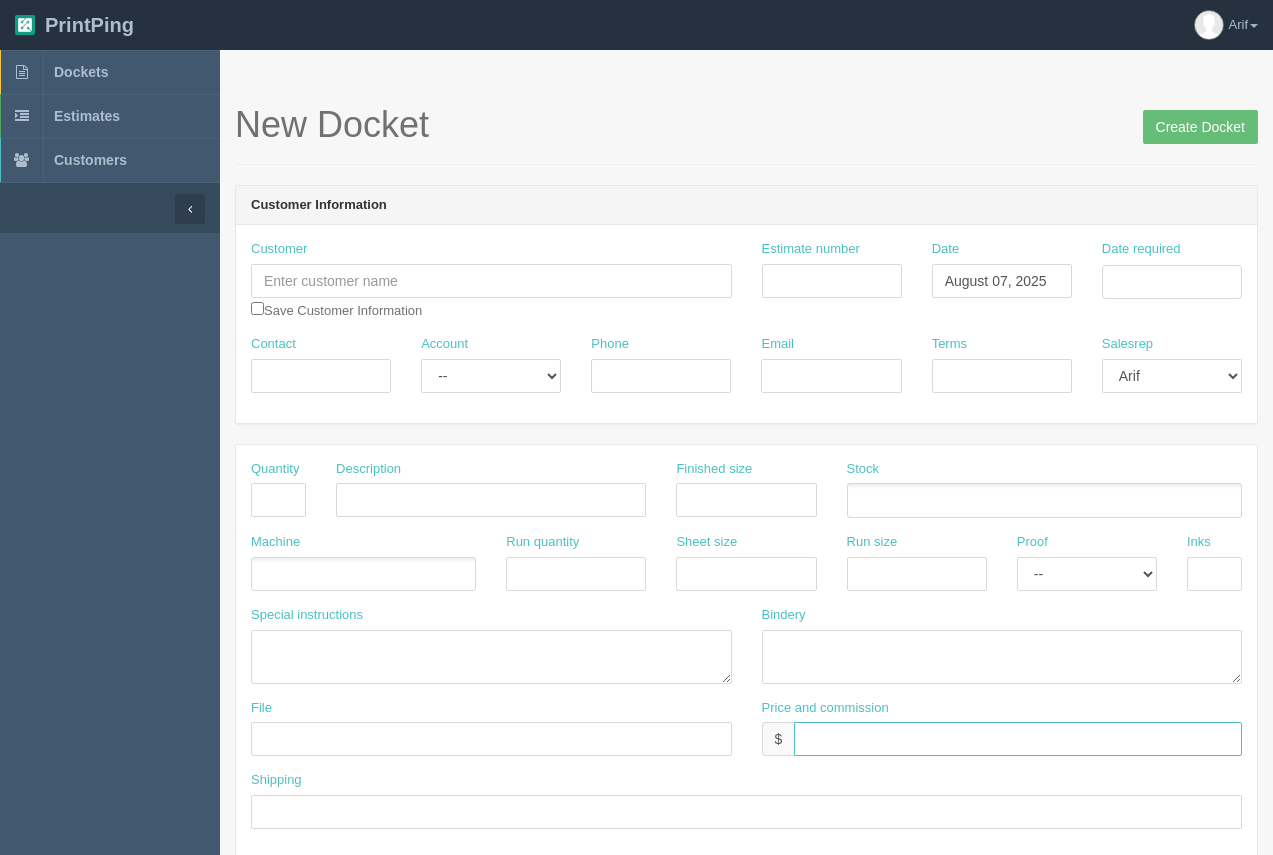 paste on "$784.70    Arif $15.63  Moe $15.63" 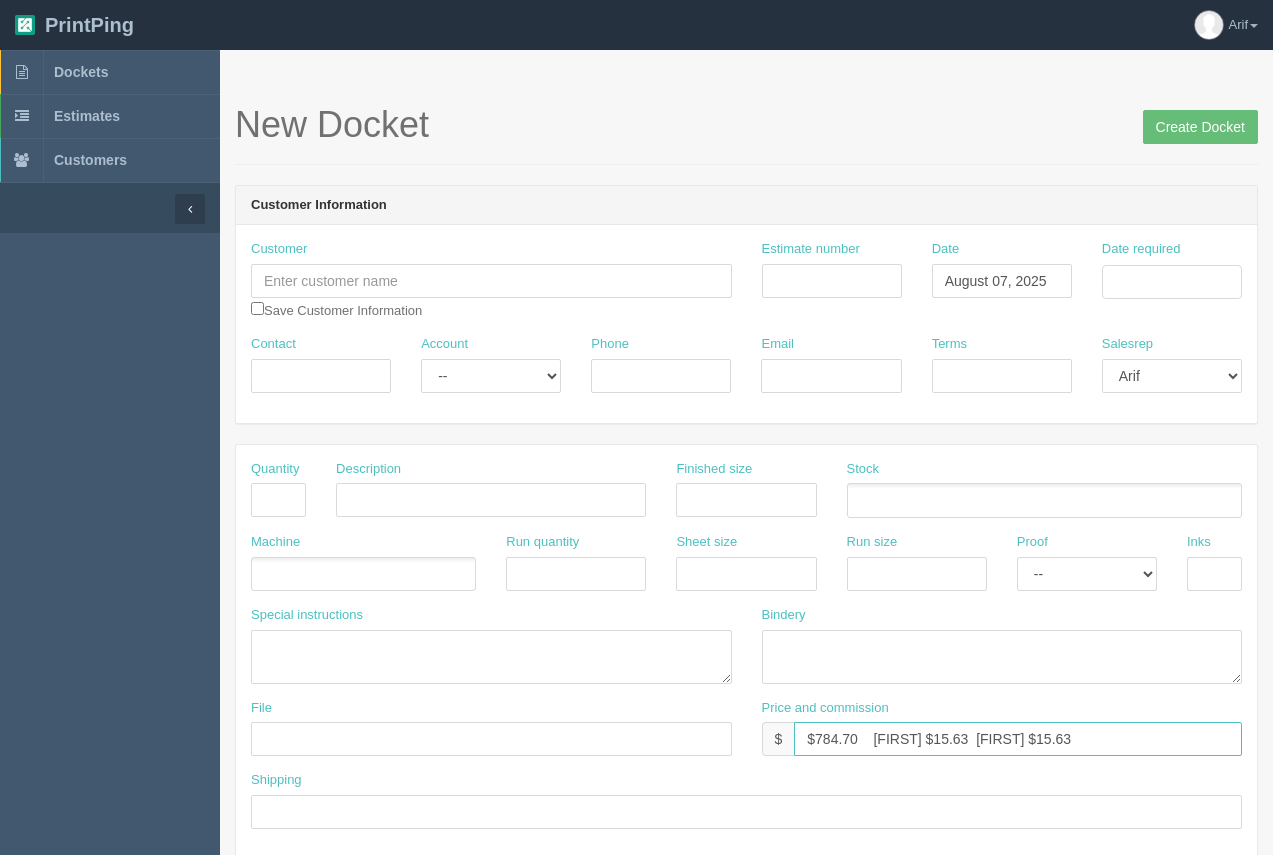 type on "$784.70    Arif $15.63  Moe $15.63" 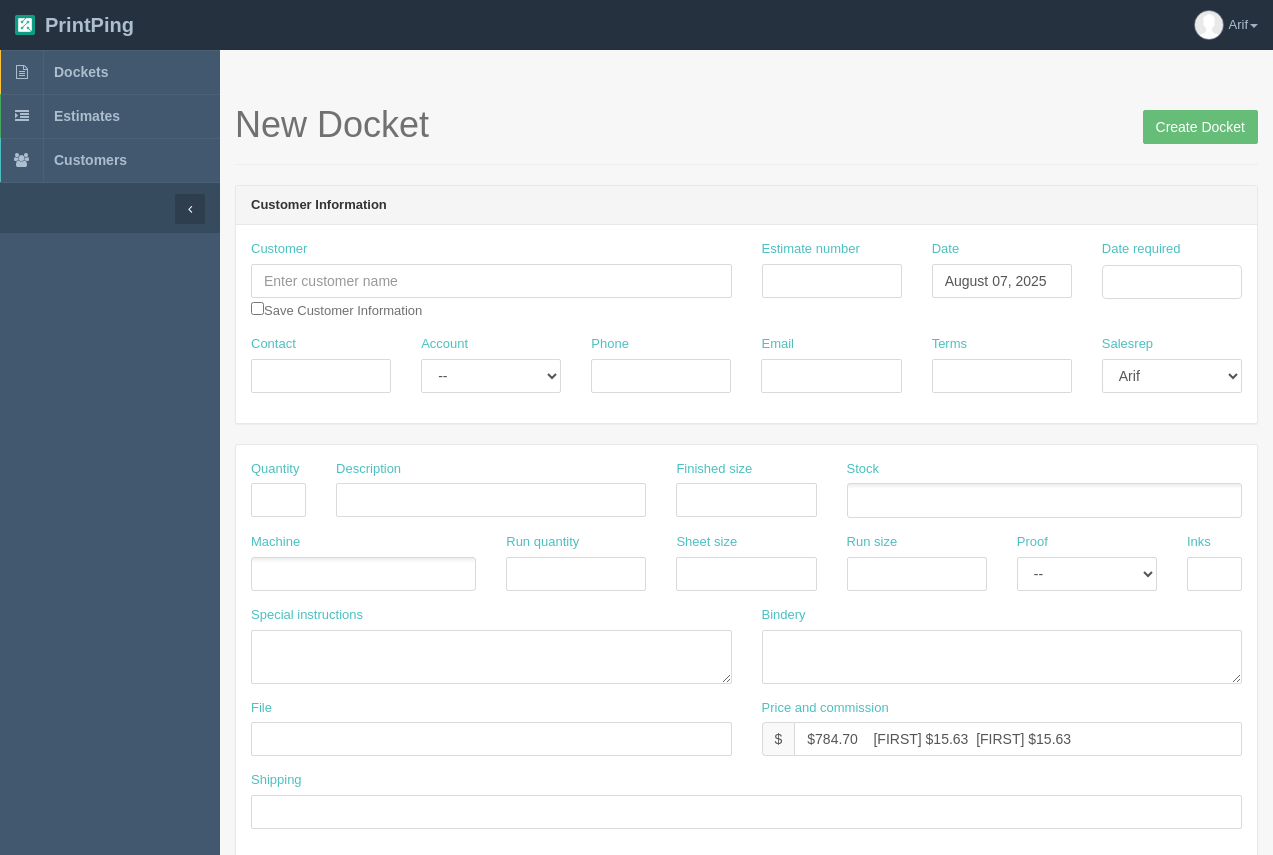 click on "Stock" at bounding box center (1044, 496) 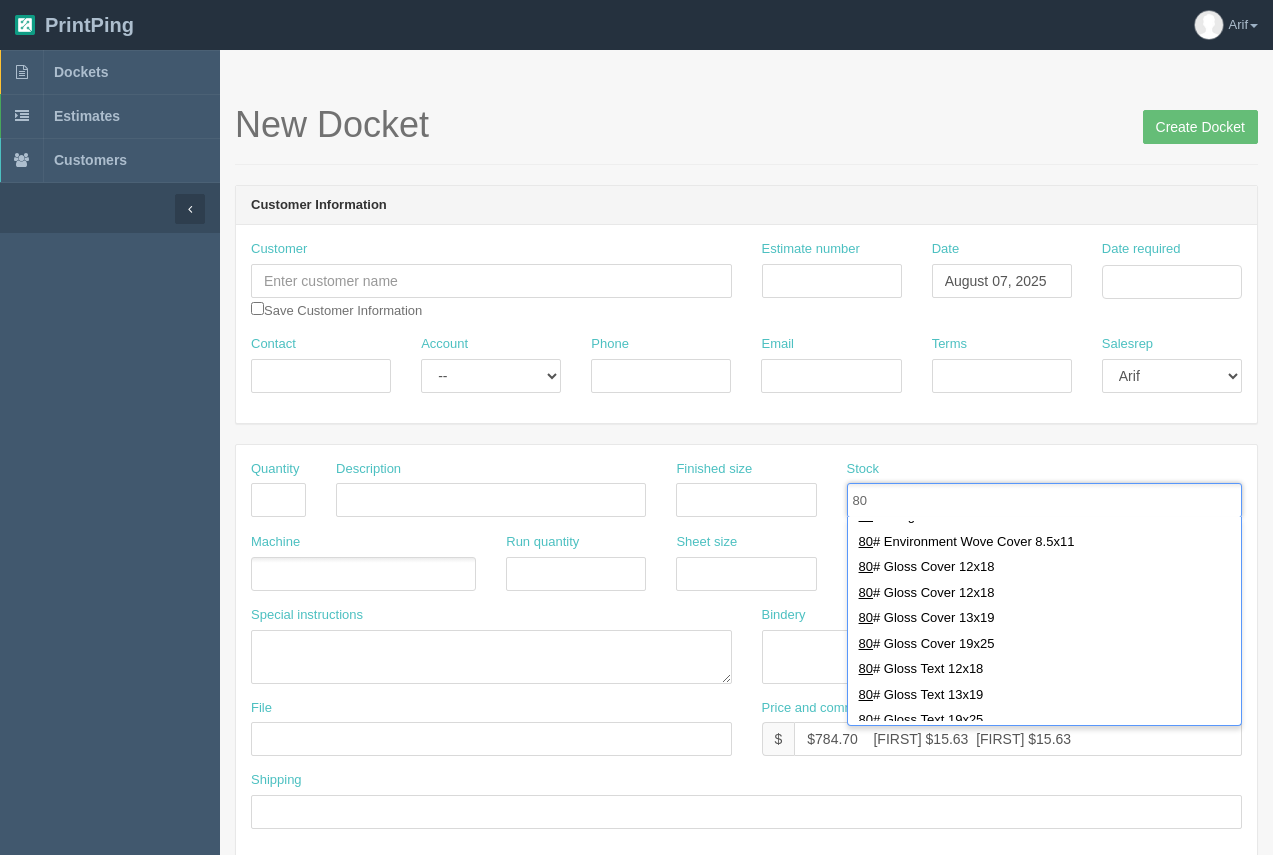 scroll, scrollTop: 483, scrollLeft: 0, axis: vertical 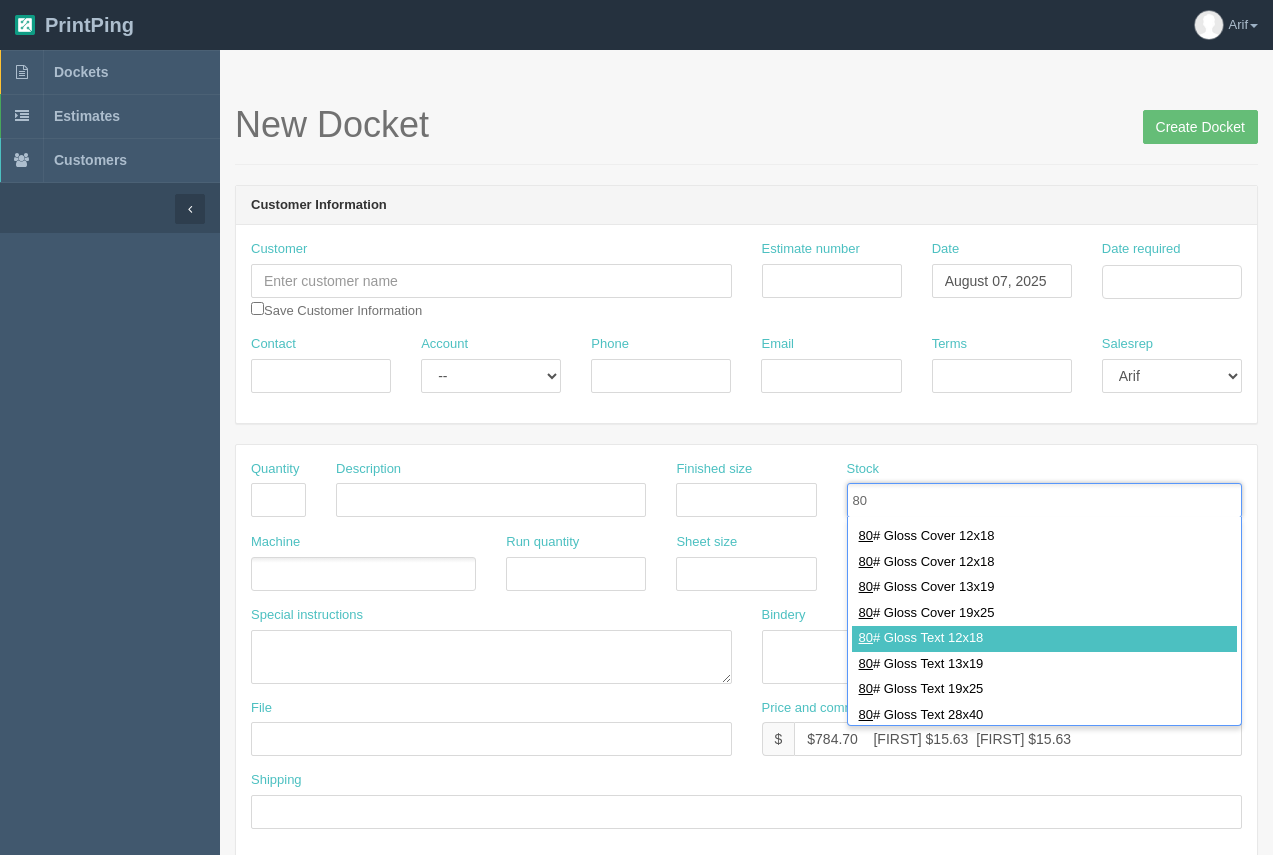 type on "80" 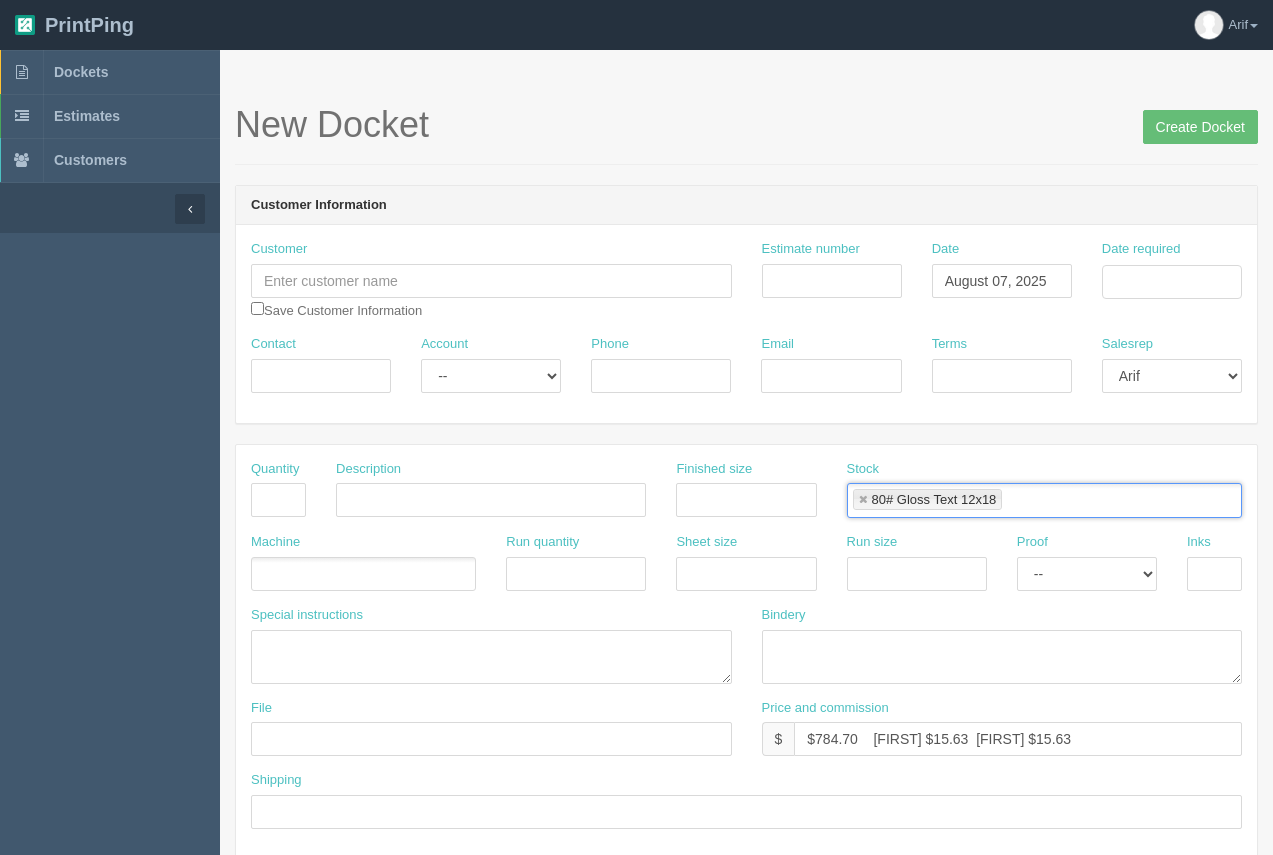 scroll, scrollTop: 0, scrollLeft: 0, axis: both 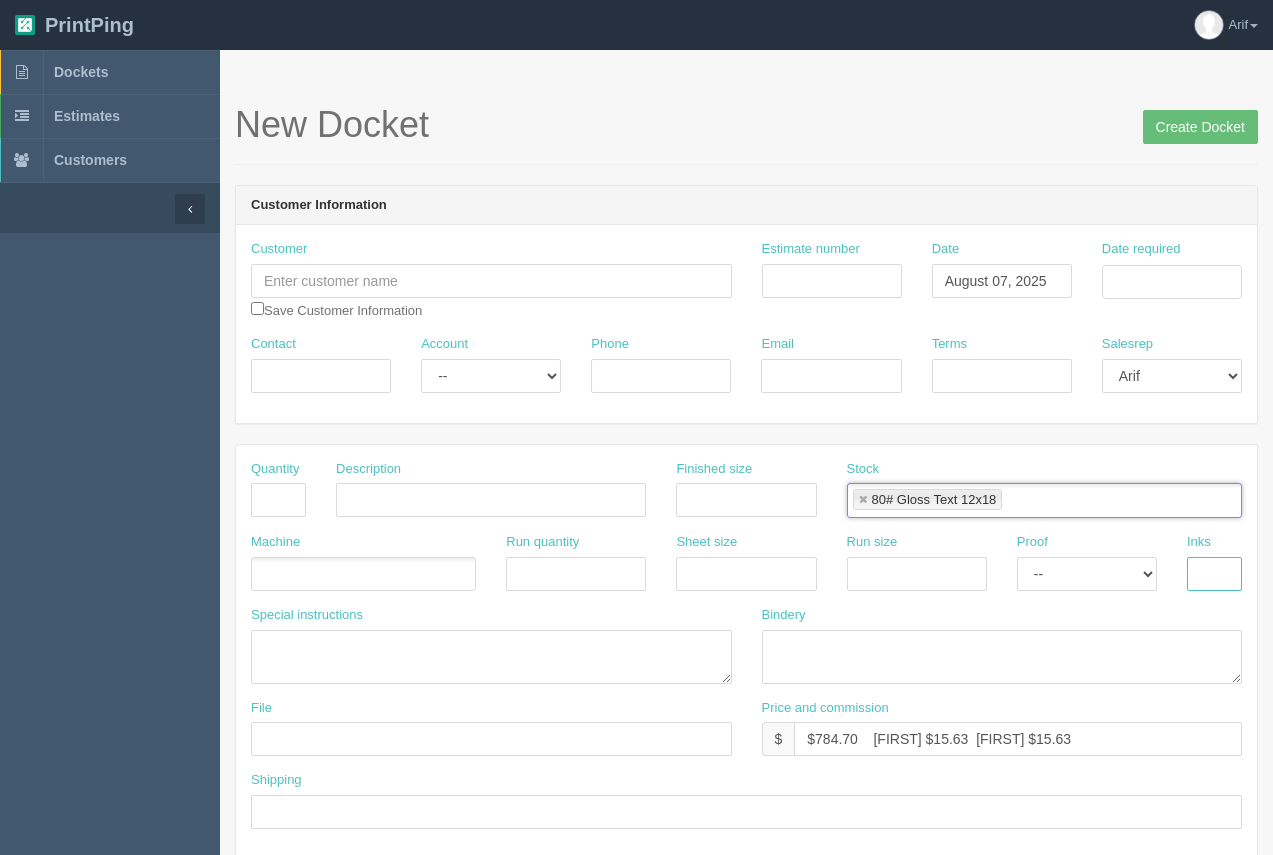click at bounding box center (1214, 574) 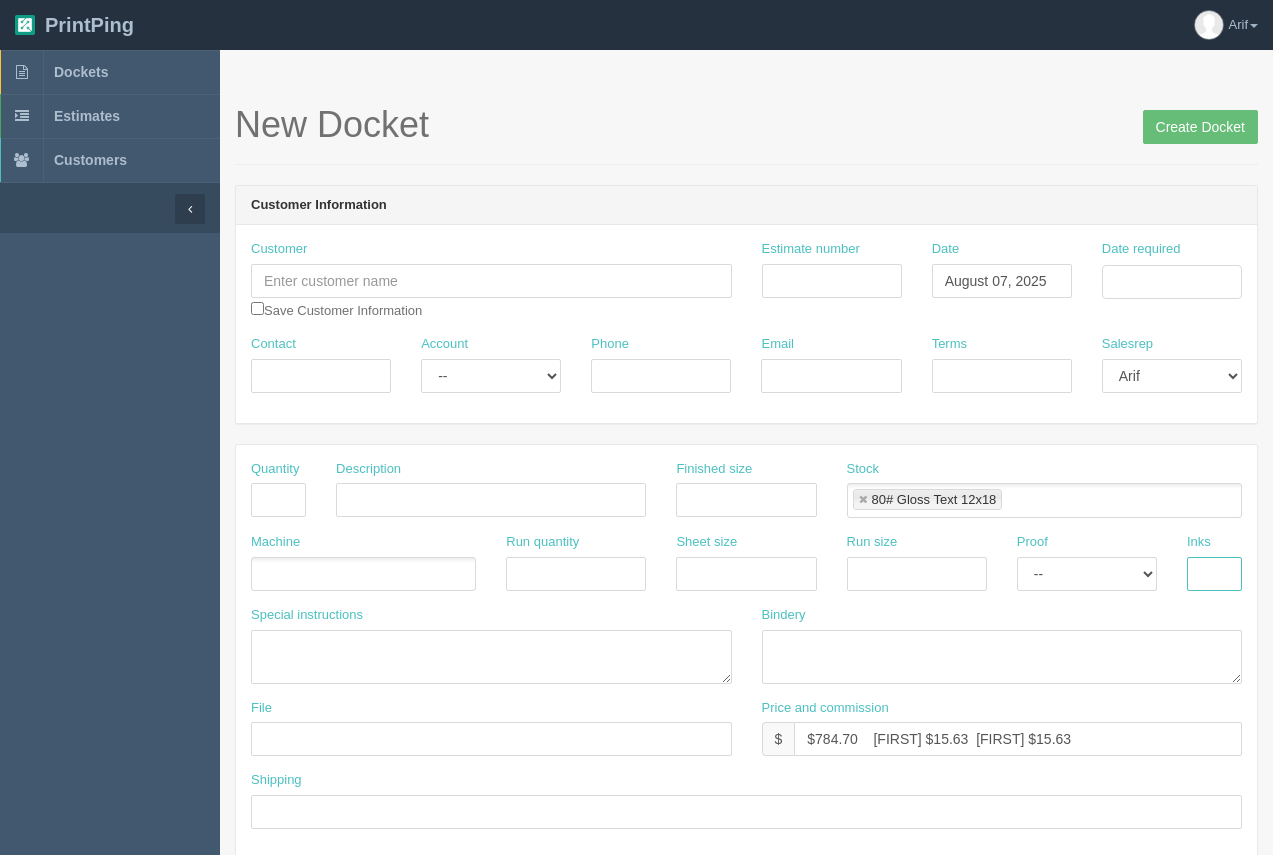 type on "4/4" 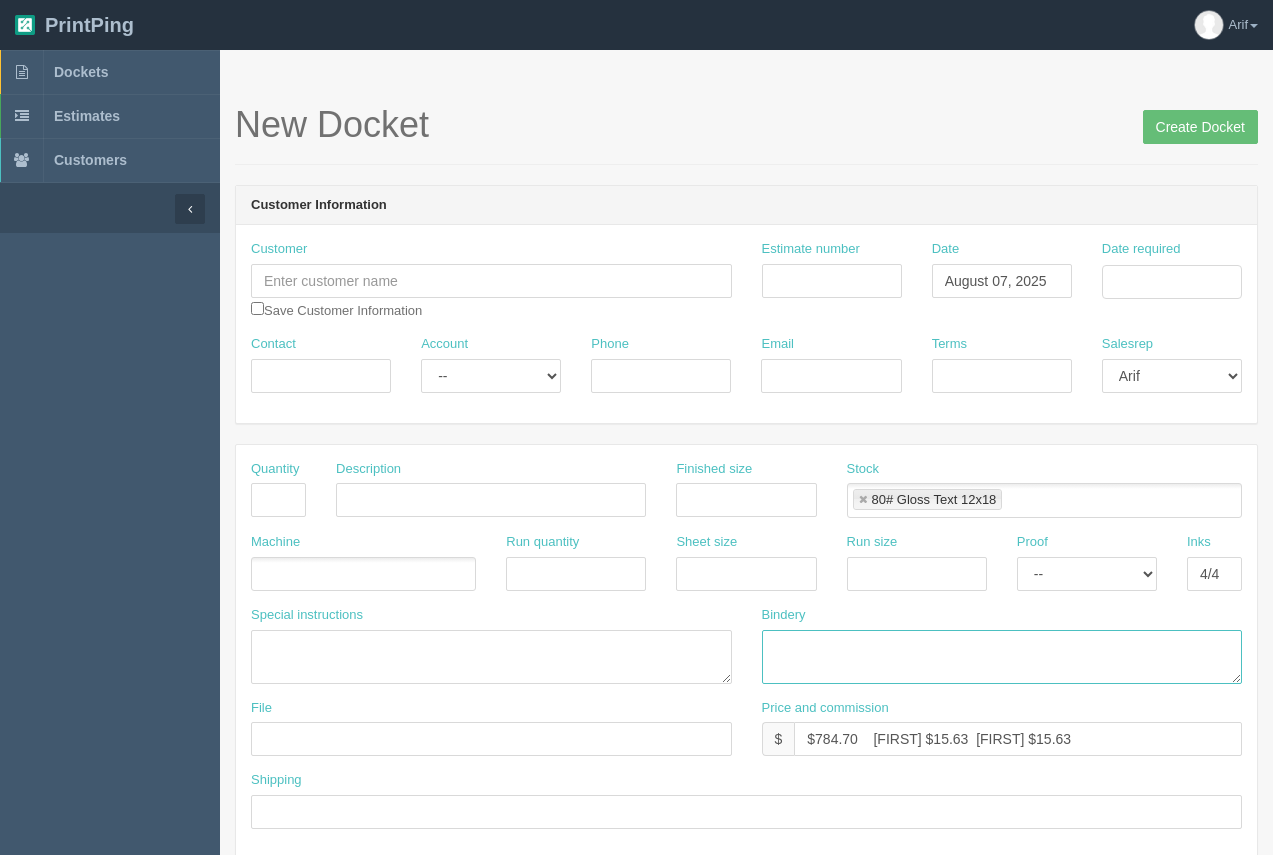 click at bounding box center [1002, 657] 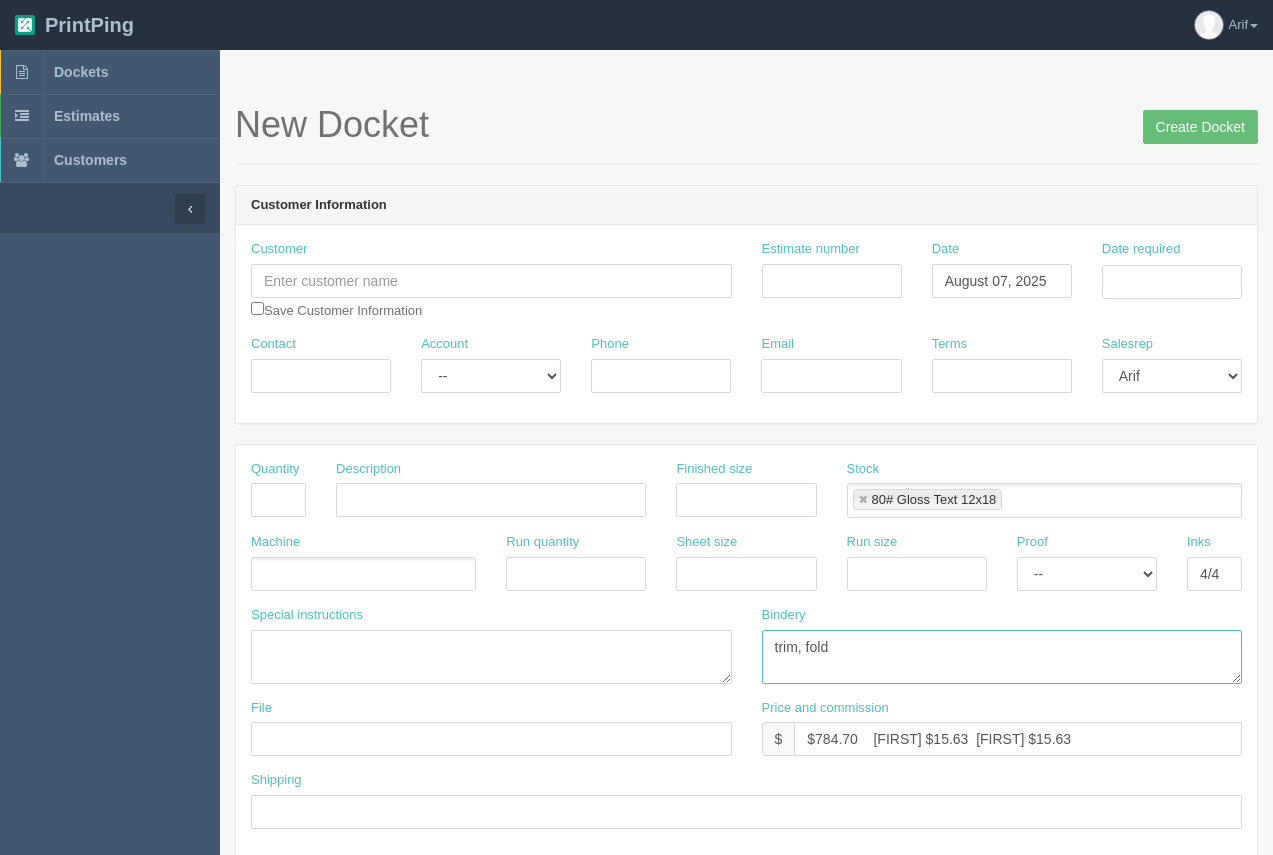 type on "trim, fold" 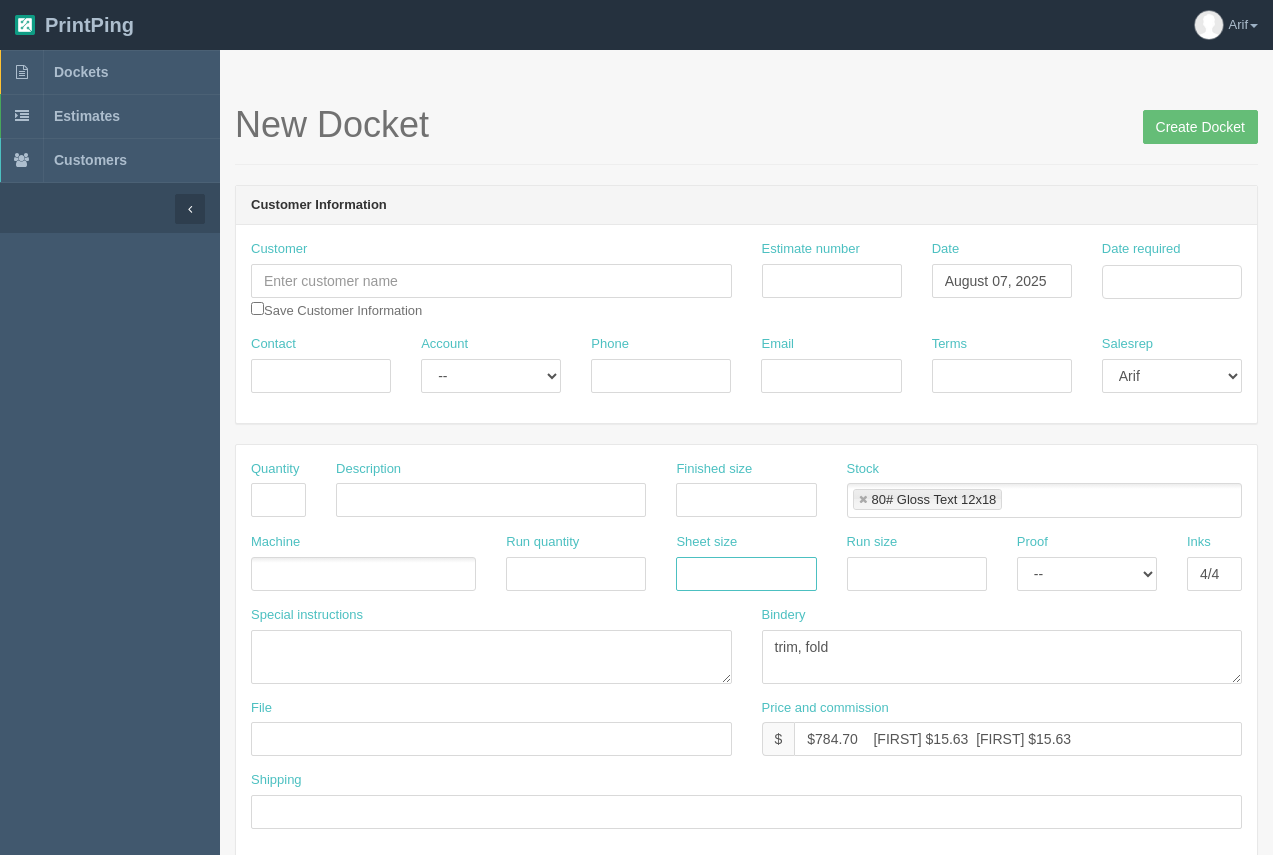 click at bounding box center (746, 574) 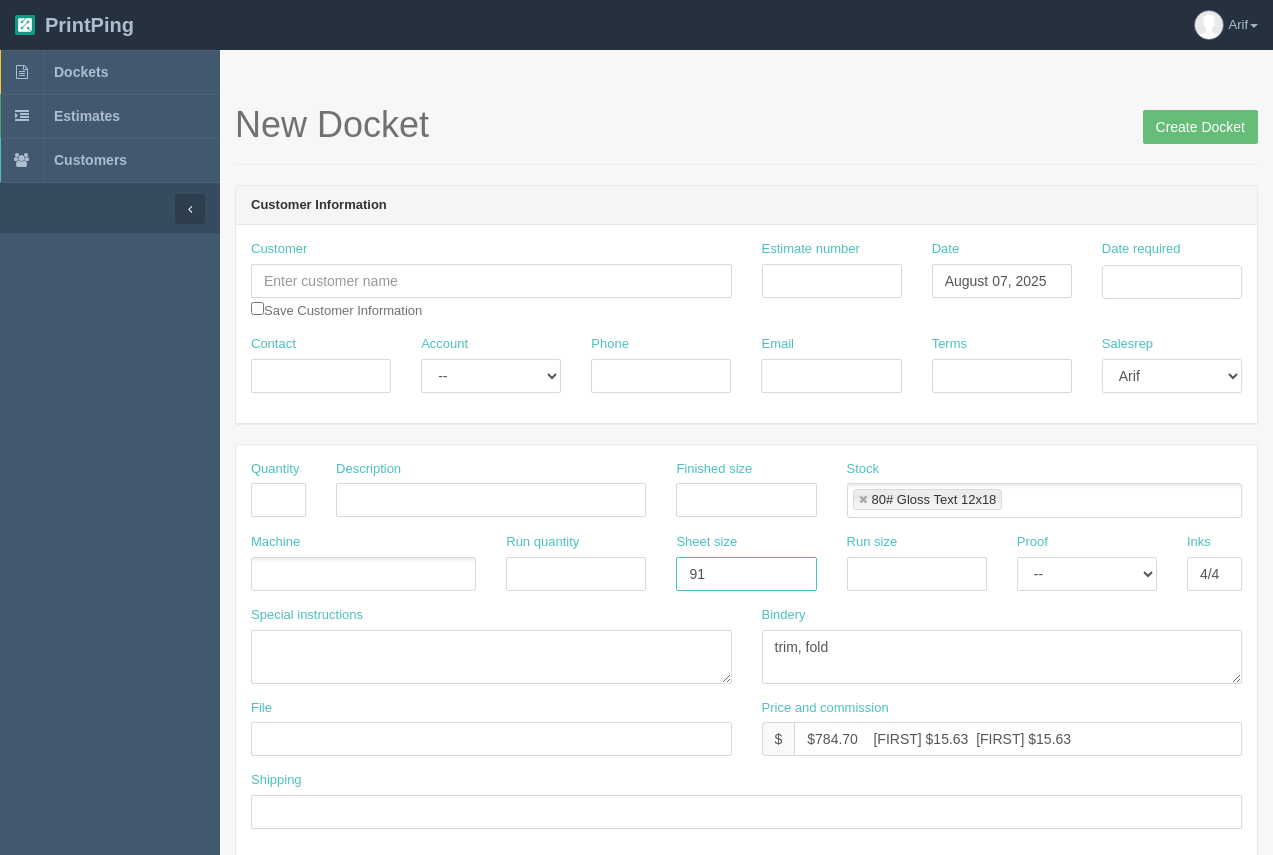type on "9" 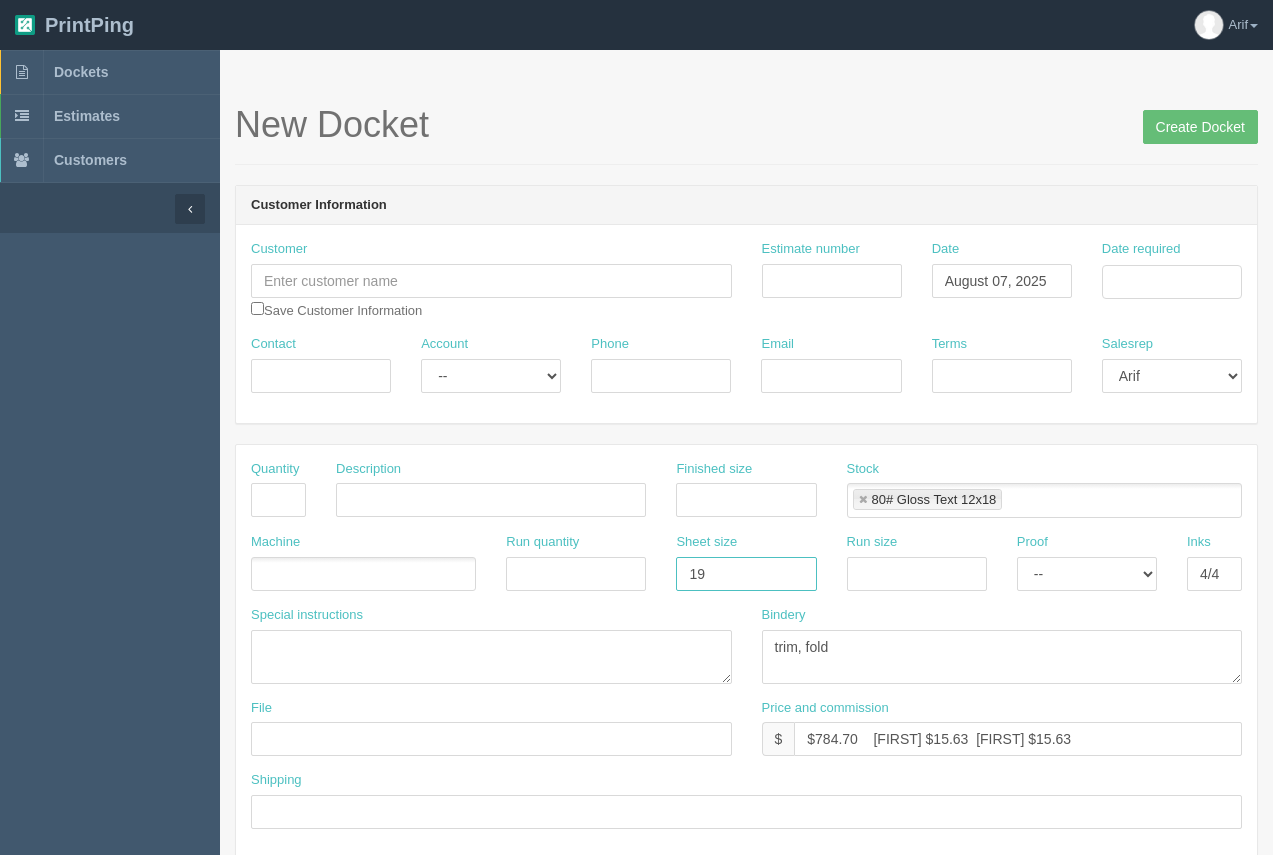 type on "19 x 25" 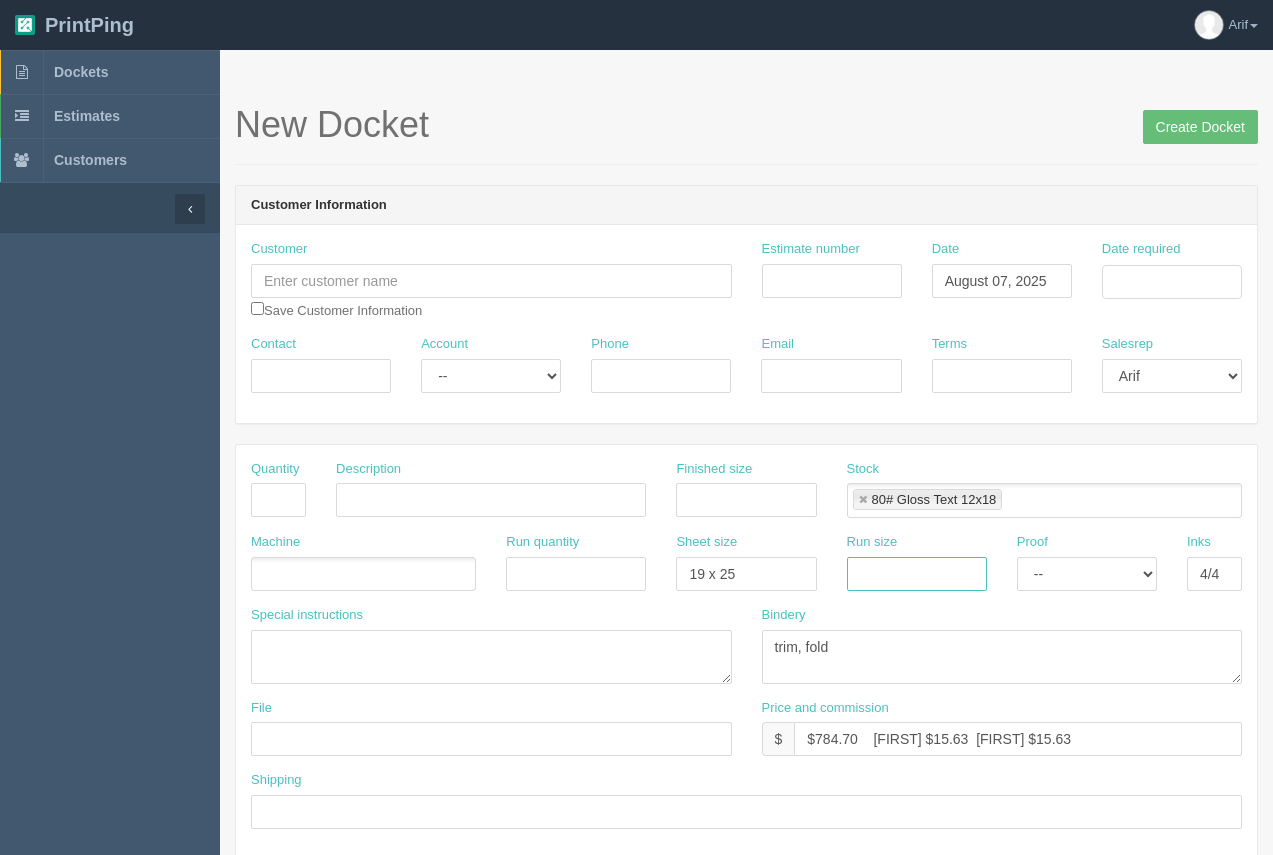 click at bounding box center (917, 574) 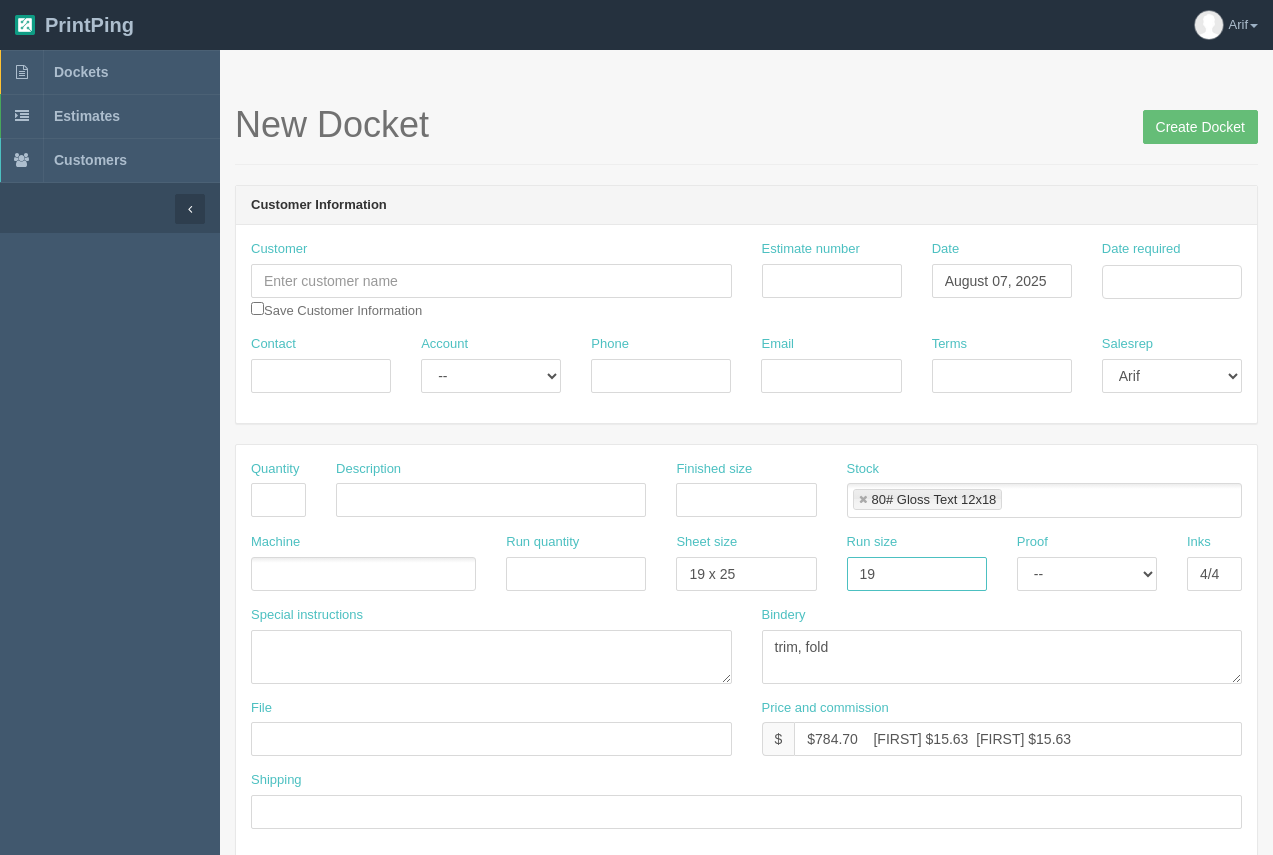 type on "19 x 25" 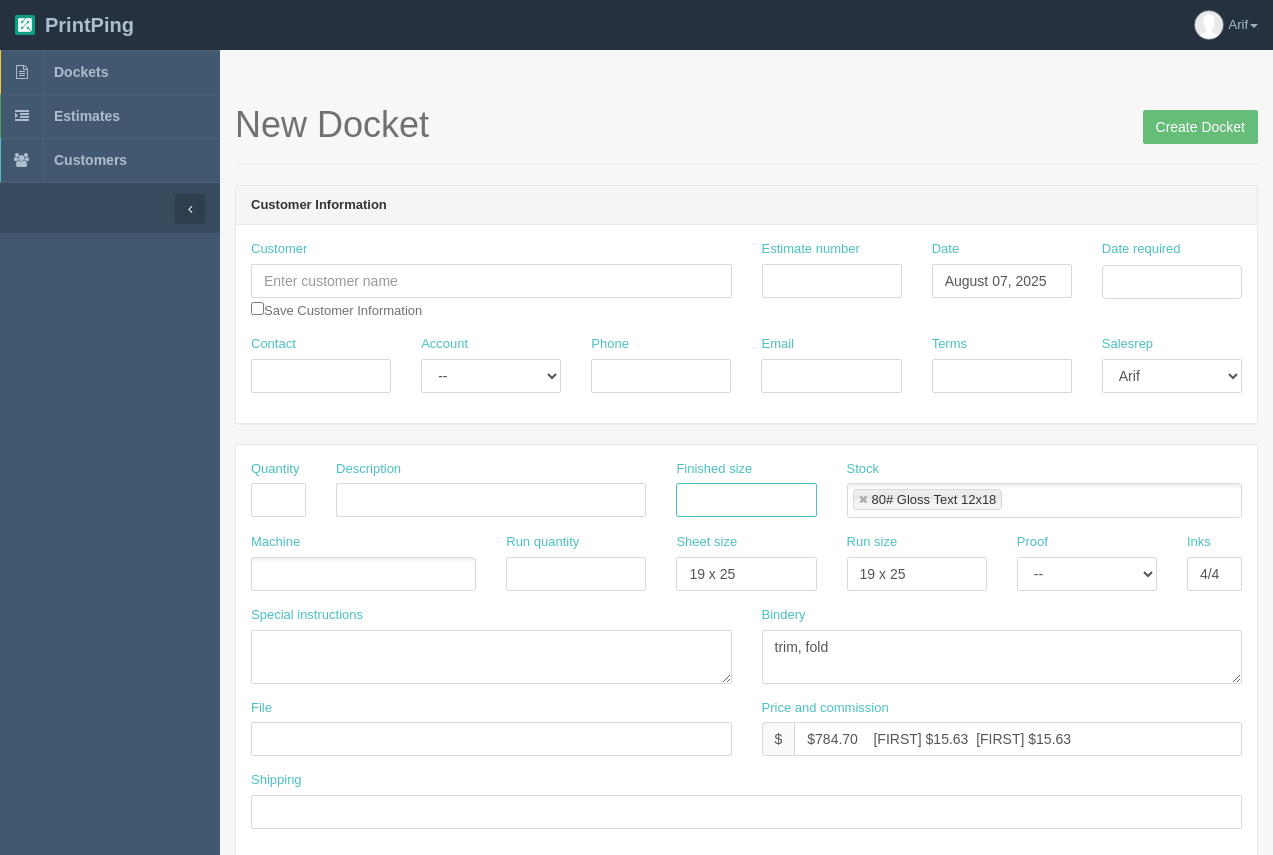 click at bounding box center [746, 500] 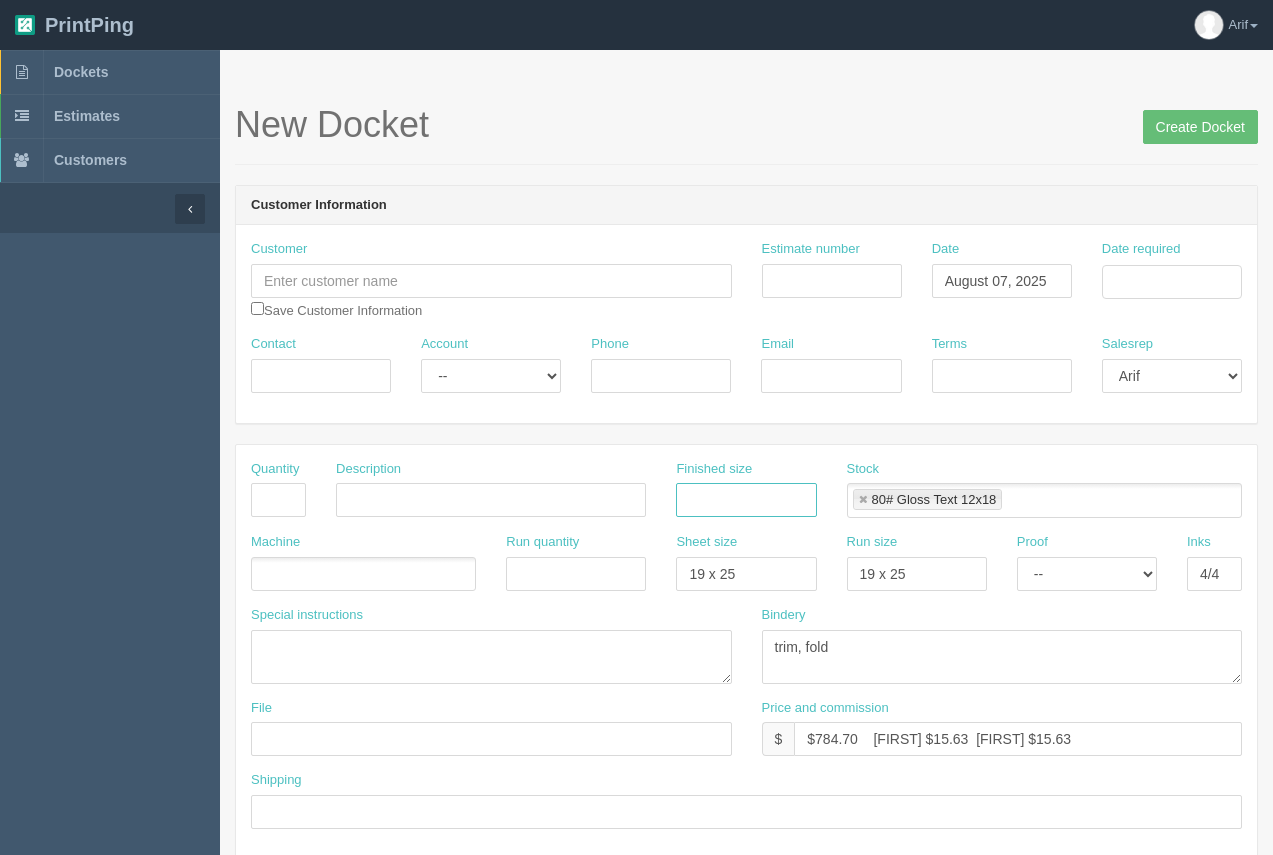 click at bounding box center [746, 500] 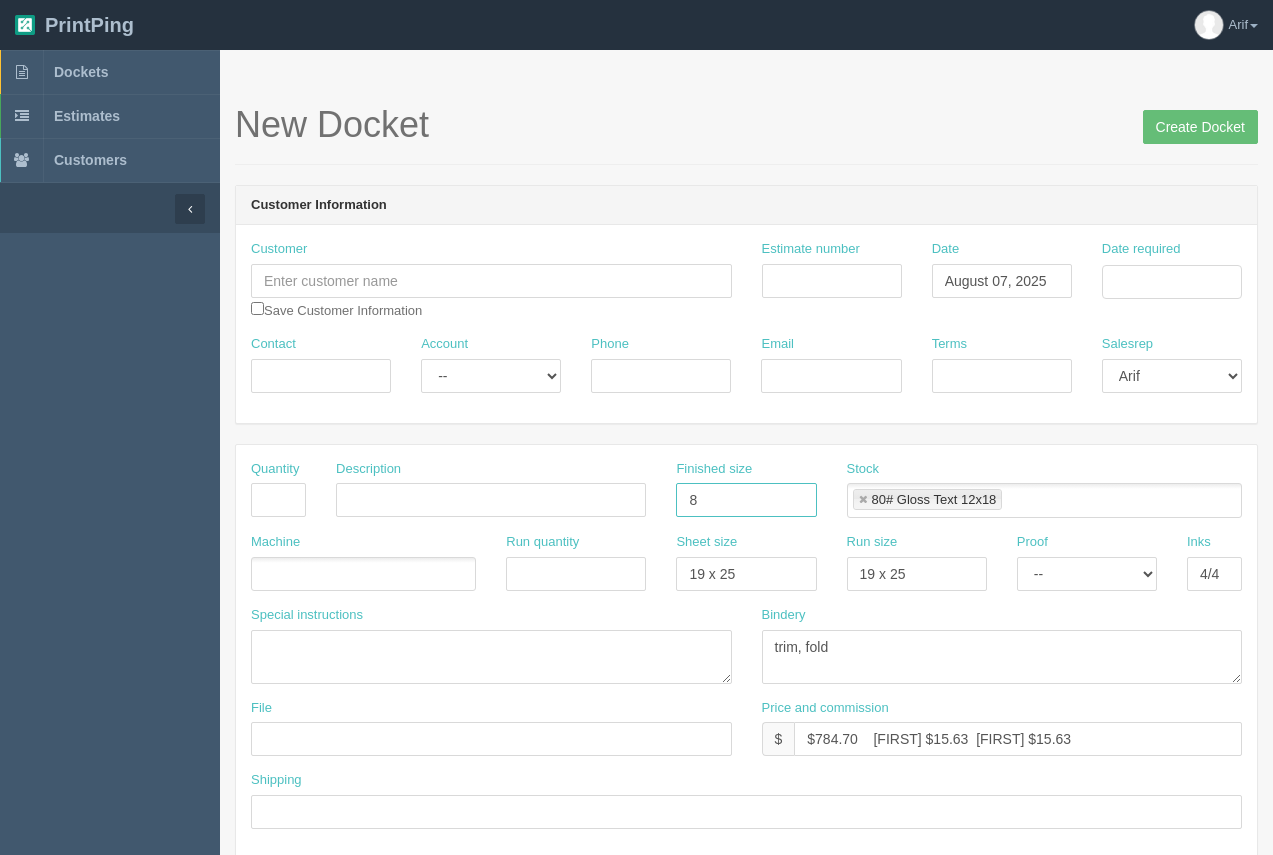 type on "8.5 x 11" 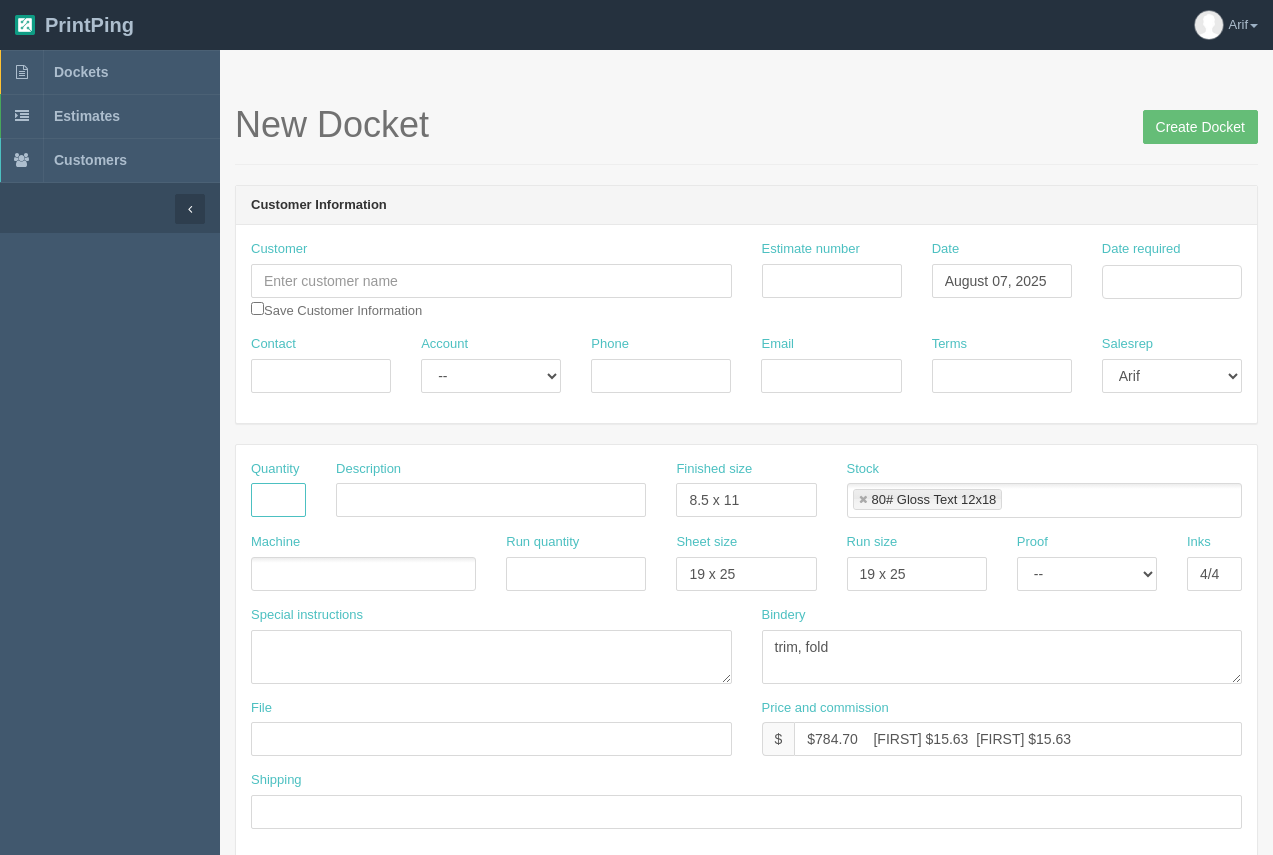 click at bounding box center (278, 500) 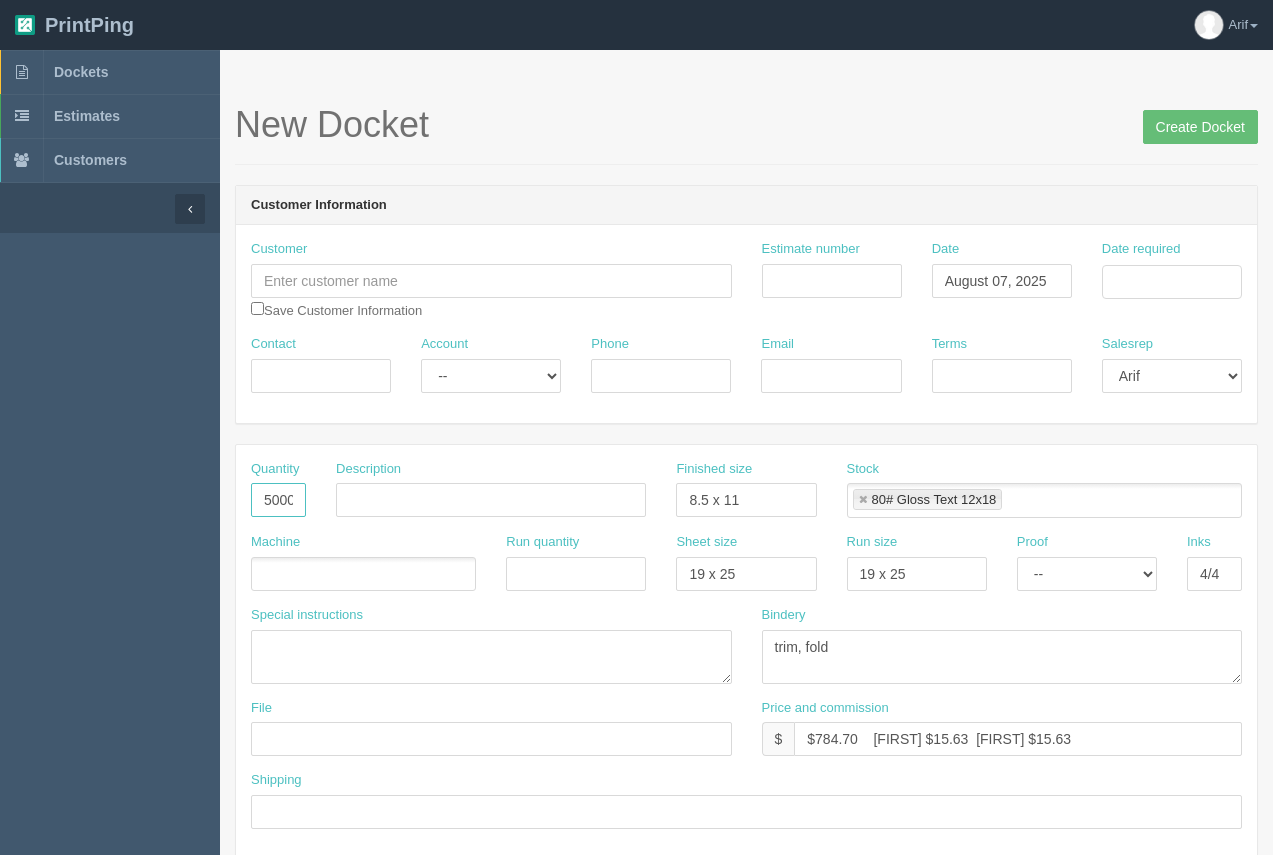 scroll, scrollTop: 0, scrollLeft: 2, axis: horizontal 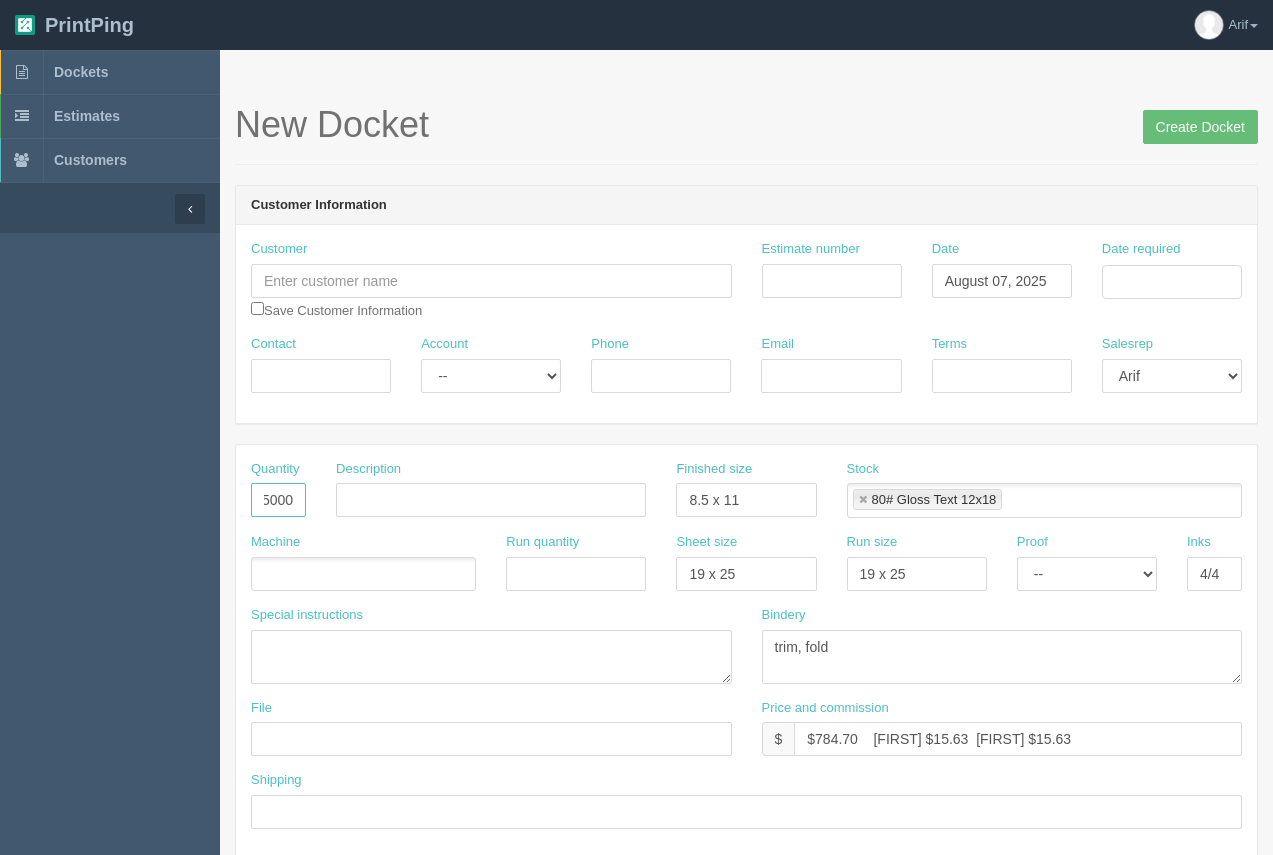 type on "5000" 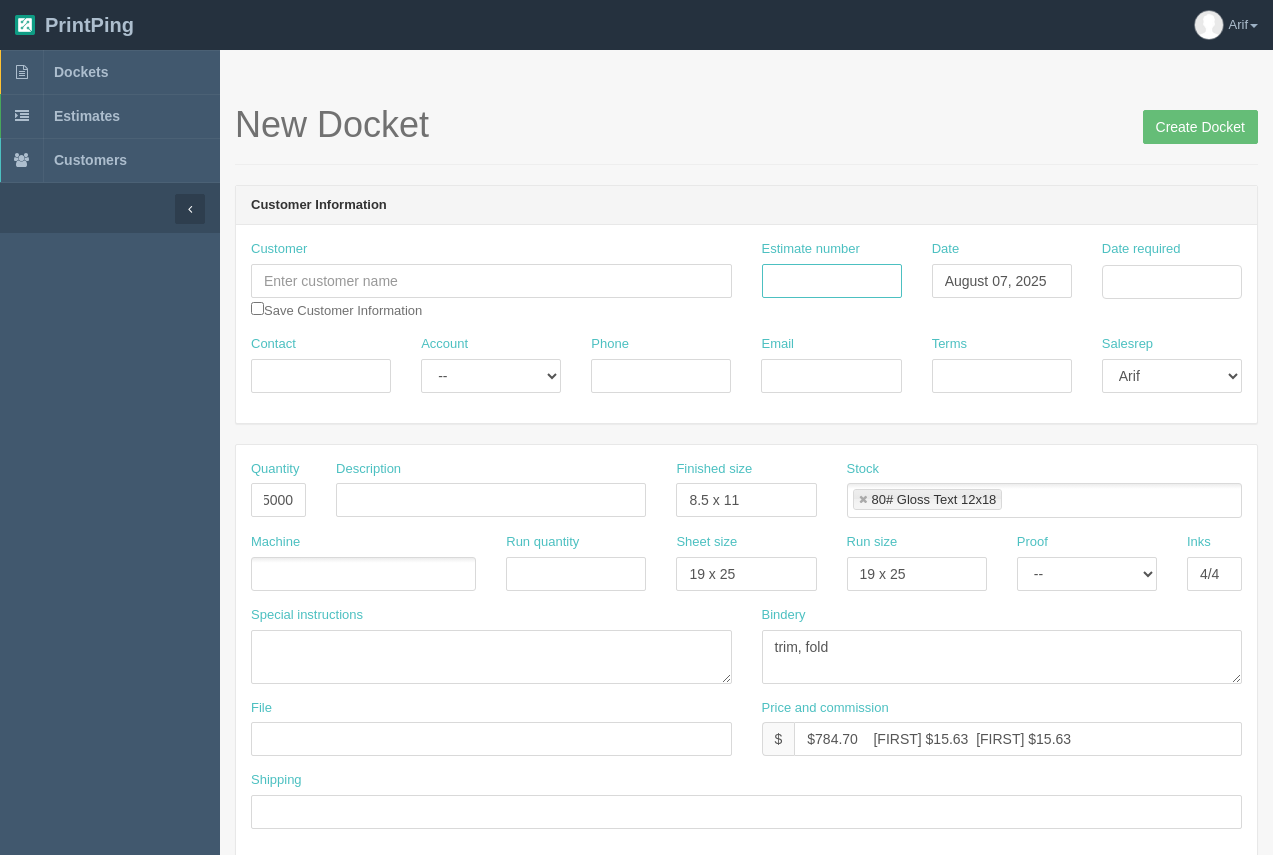click on "Estimate number" at bounding box center (832, 281) 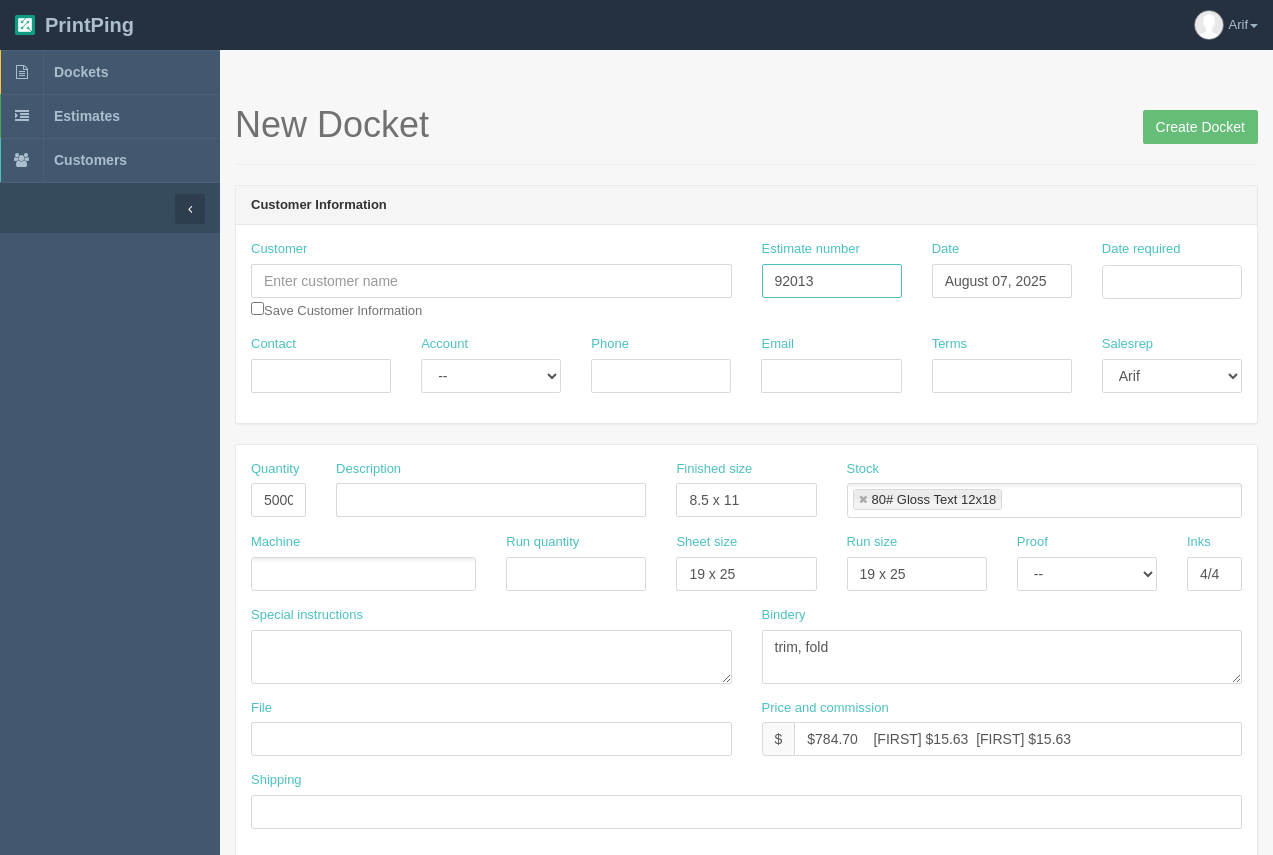 type on "92013" 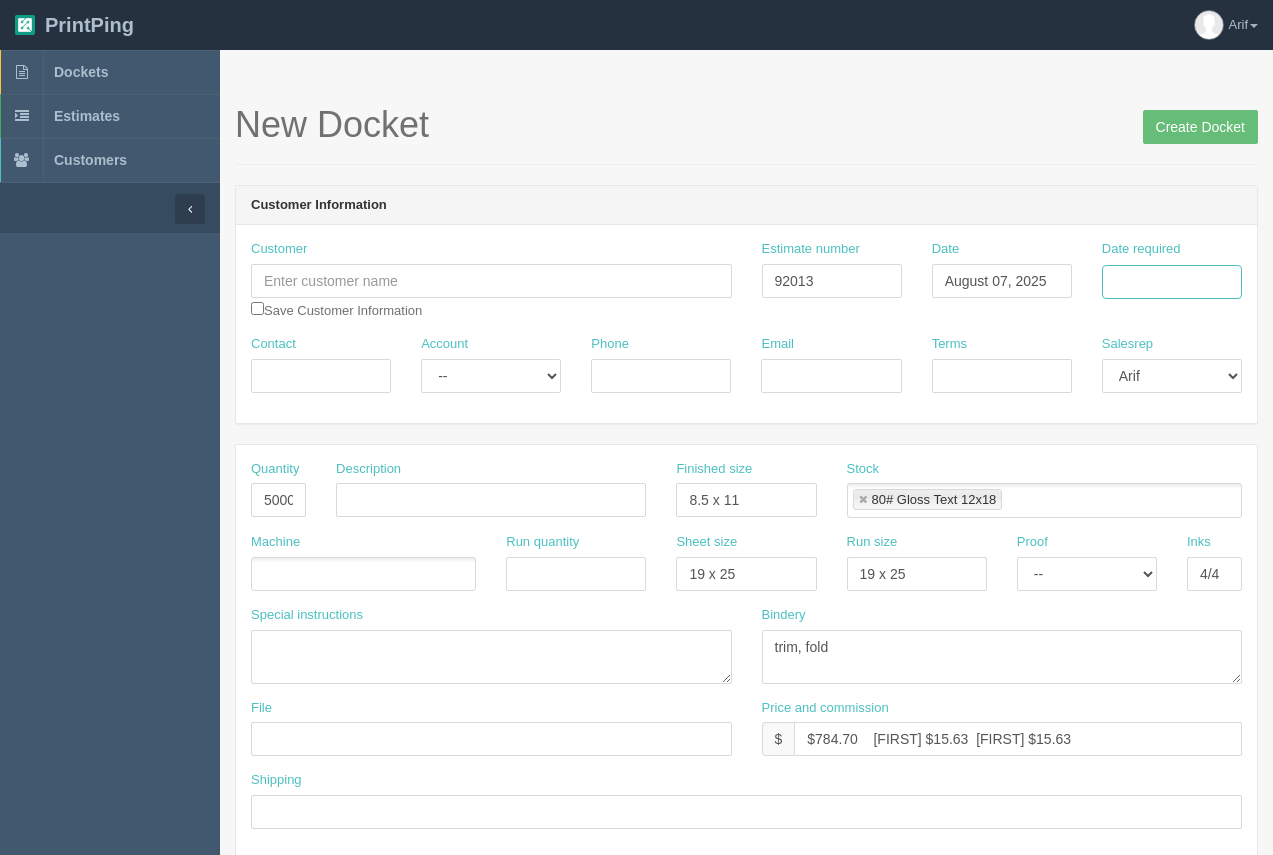 drag, startPoint x: 1146, startPoint y: 283, endPoint x: 1147, endPoint y: 295, distance: 12.0415945 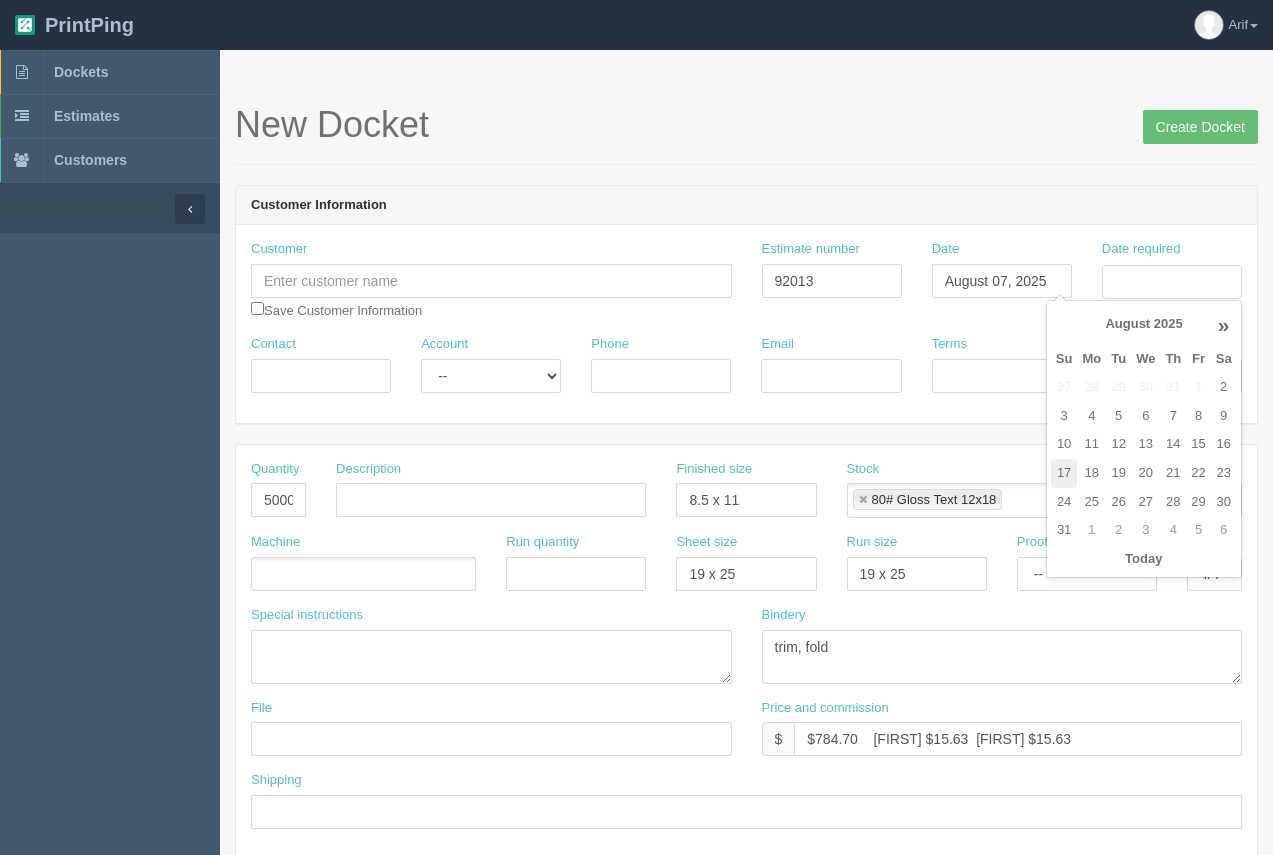 click on "17" at bounding box center [1064, 473] 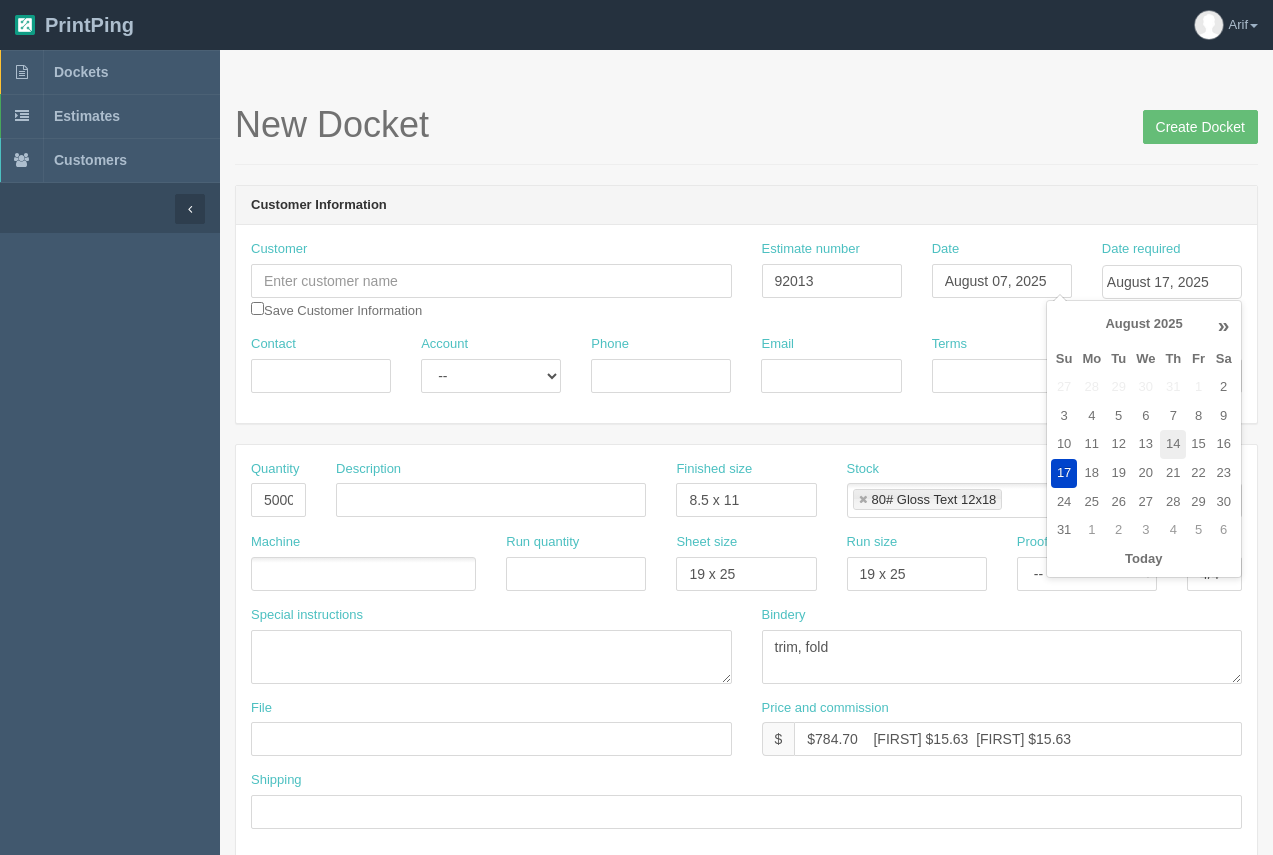 click on "14" at bounding box center [1173, 444] 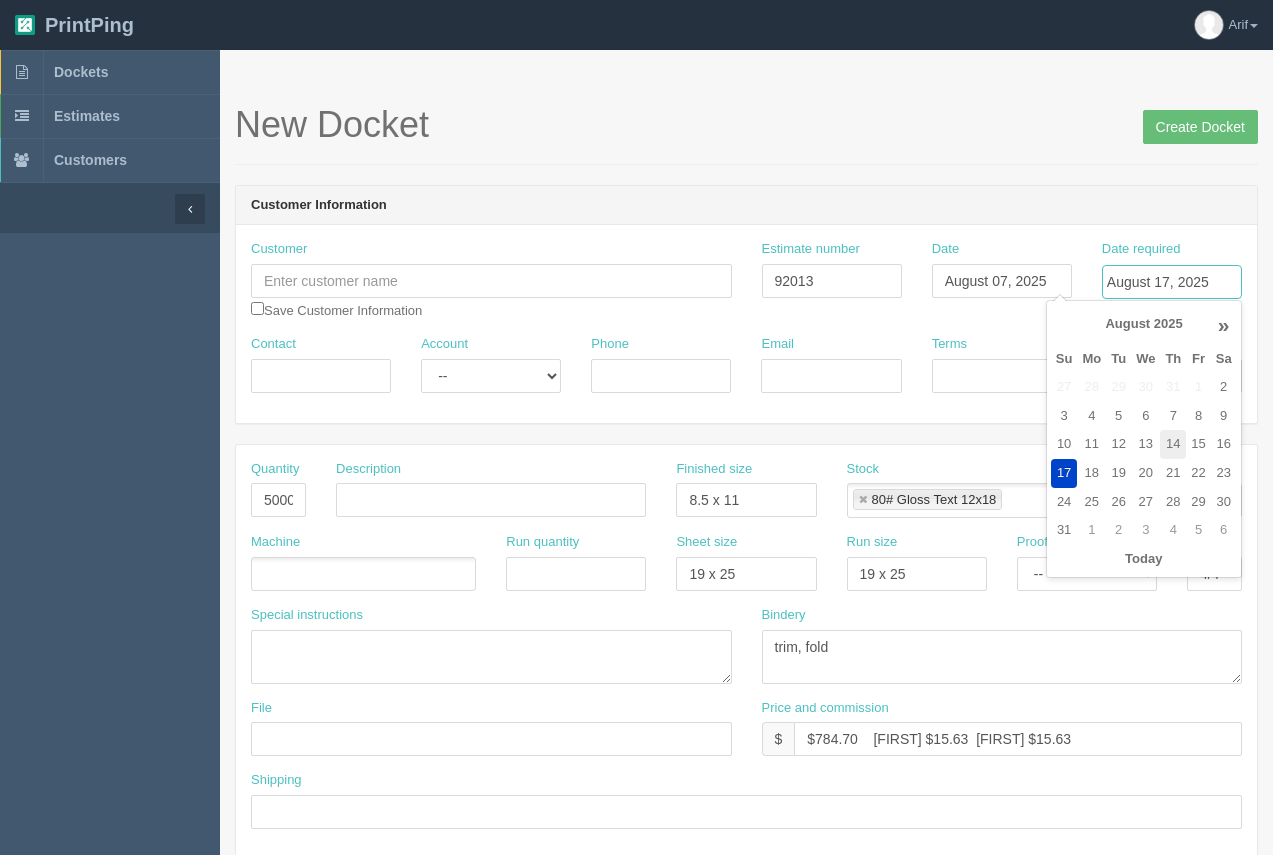 type on "August 14, 2025" 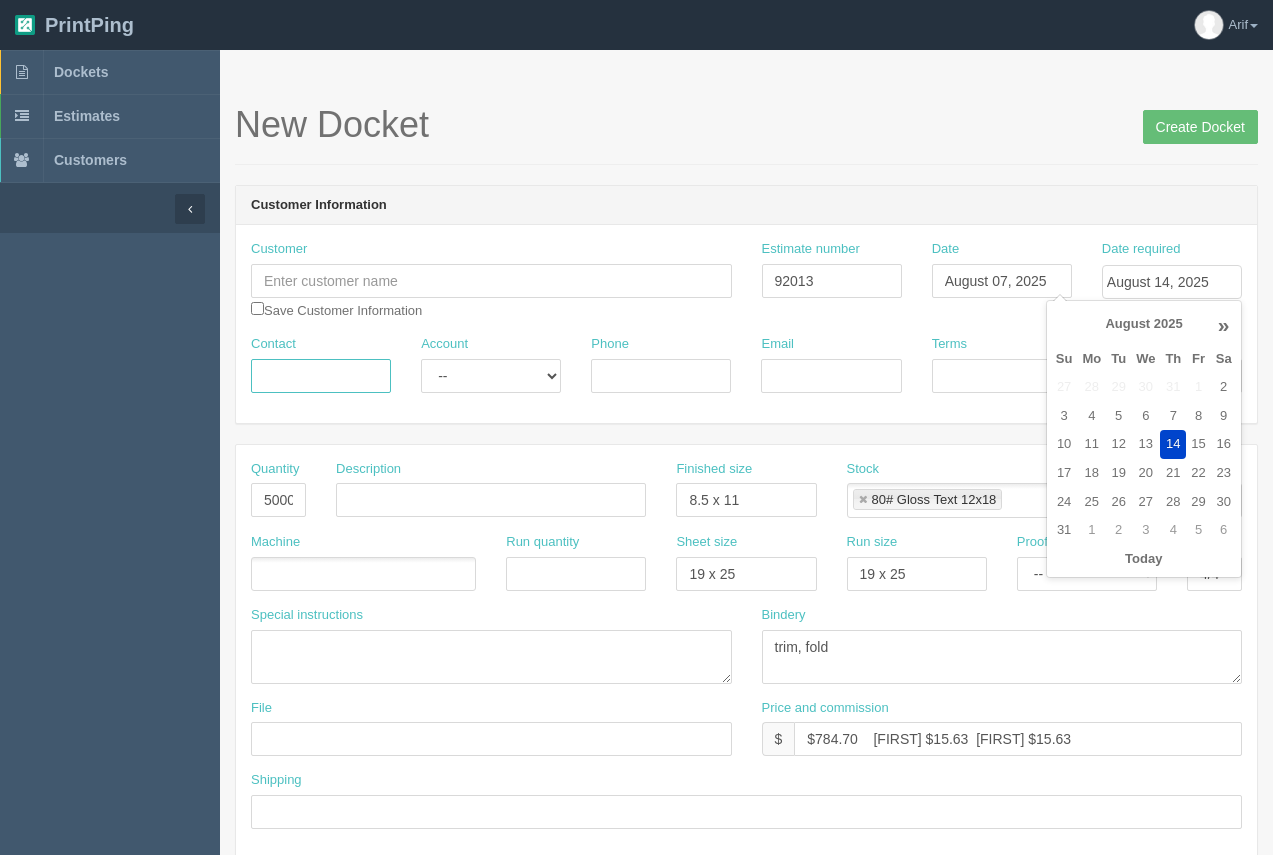 click on "Contact" at bounding box center (321, 376) 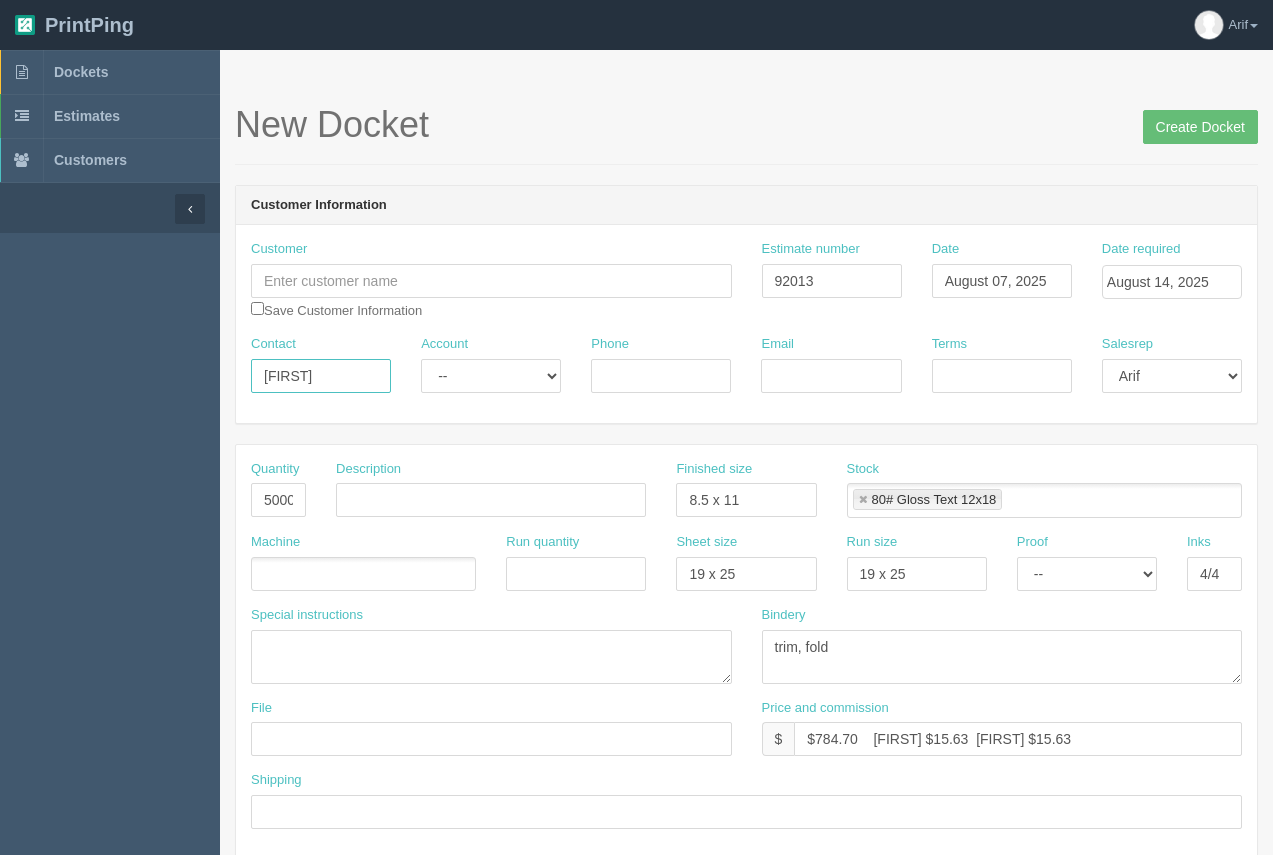 type on "Allie" 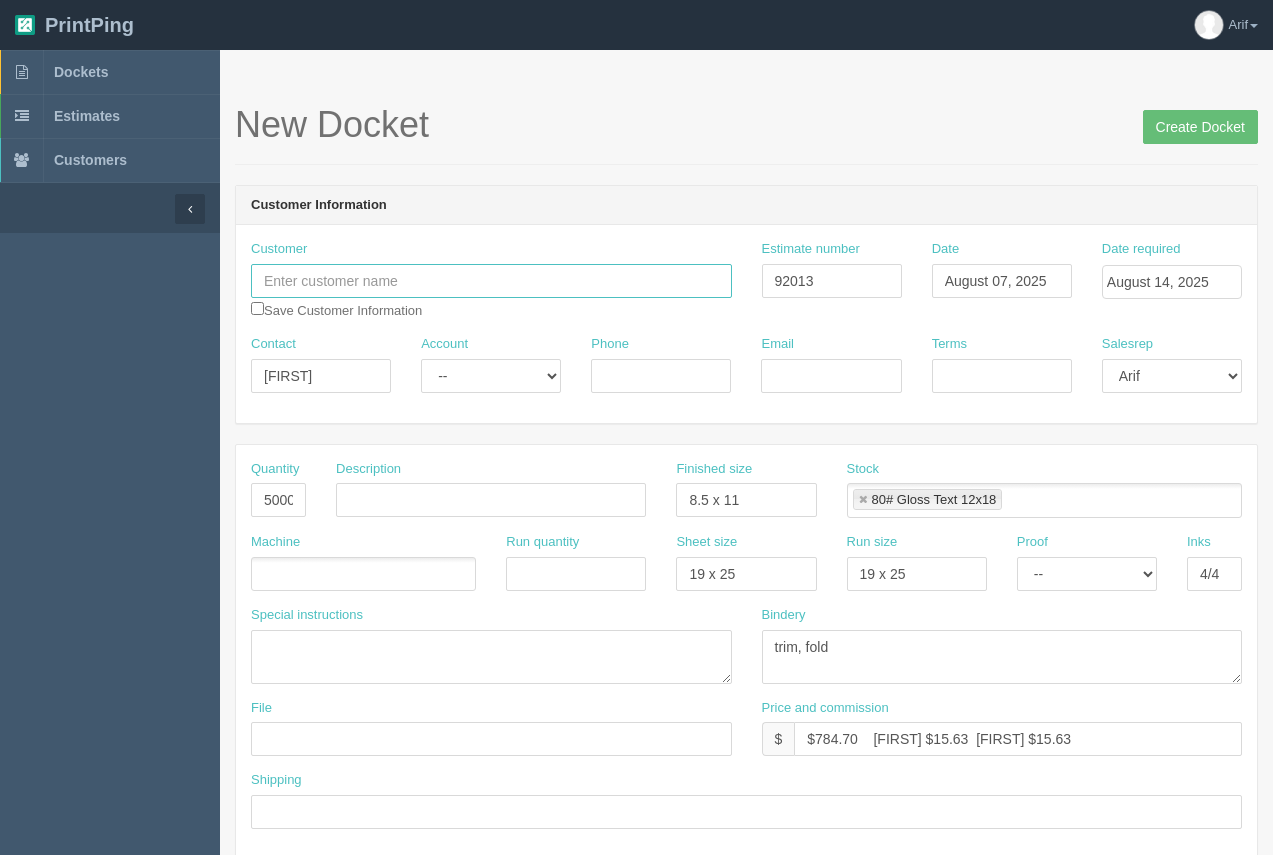paste on "Chestermere United FC" 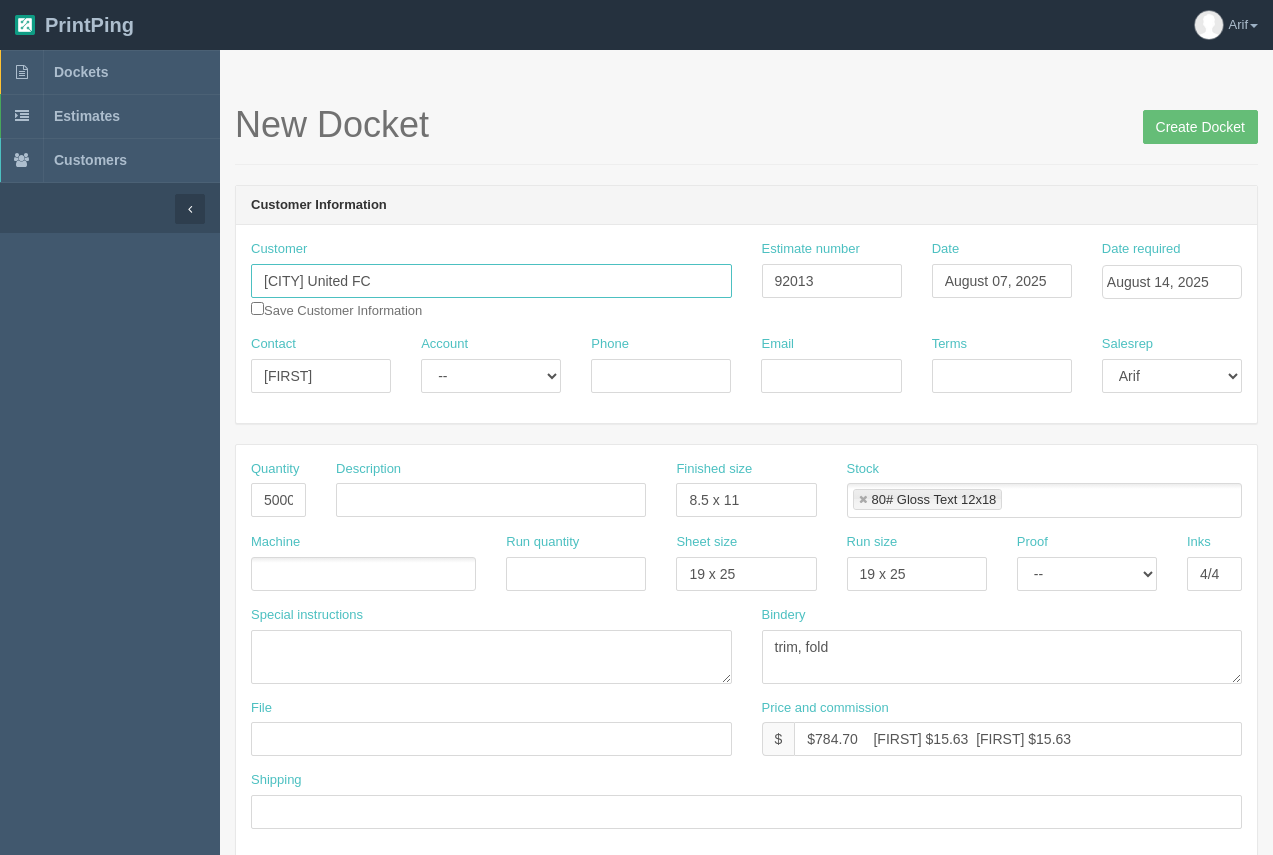 type on "Chestermere United FC" 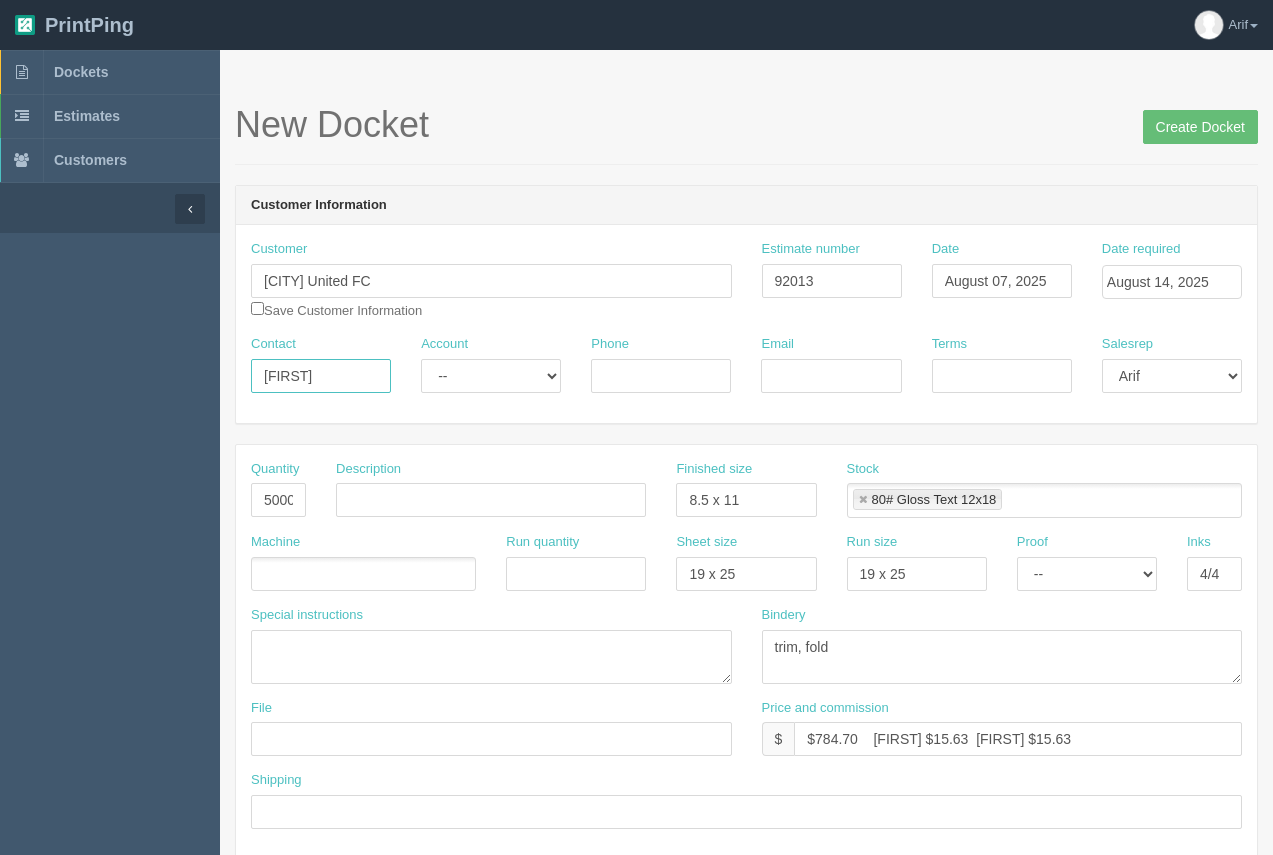drag, startPoint x: 323, startPoint y: 377, endPoint x: 227, endPoint y: 367, distance: 96.519424 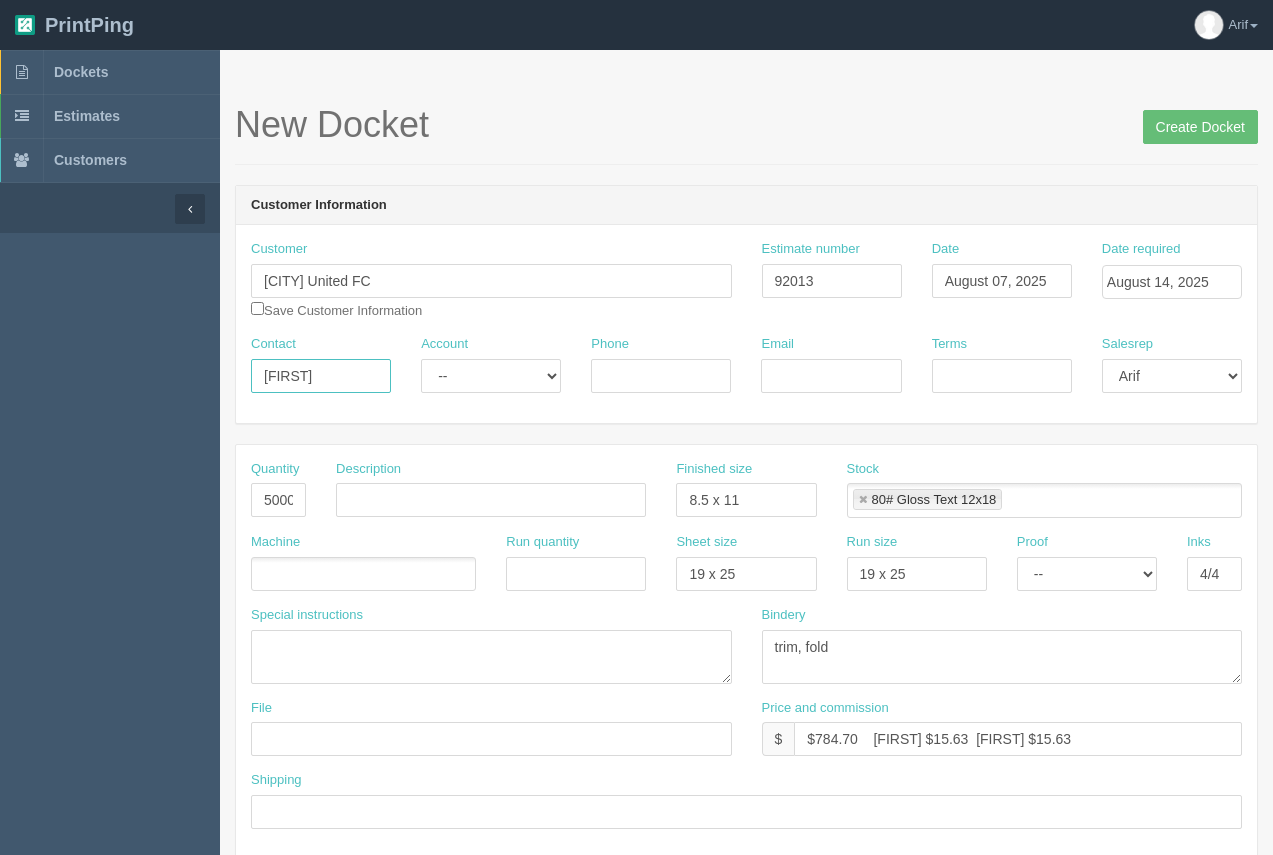 paste on "Bell" 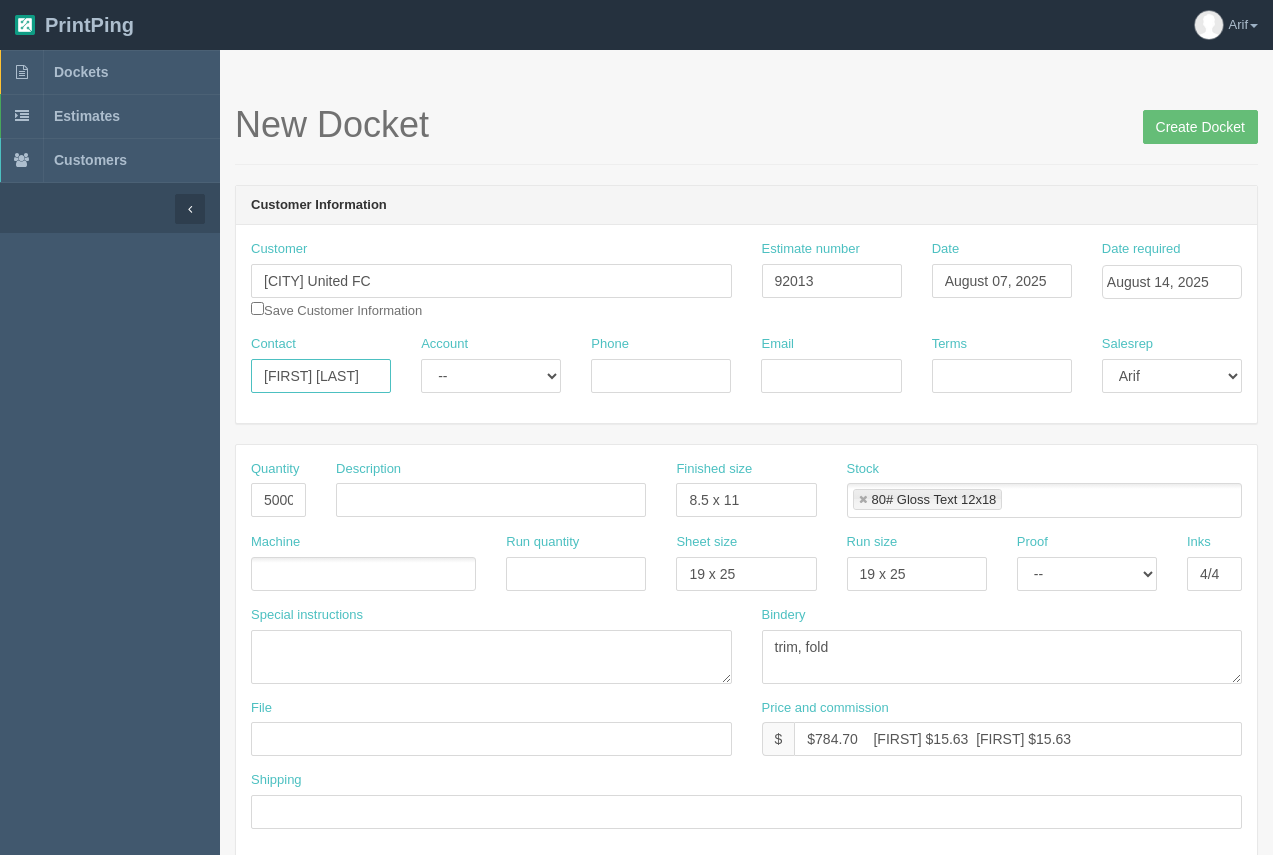 type on "Allie Bell" 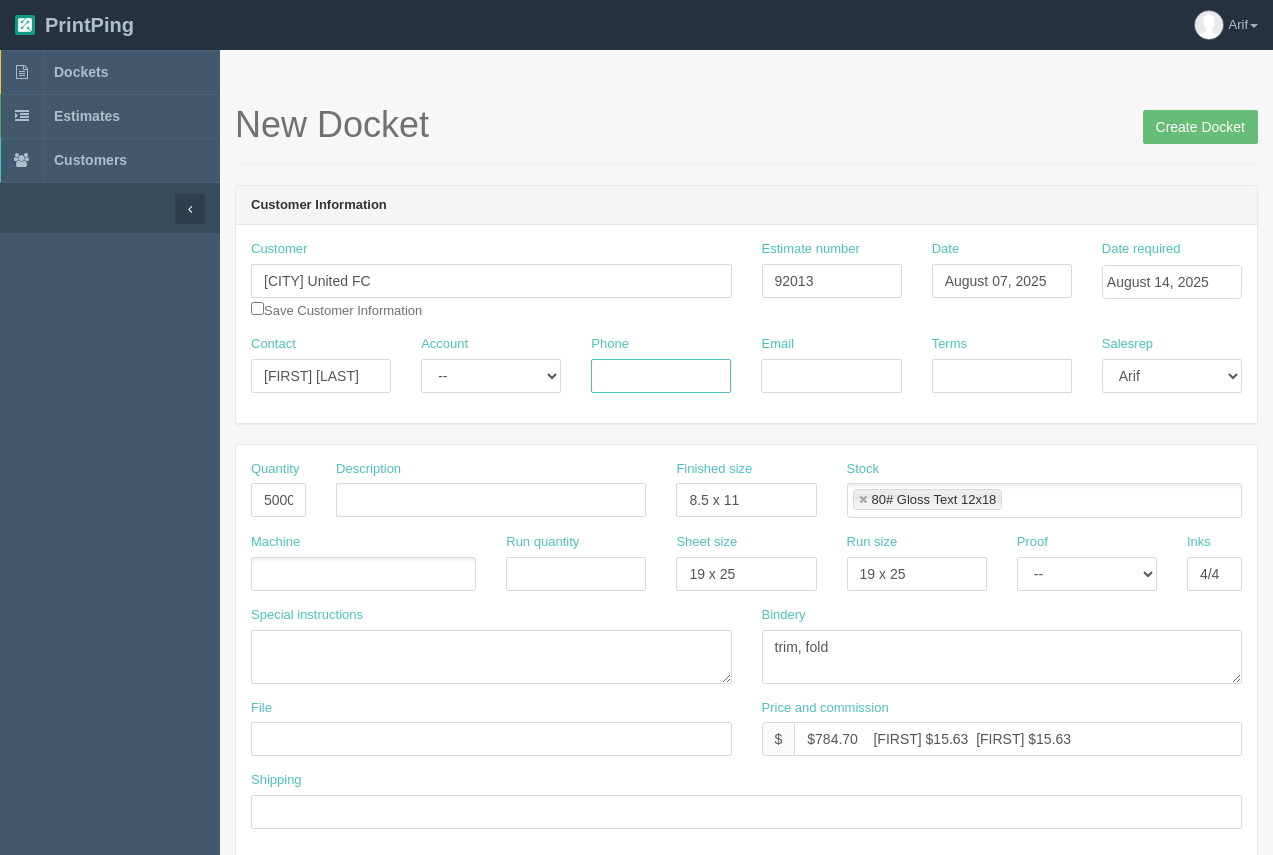paste on "(604) 375-2335" 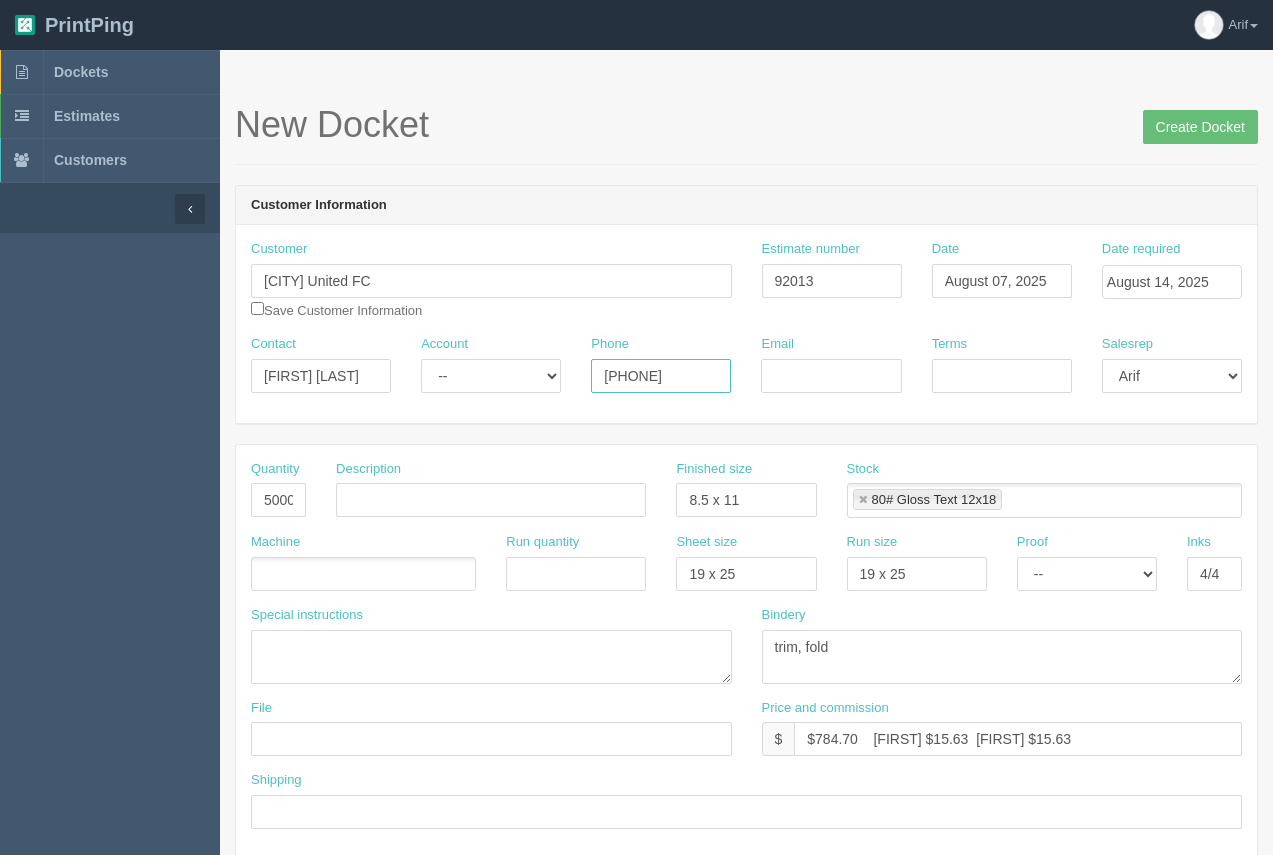 type on "(604) 375-2335" 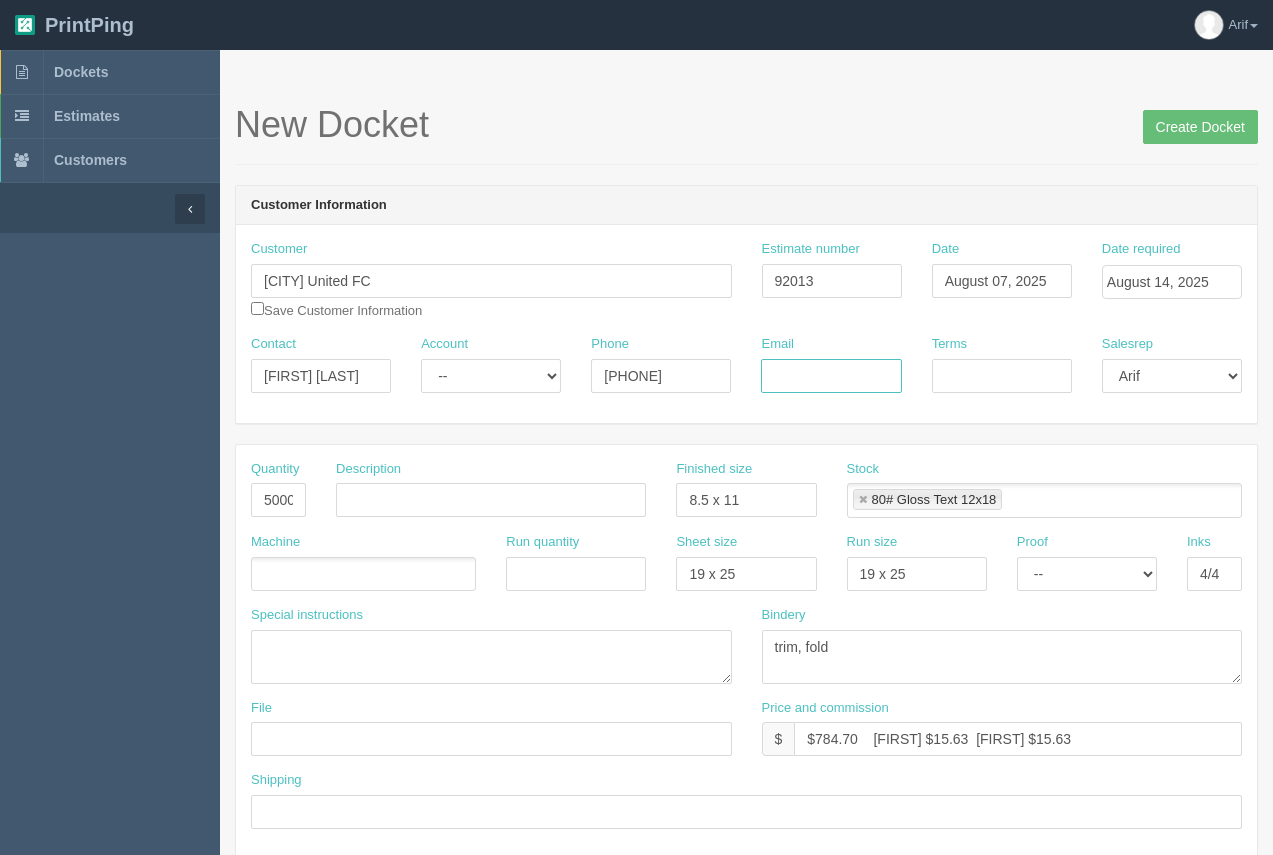paste on "allie.bell@shaw.ca" 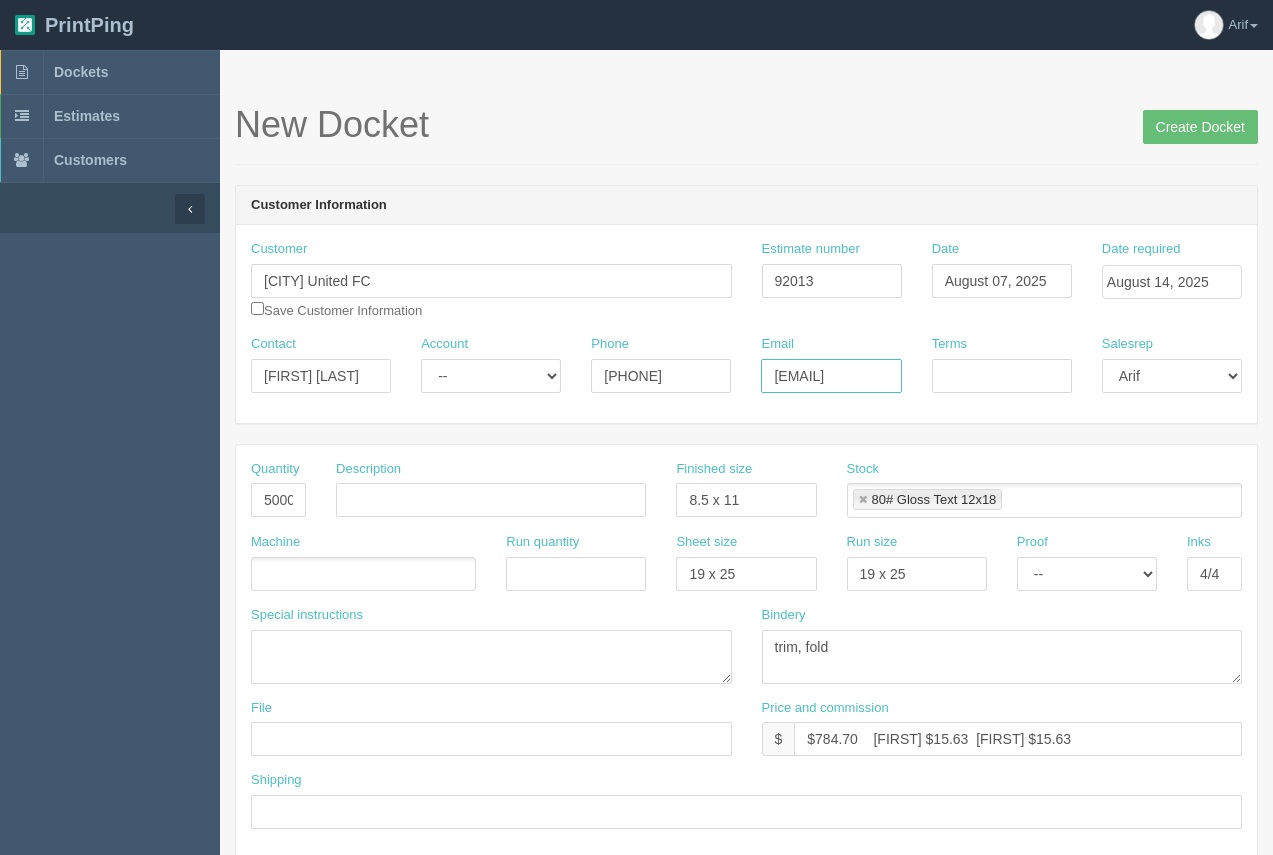 scroll, scrollTop: 0, scrollLeft: 1, axis: horizontal 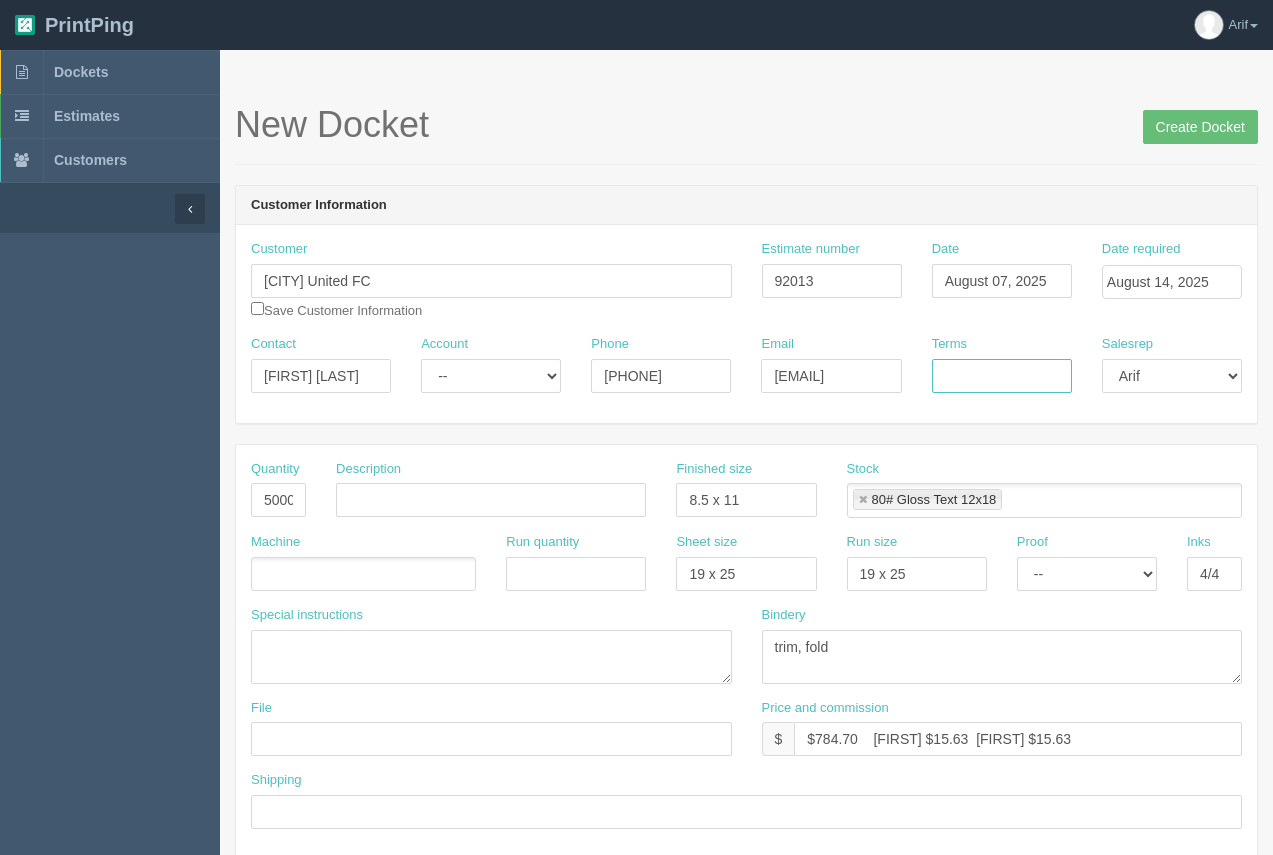 click on "Terms" at bounding box center [1002, 376] 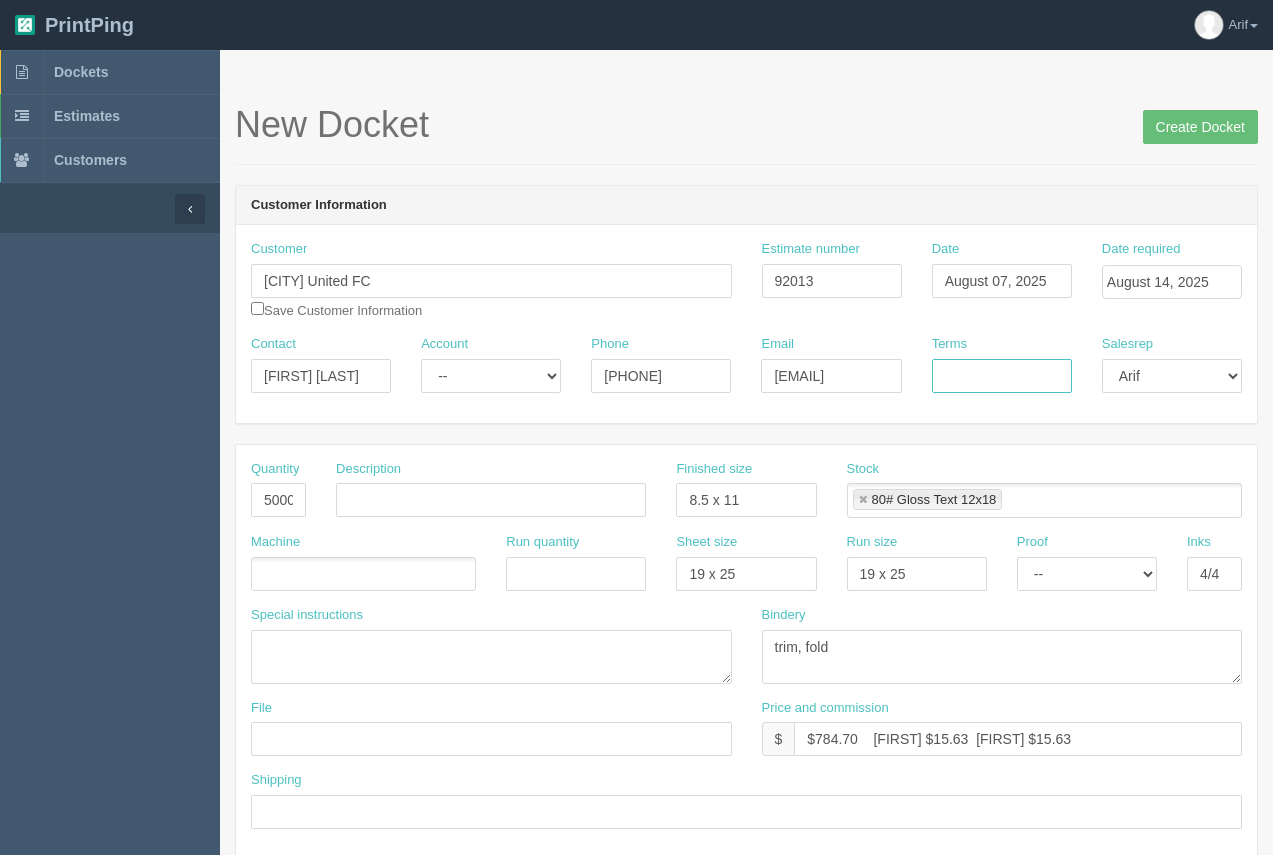 type on "50/50" 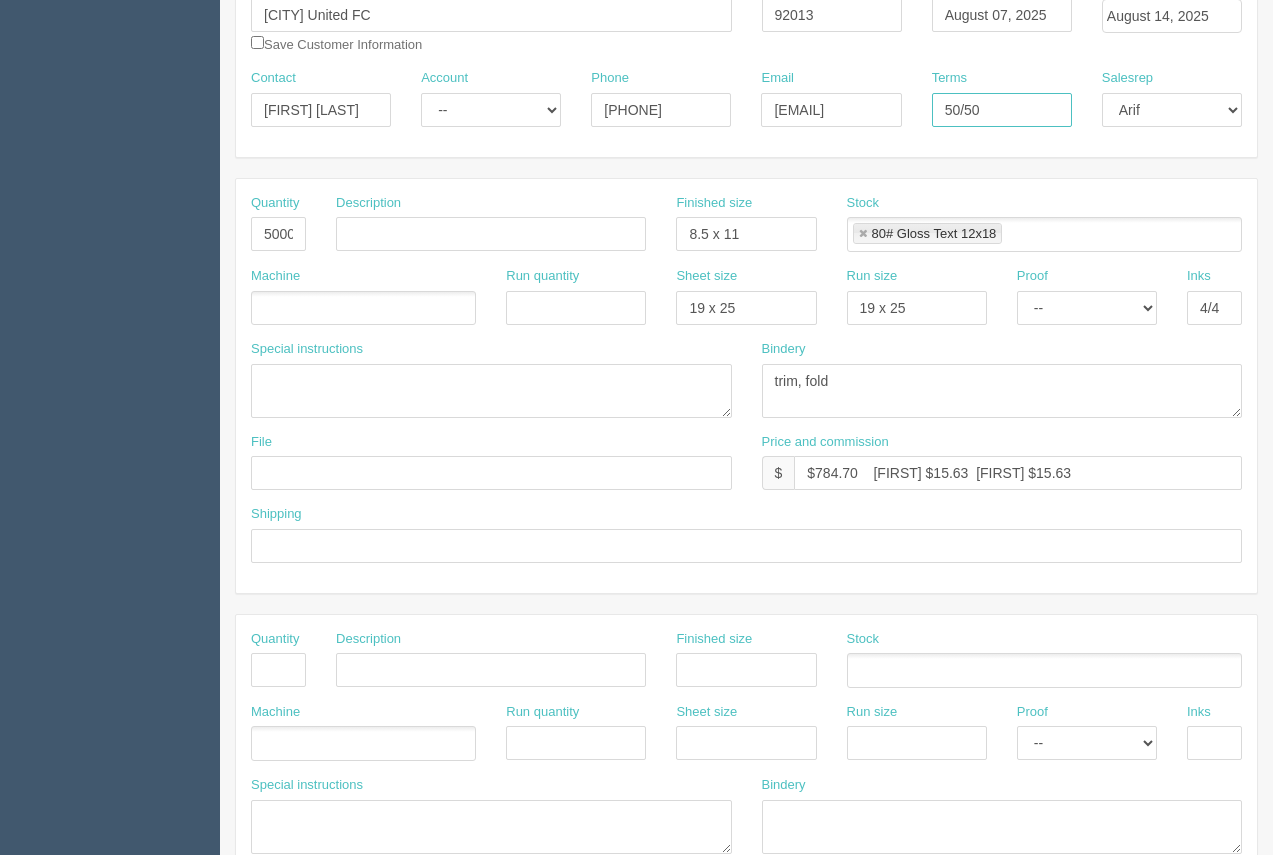 scroll, scrollTop: 259, scrollLeft: 0, axis: vertical 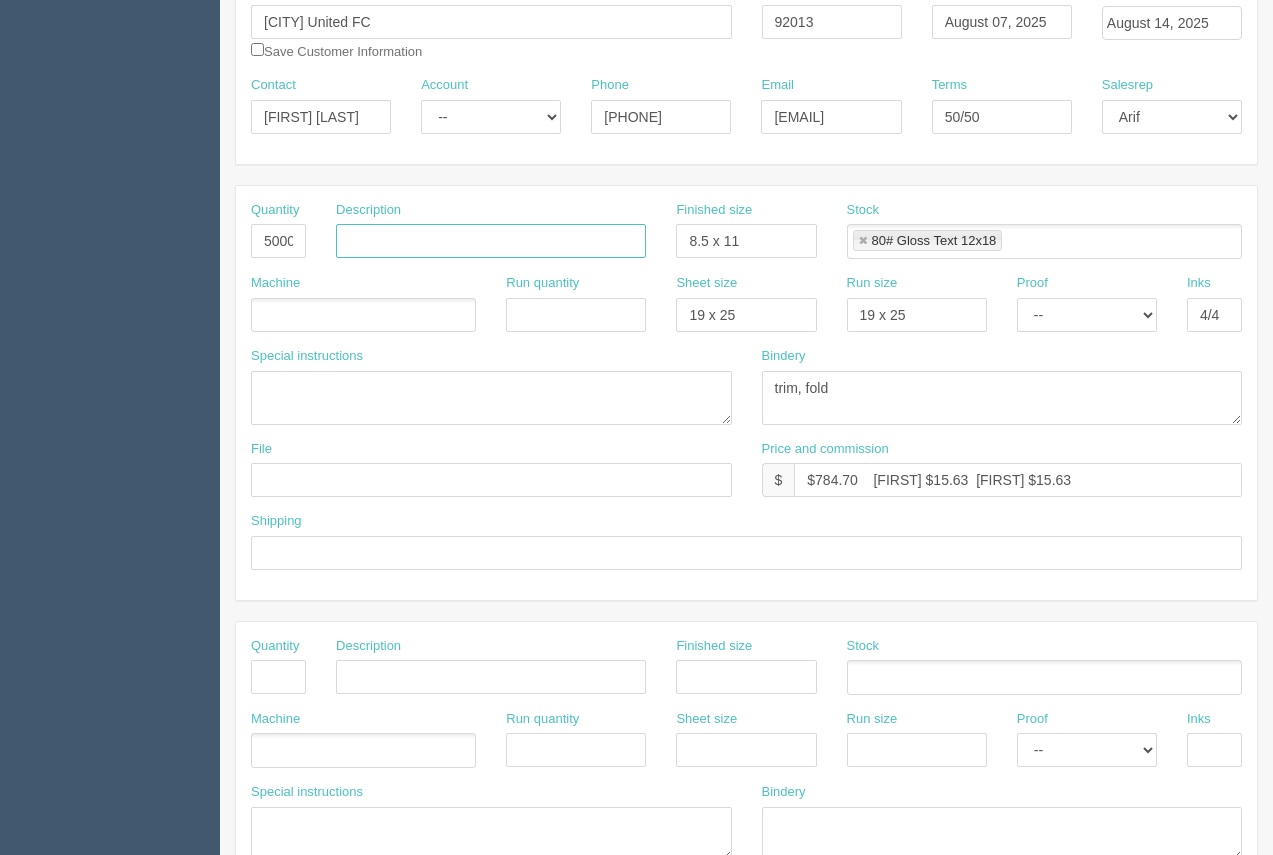 click at bounding box center (491, 241) 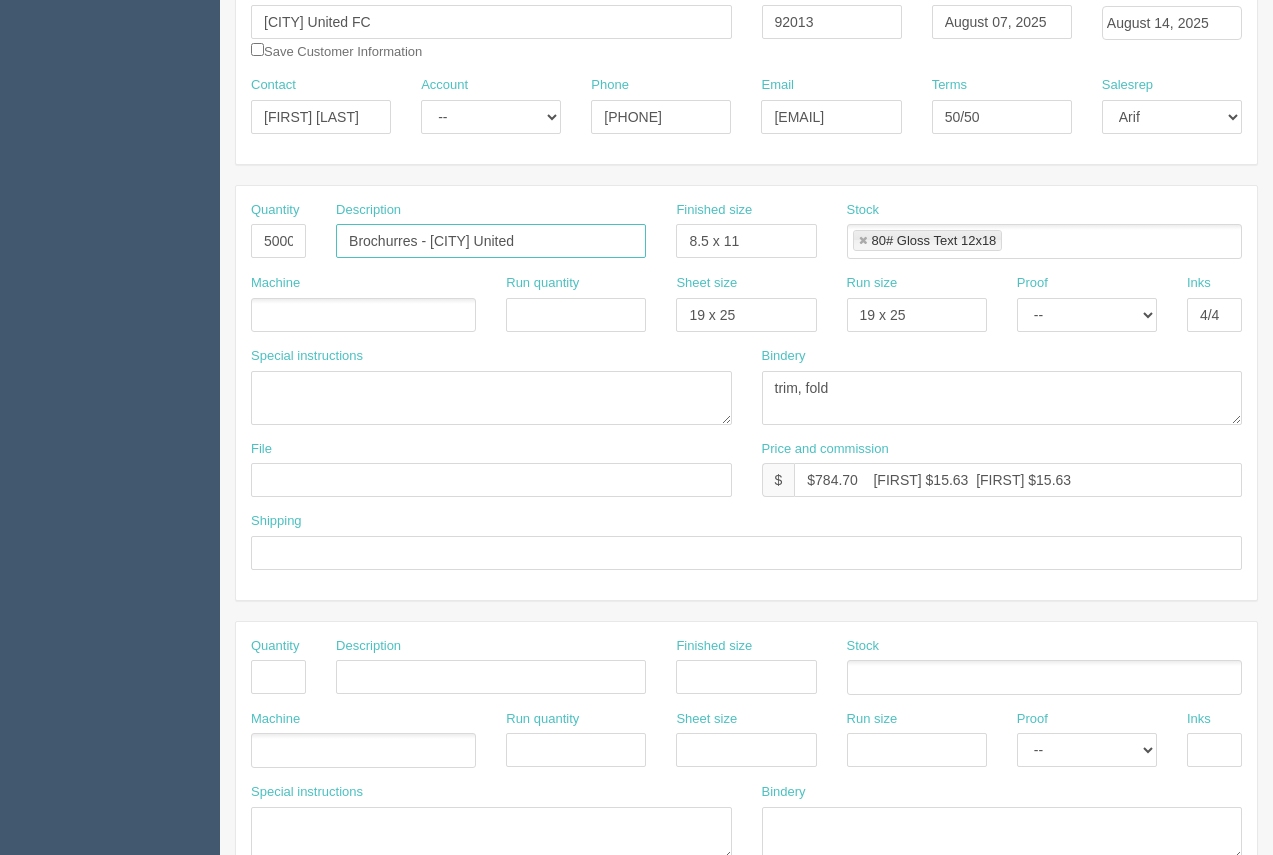 click on "Brochurres - Chestermere United" at bounding box center (491, 241) 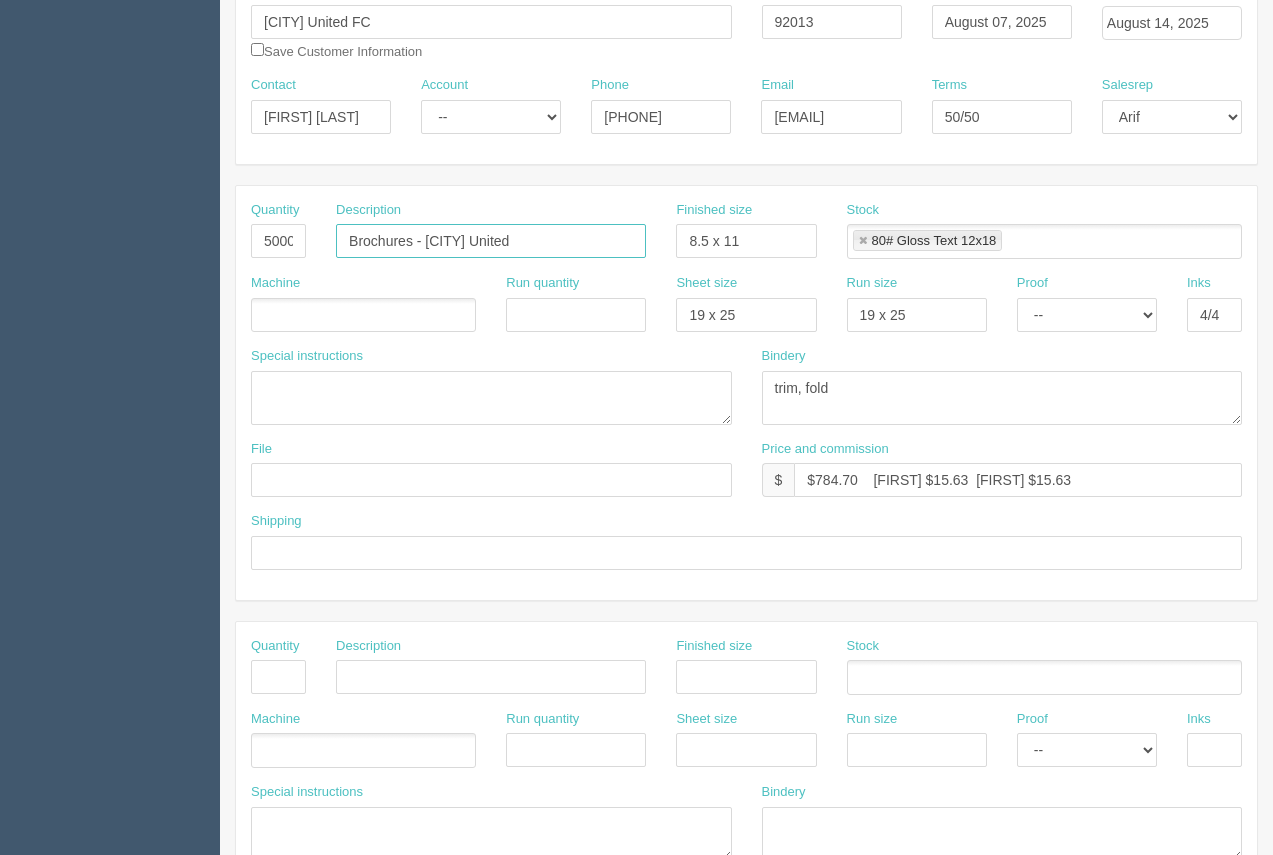 type on "Brochures - Chestermere United" 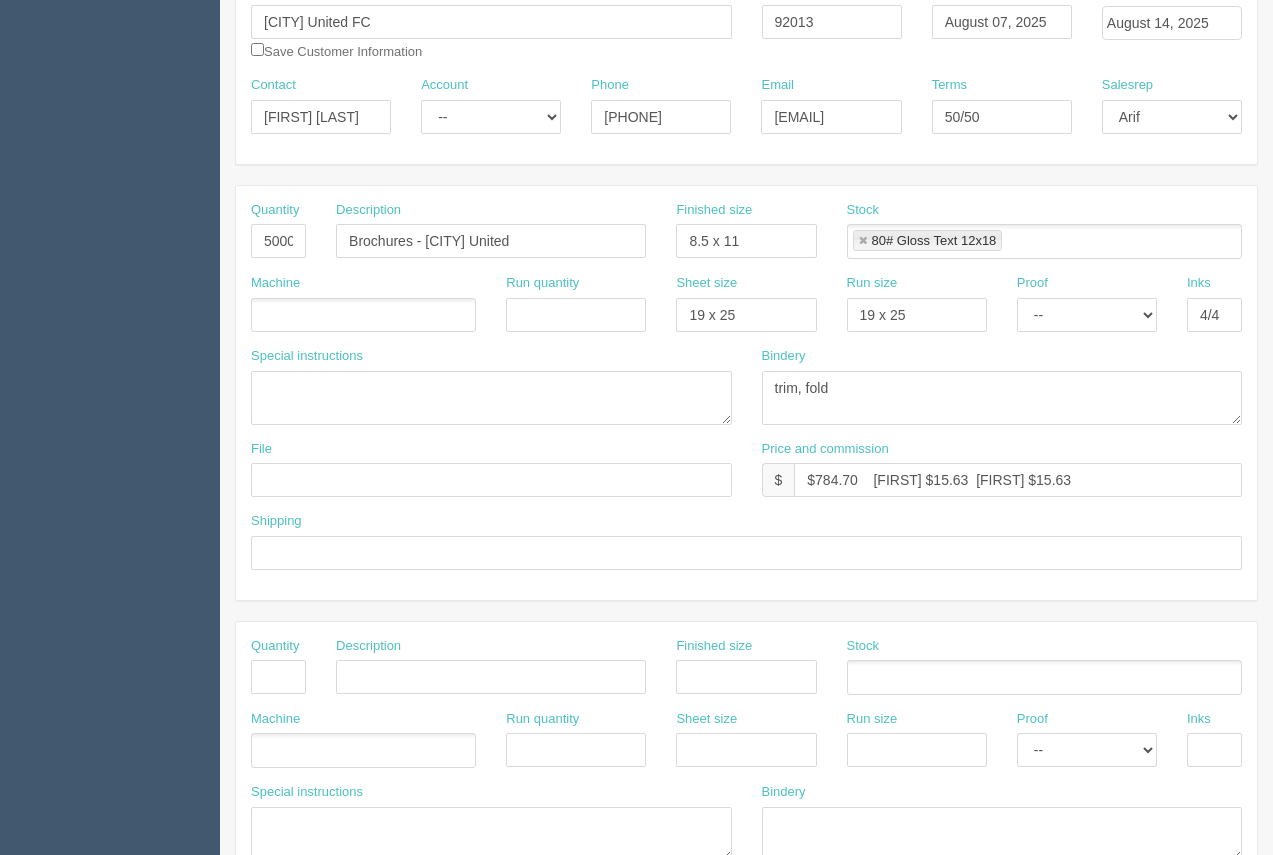 click at bounding box center (363, 315) 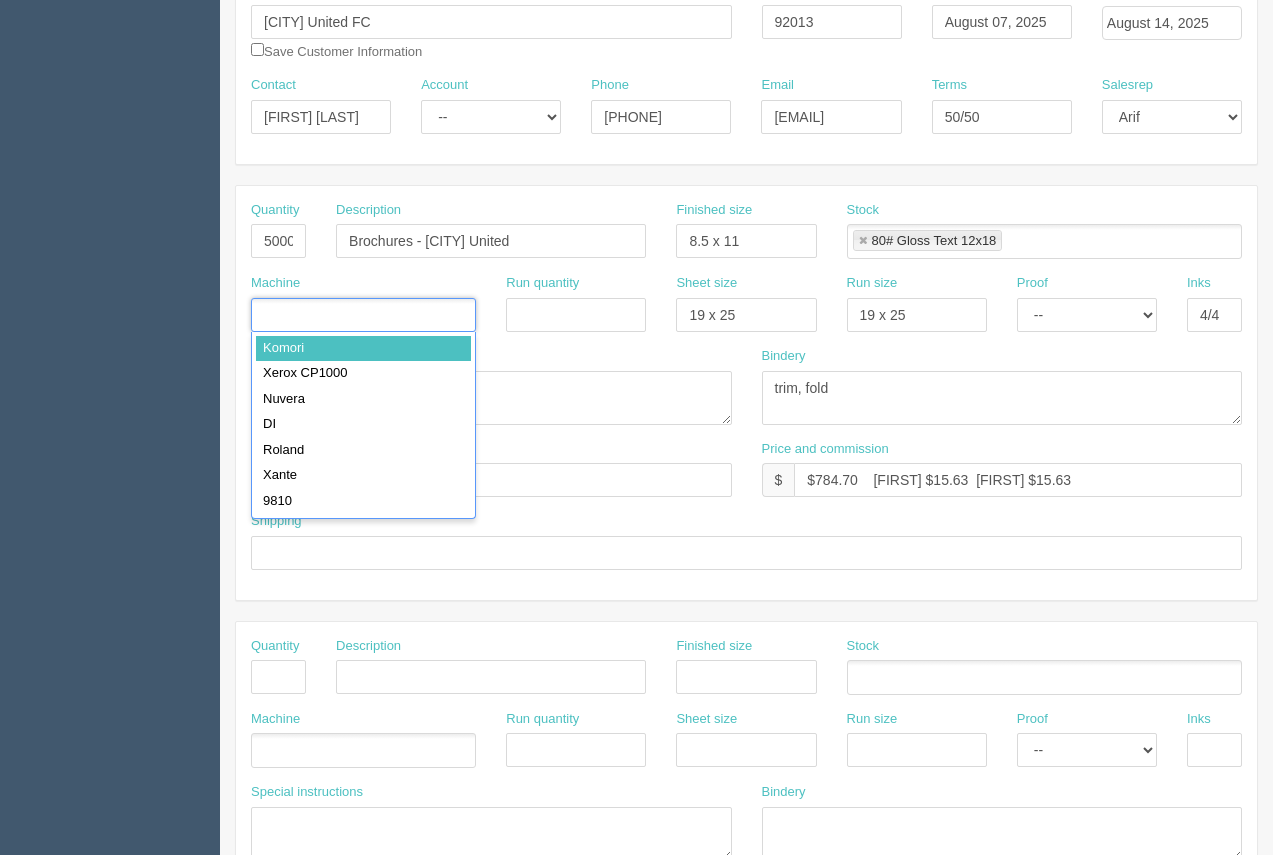 type on "Komori" 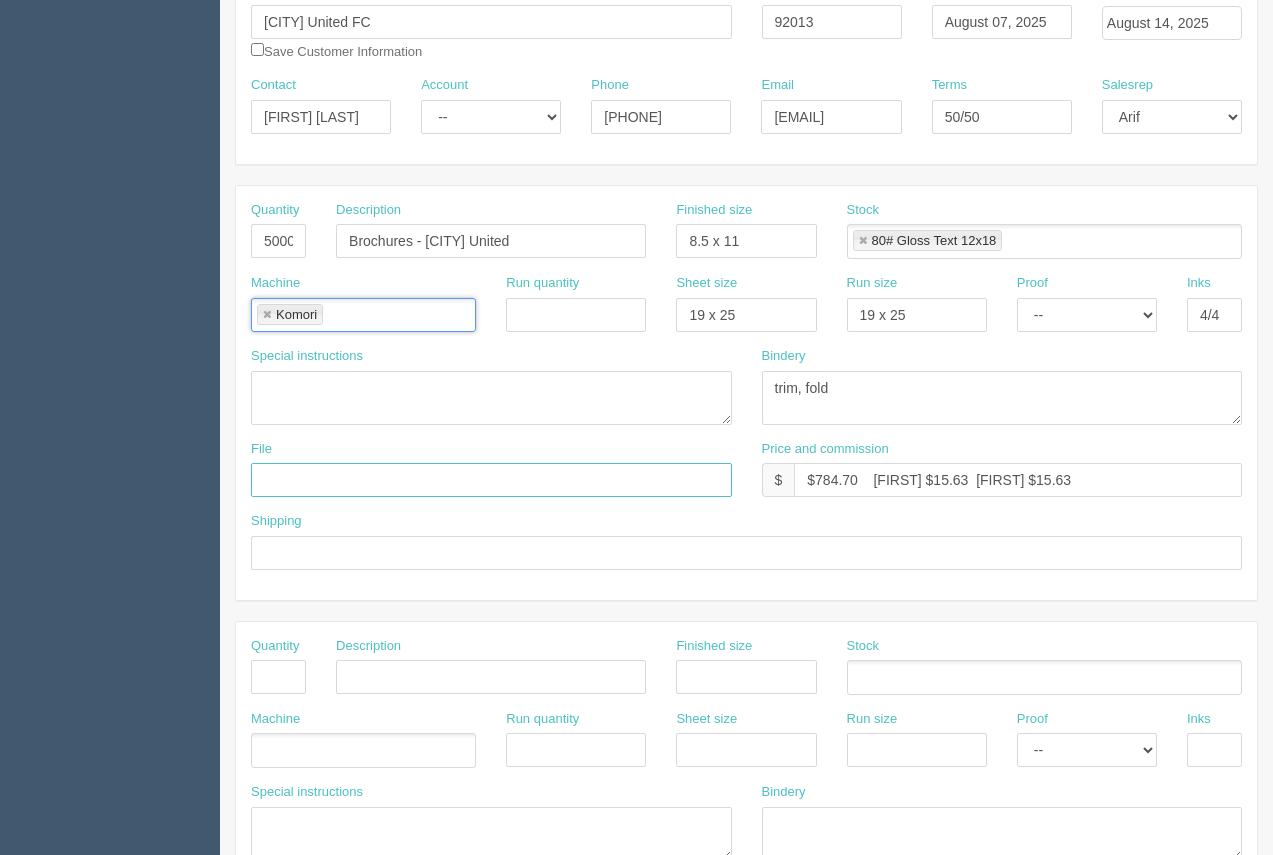 click at bounding box center [491, 480] 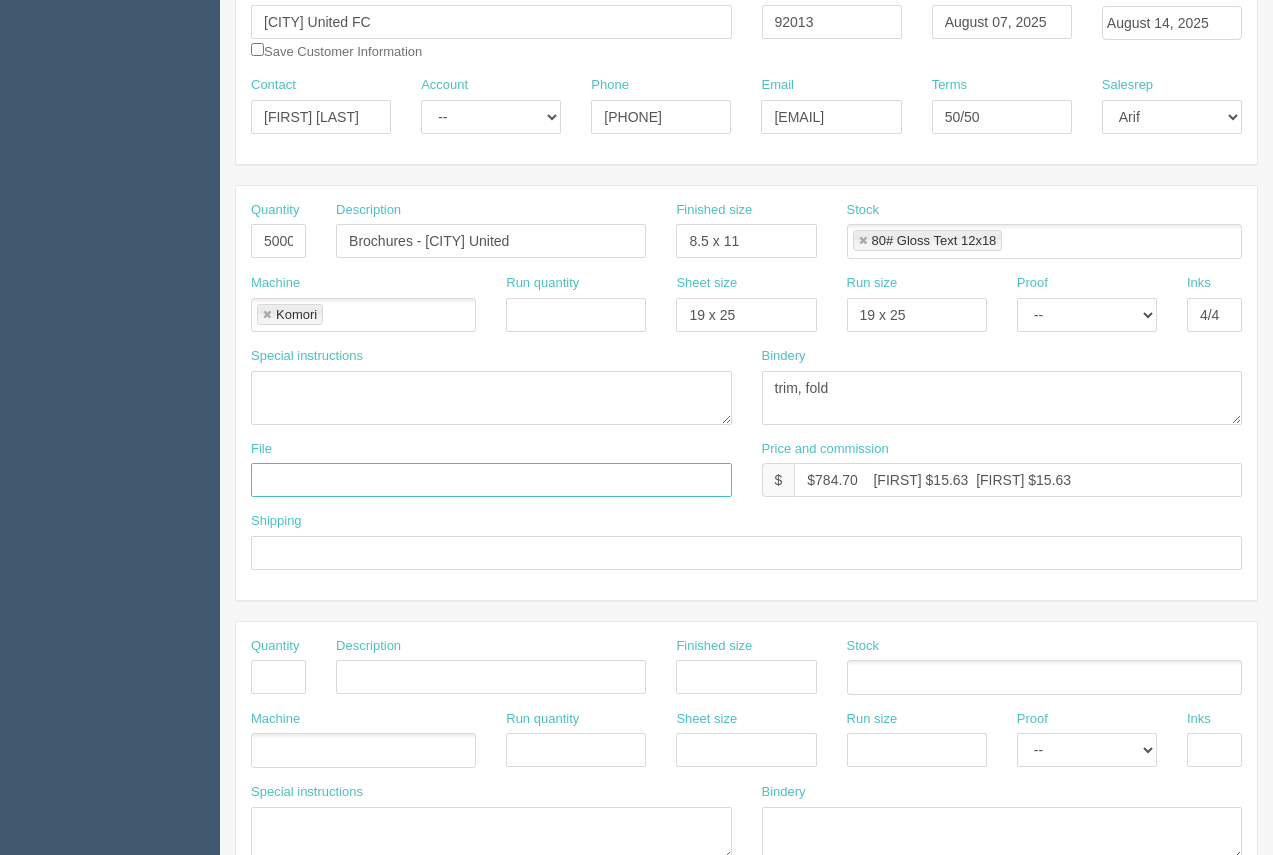 type on "[EMAIL]" 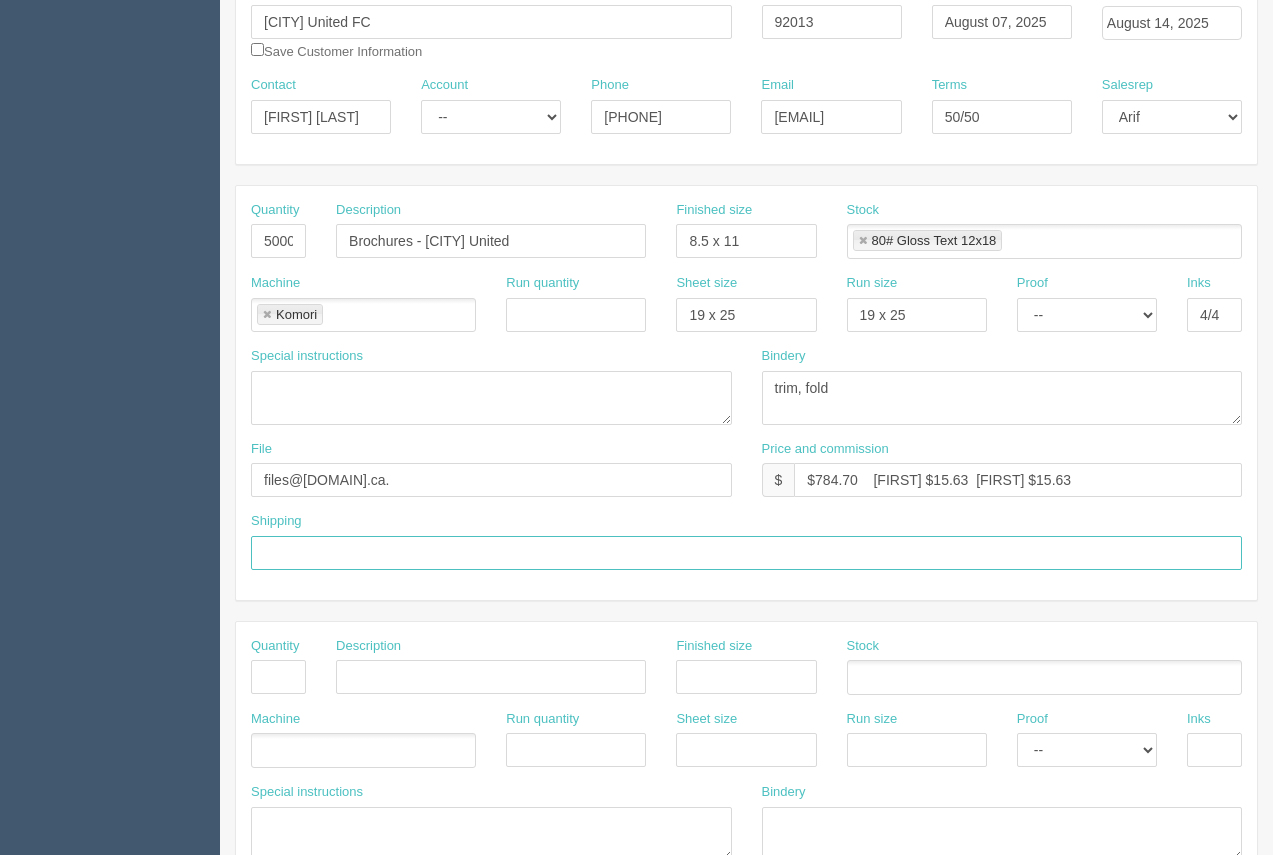 click at bounding box center (746, 553) 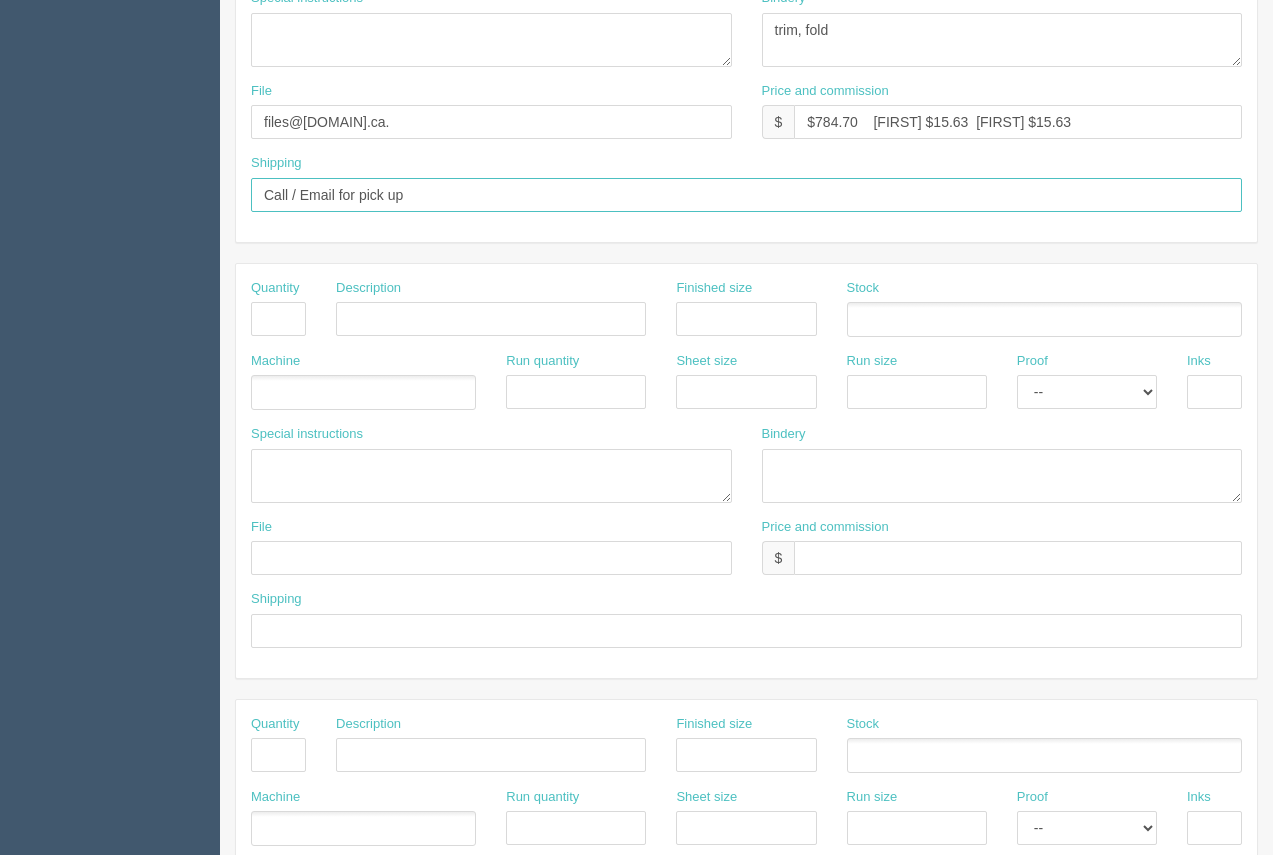 scroll, scrollTop: 961, scrollLeft: 0, axis: vertical 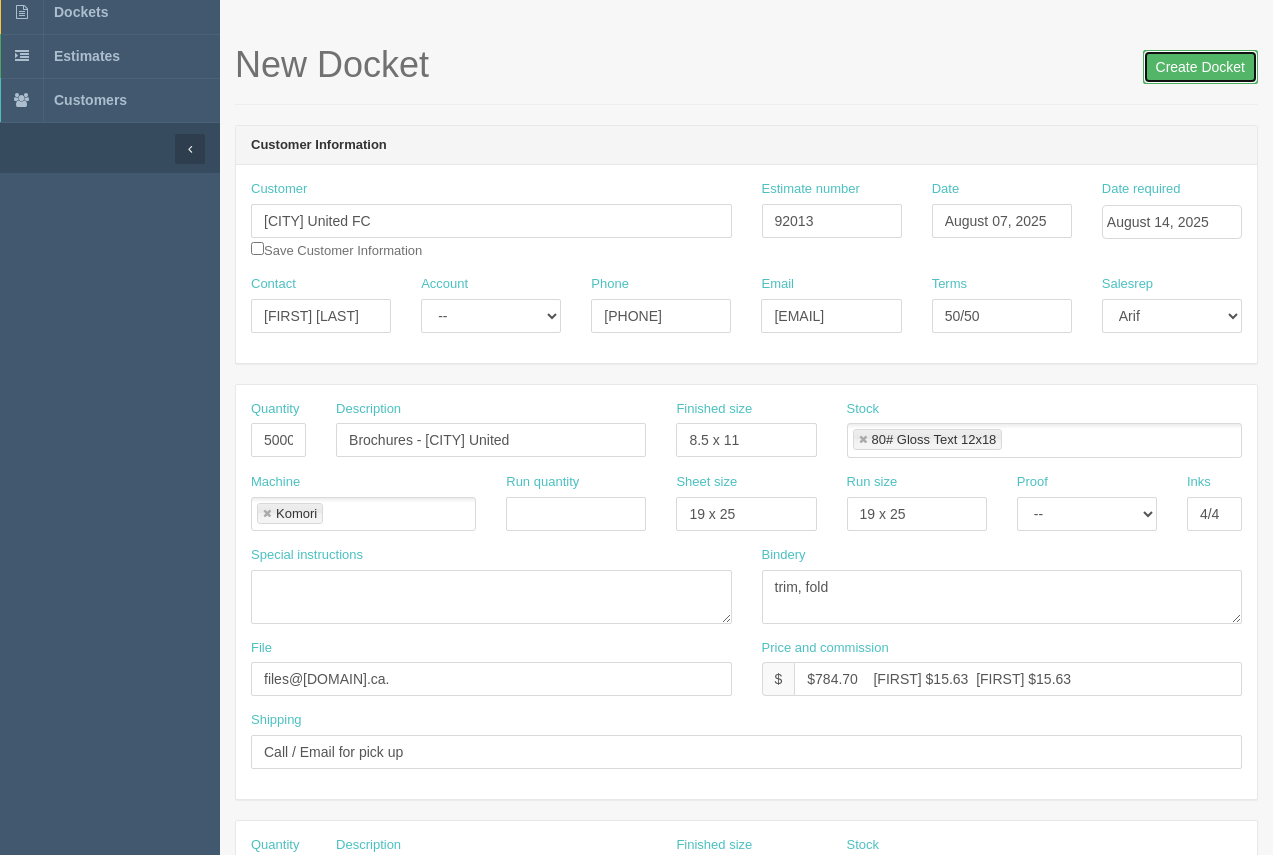 click on "Create Docket" at bounding box center [1200, 67] 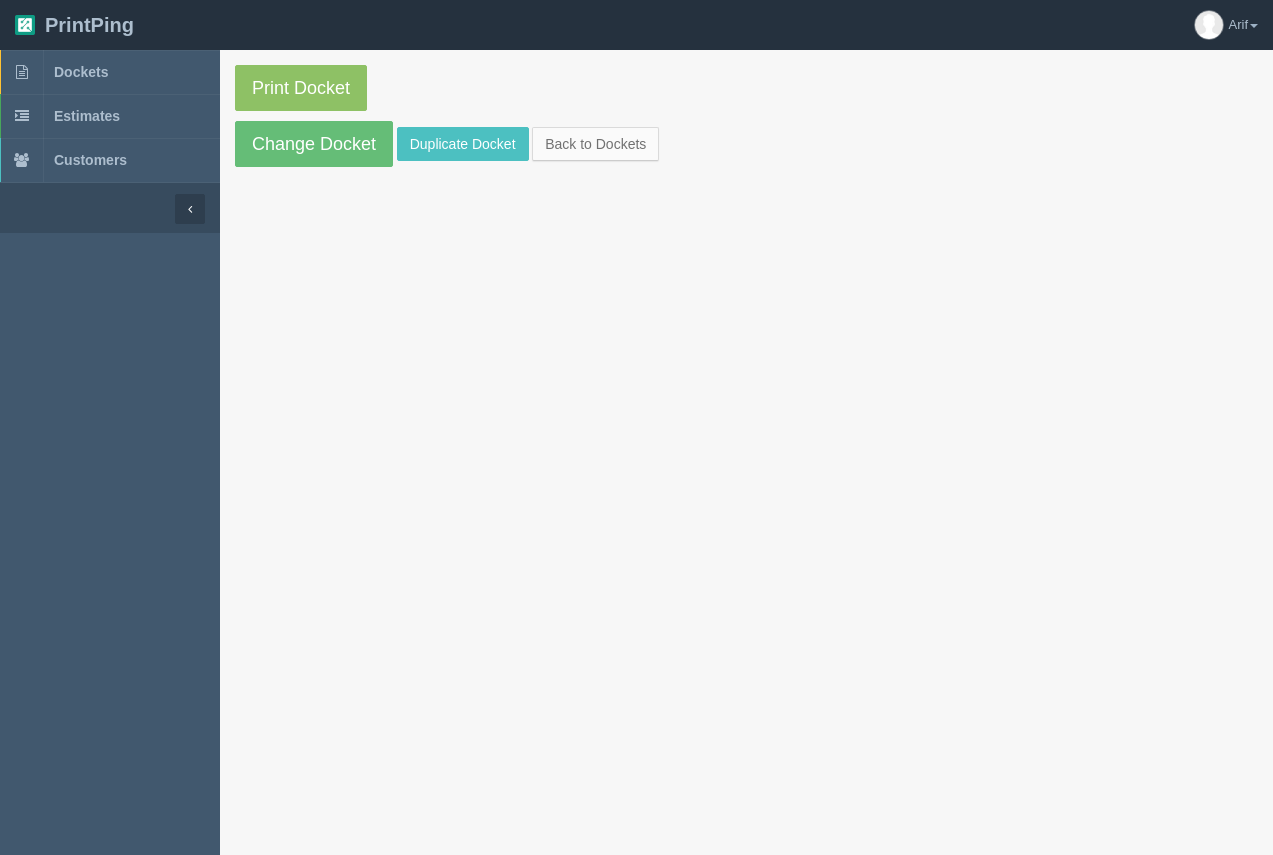 scroll, scrollTop: 0, scrollLeft: 0, axis: both 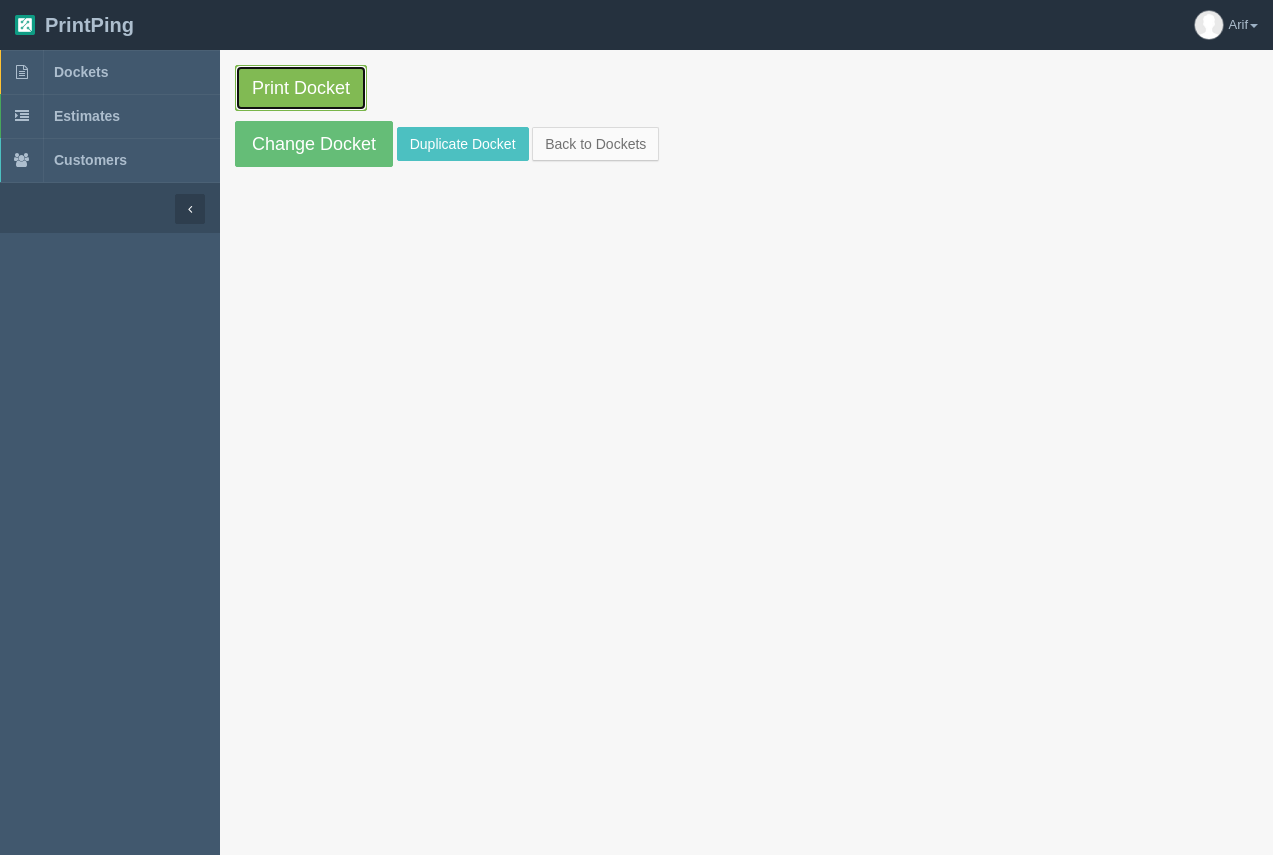 click on "Print Docket" at bounding box center [301, 88] 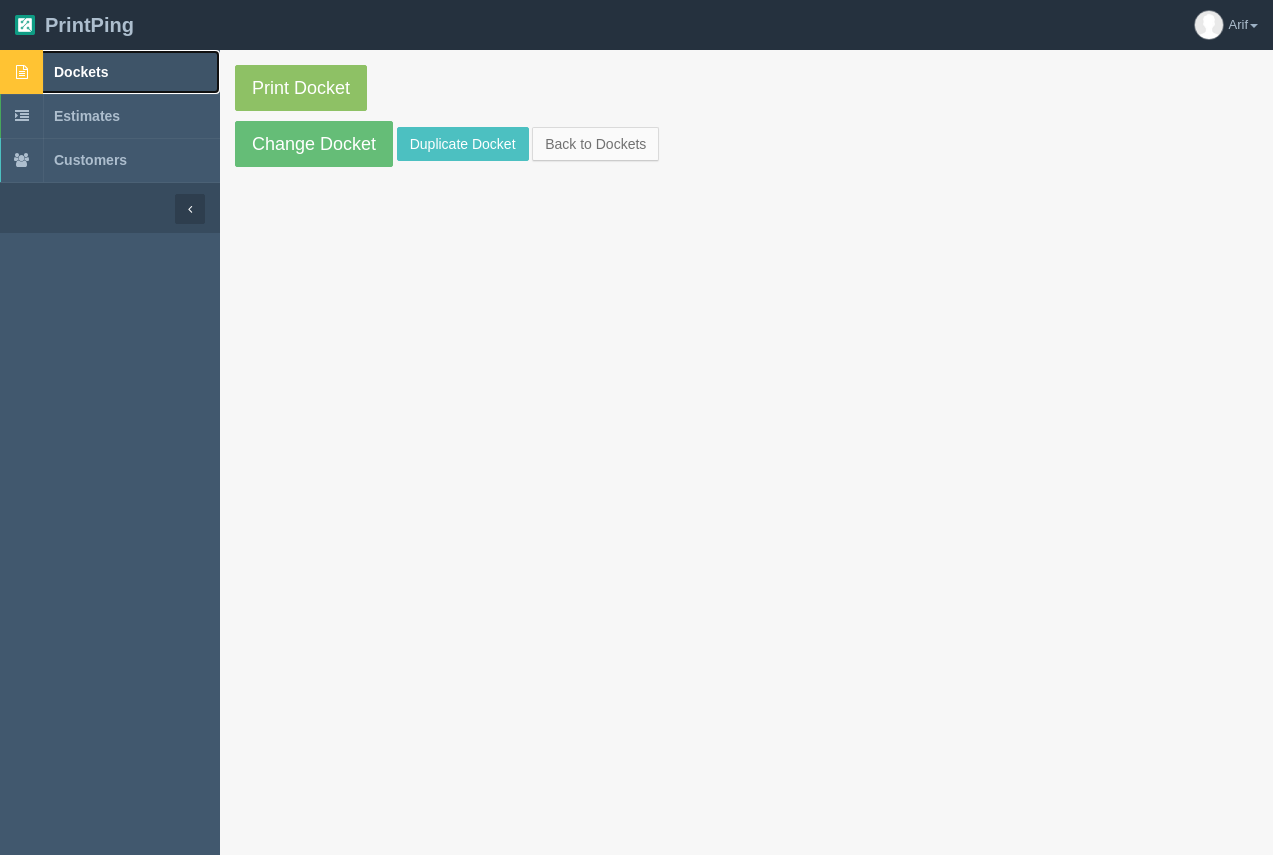 click on "Dockets" at bounding box center (81, 72) 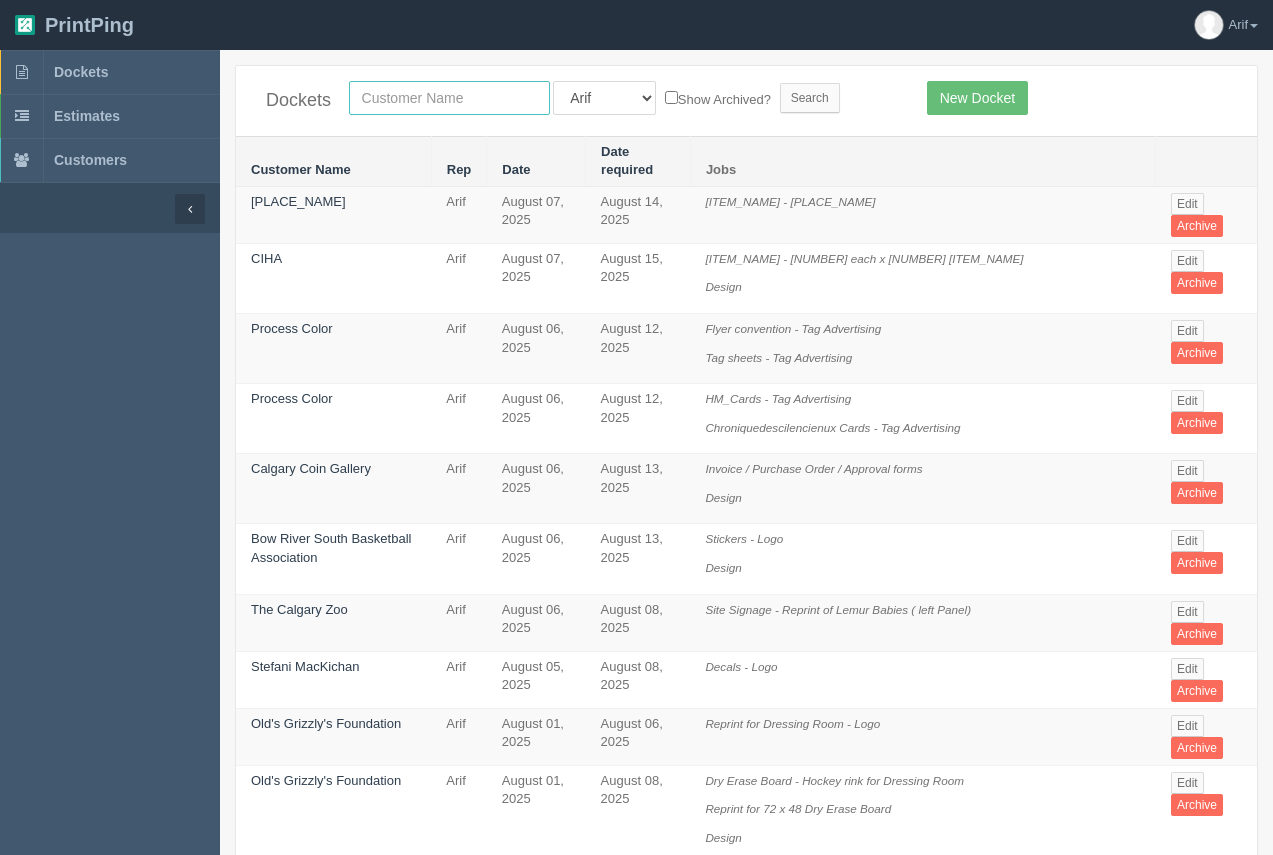 click at bounding box center (449, 98) 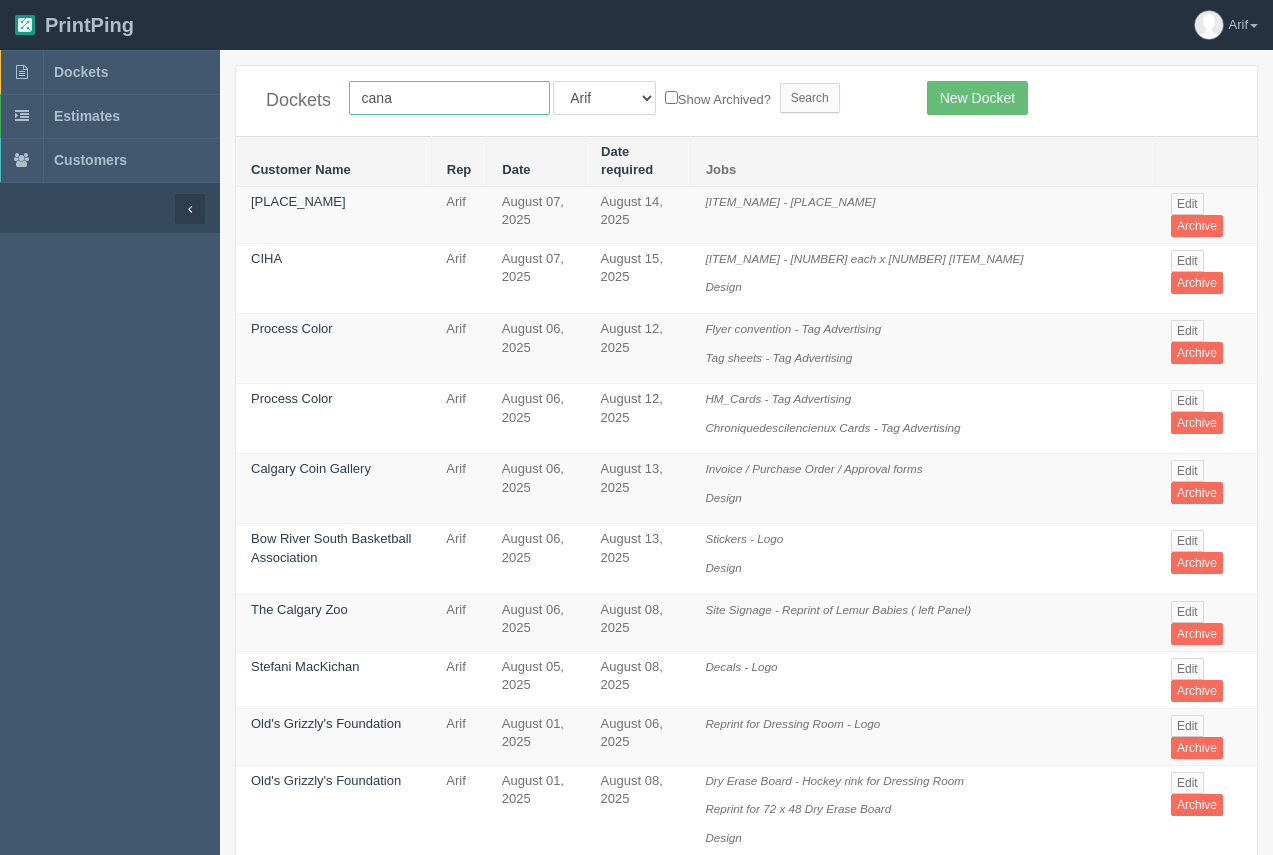 type on "[COUNTRY] beef" 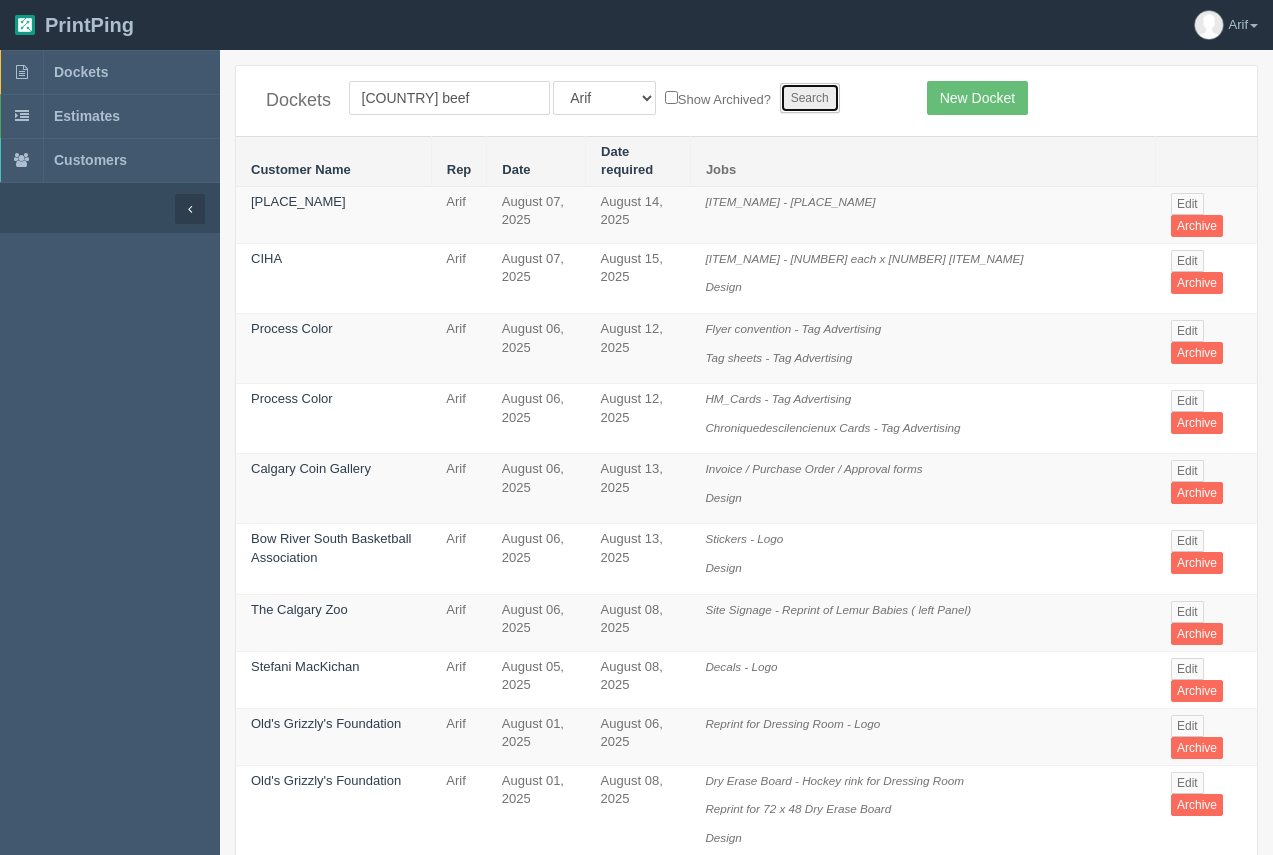 click on "Search" at bounding box center [810, 98] 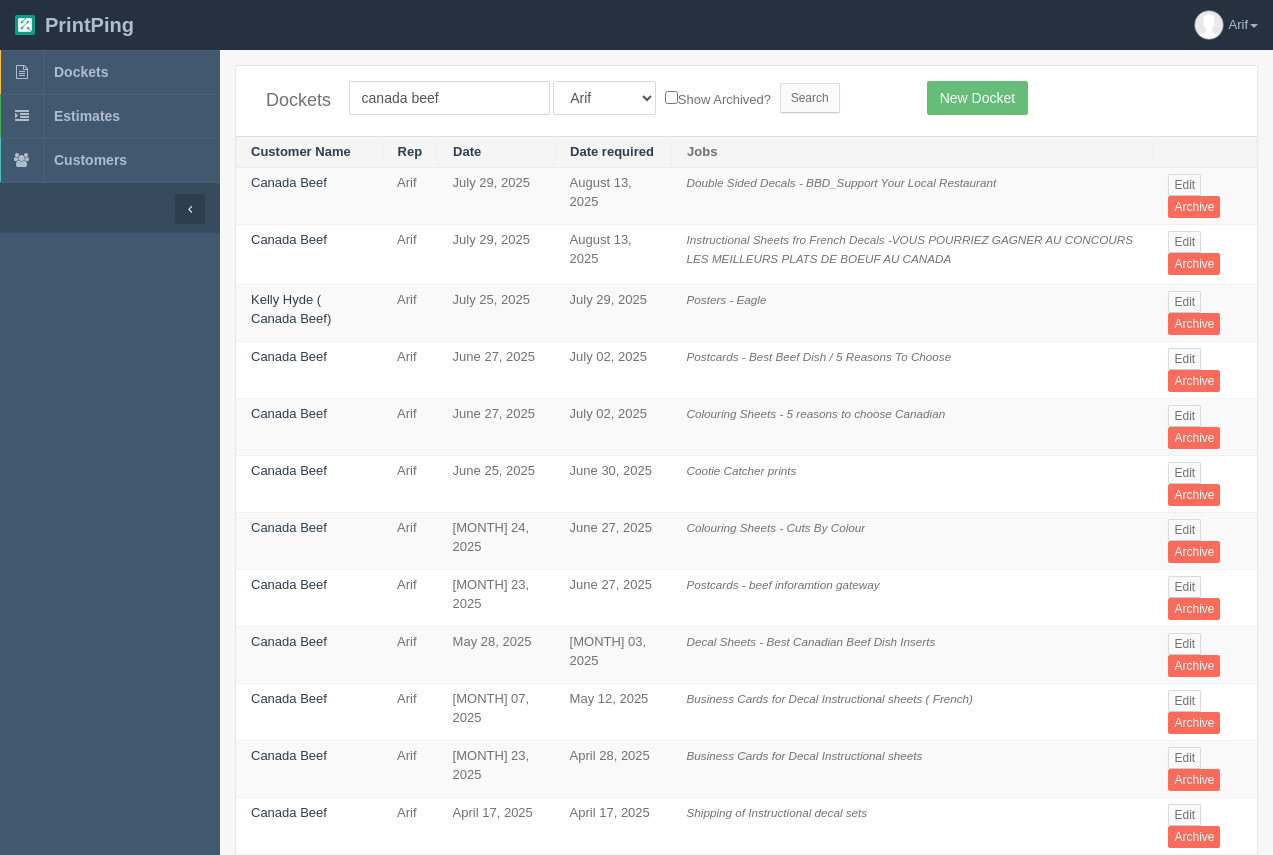scroll, scrollTop: 0, scrollLeft: 0, axis: both 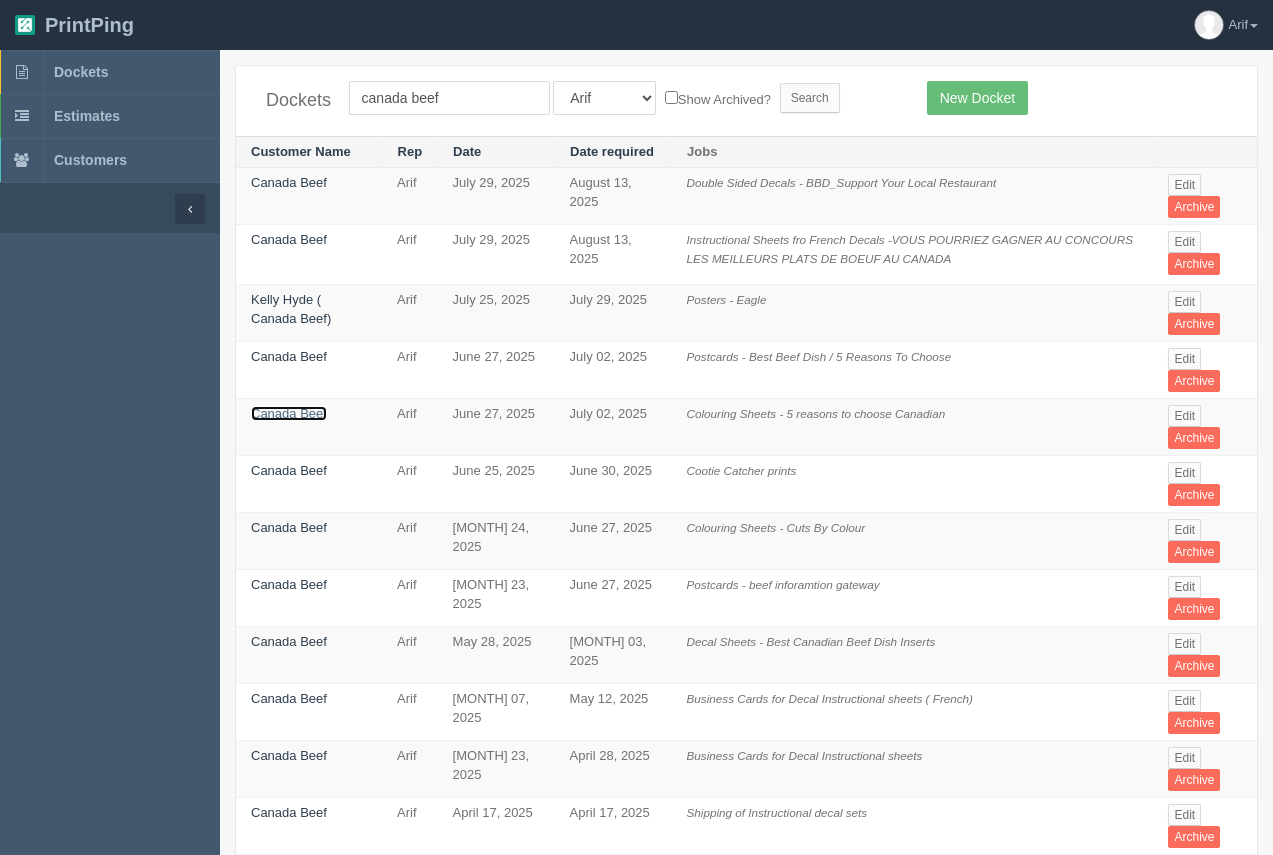 click on "Canada Beef" at bounding box center [289, 413] 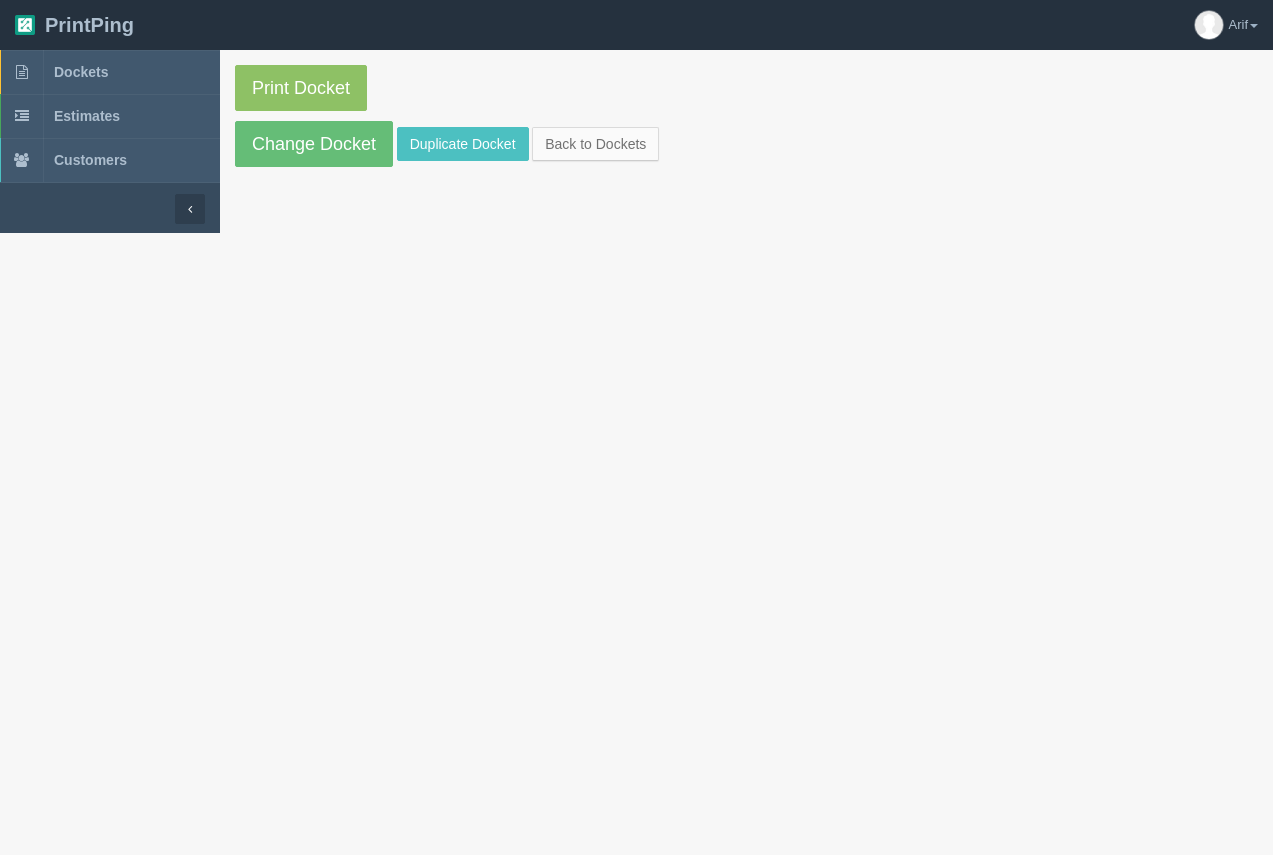 drag, startPoint x: 289, startPoint y: 432, endPoint x: 349, endPoint y: 323, distance: 124.42267 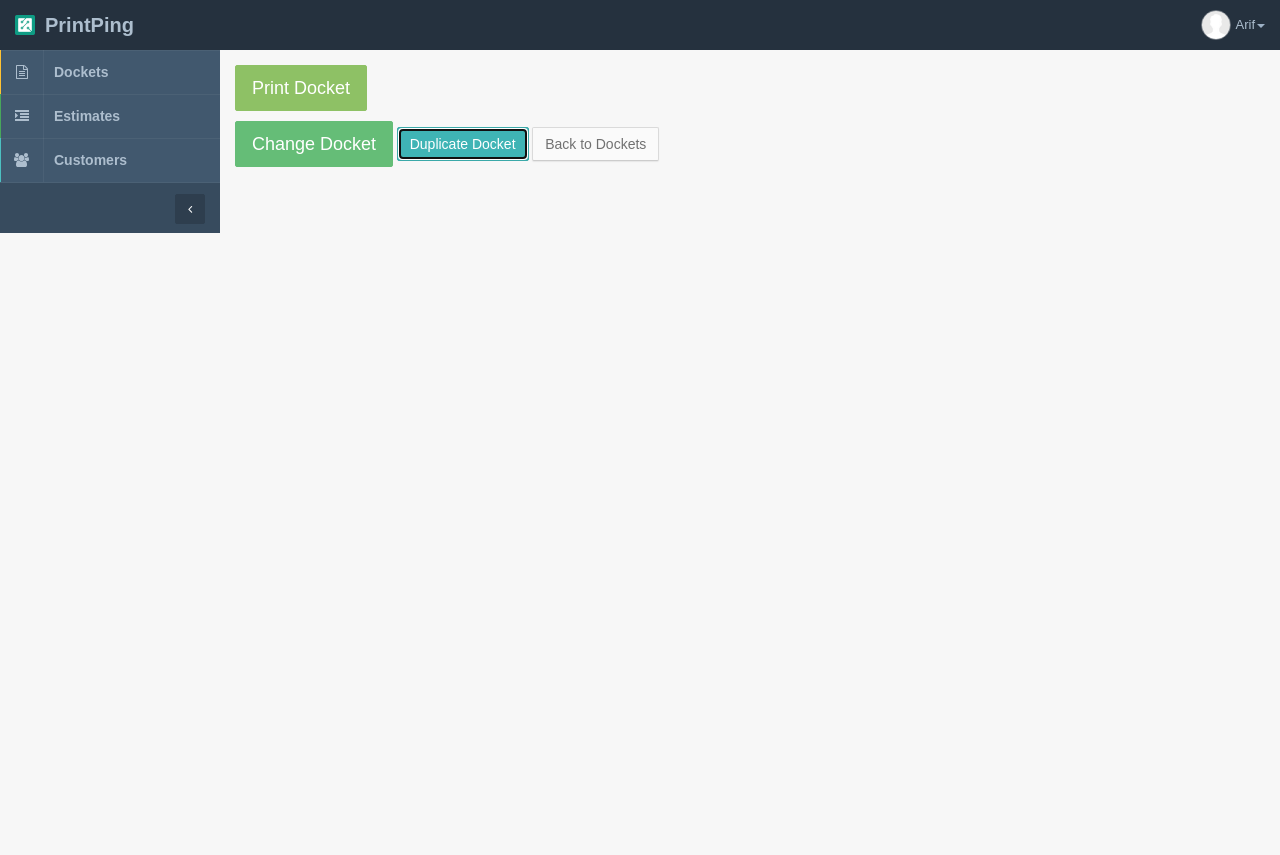click on "Duplicate Docket" at bounding box center [463, 144] 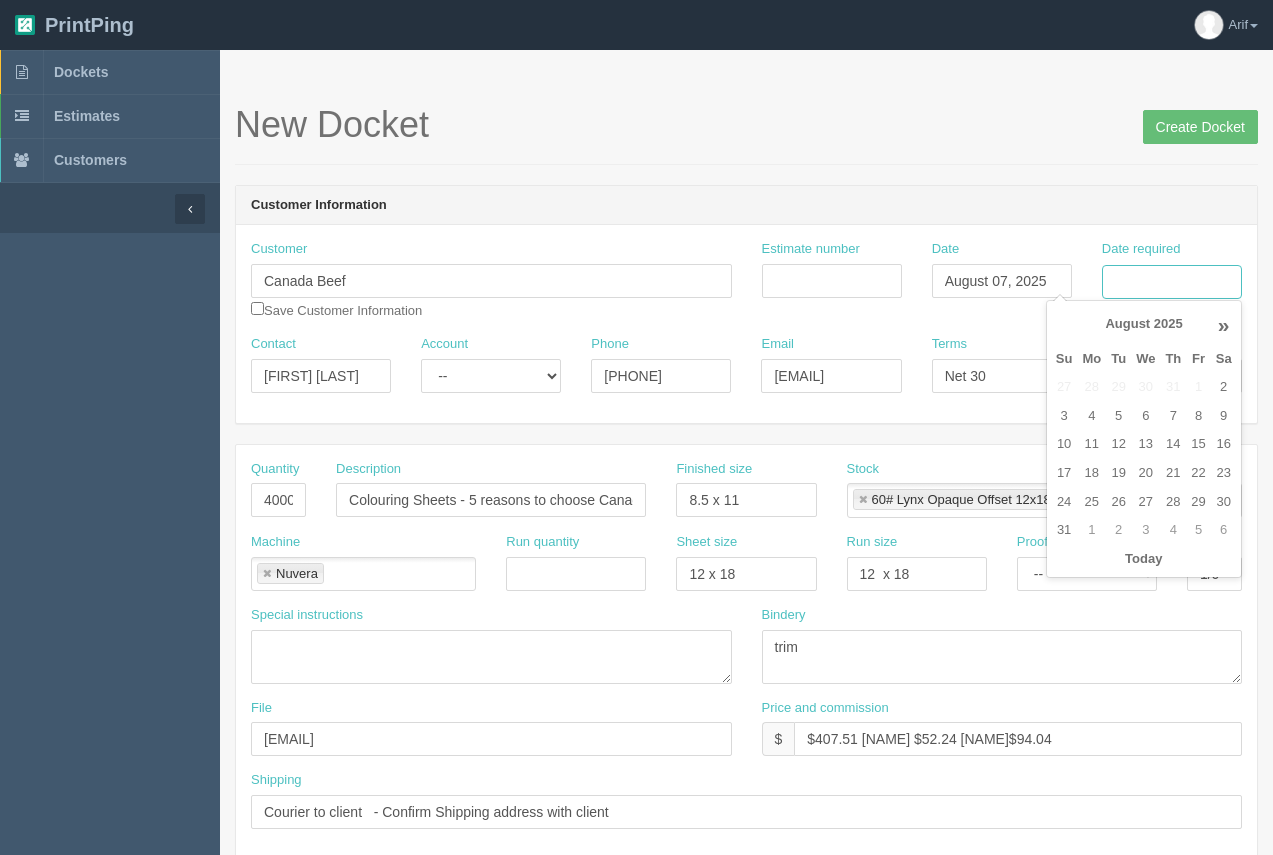 click on "Date required" at bounding box center (1172, 282) 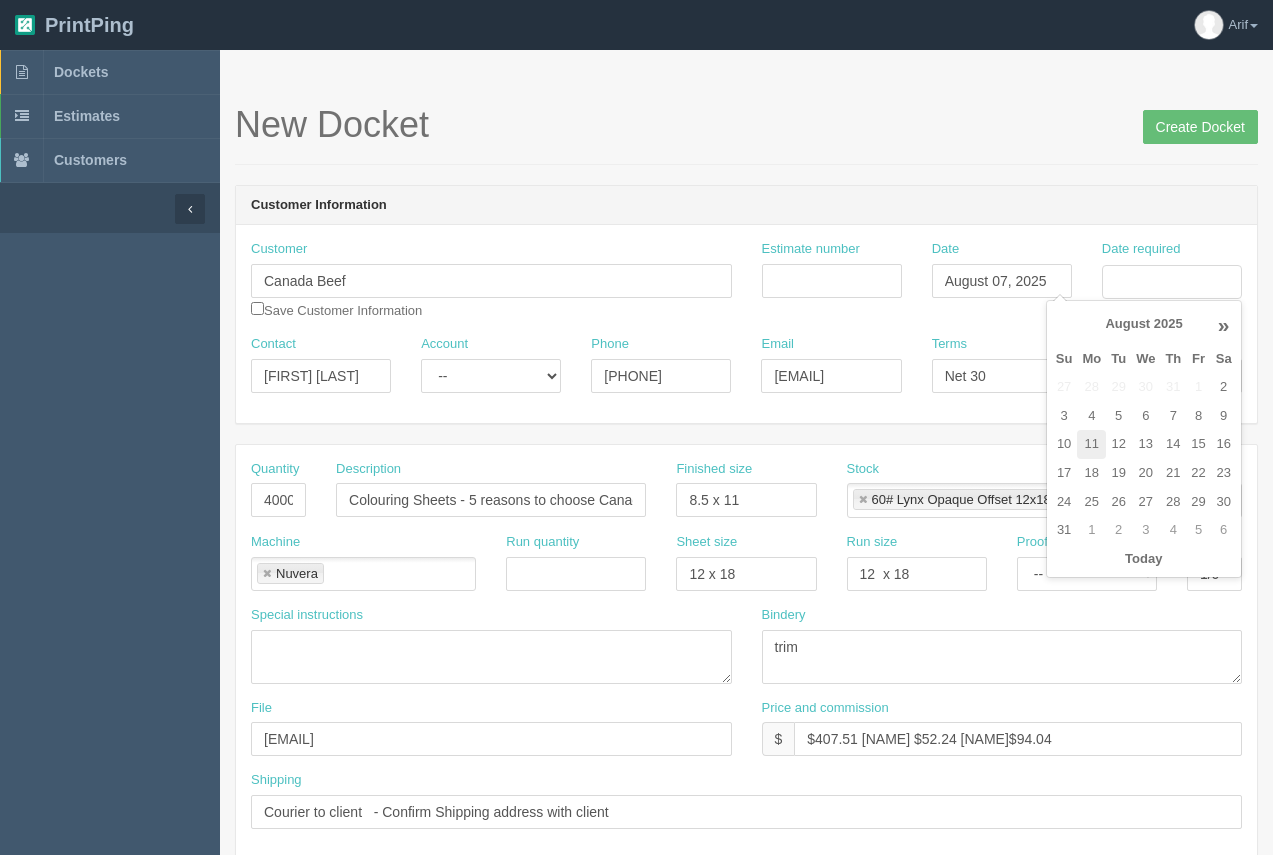 click on "11" at bounding box center [1091, 444] 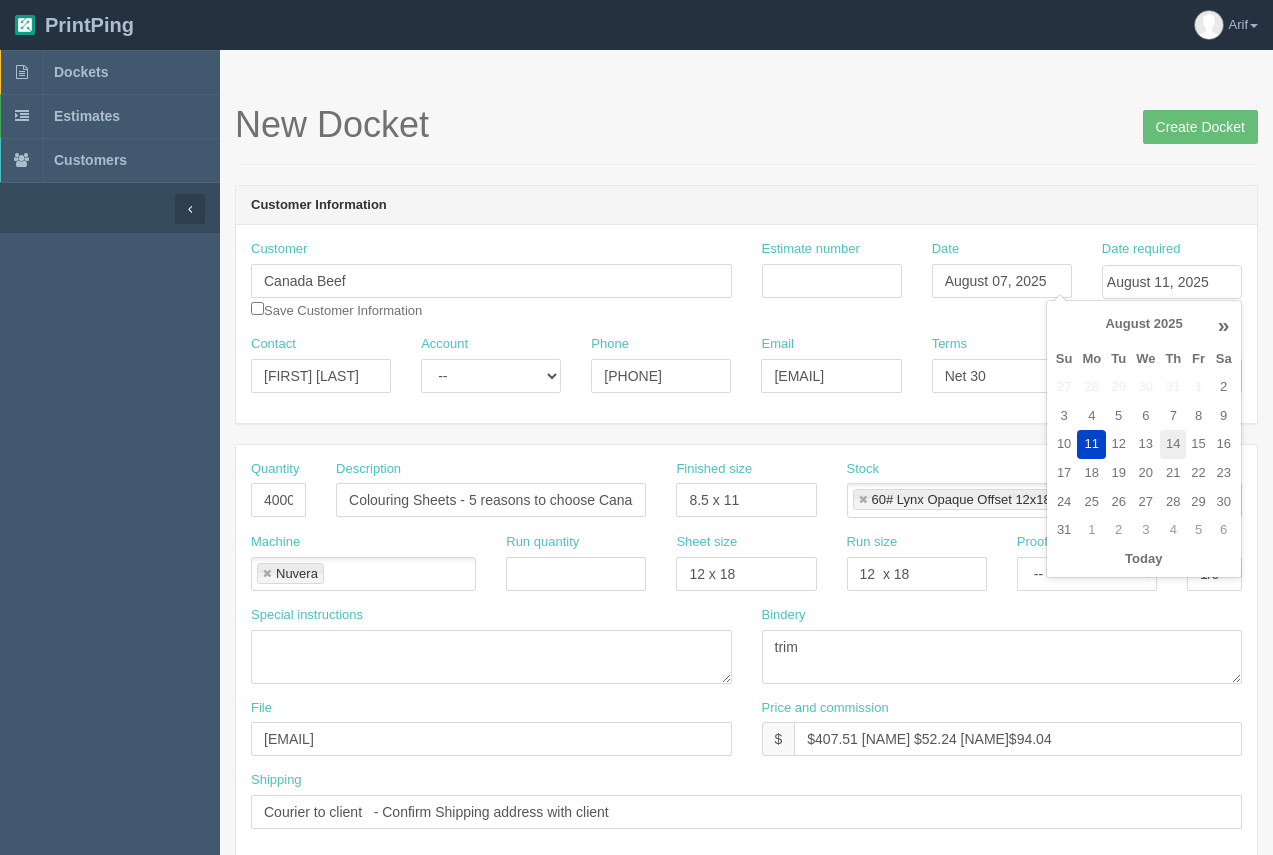 click on "14" at bounding box center [1173, 444] 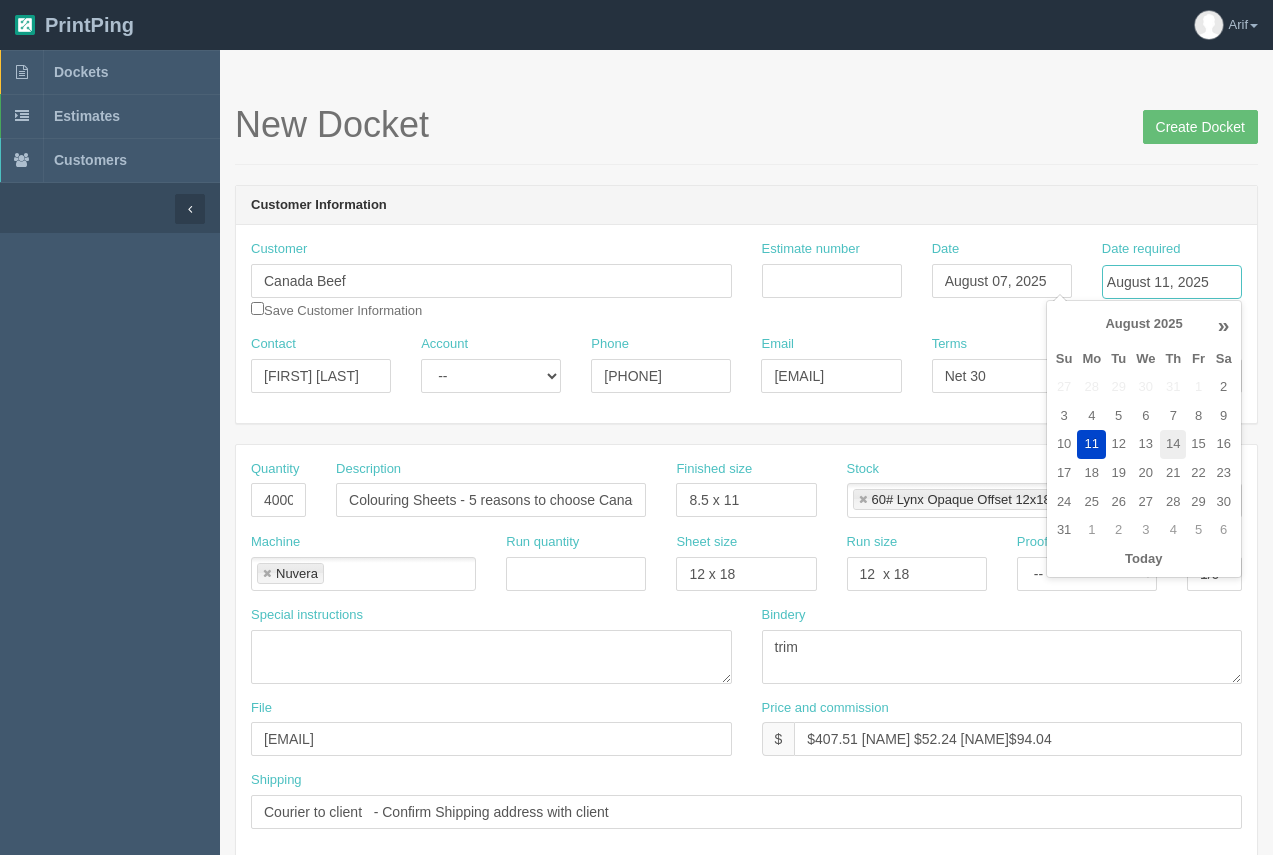 type on "August 14, 2025" 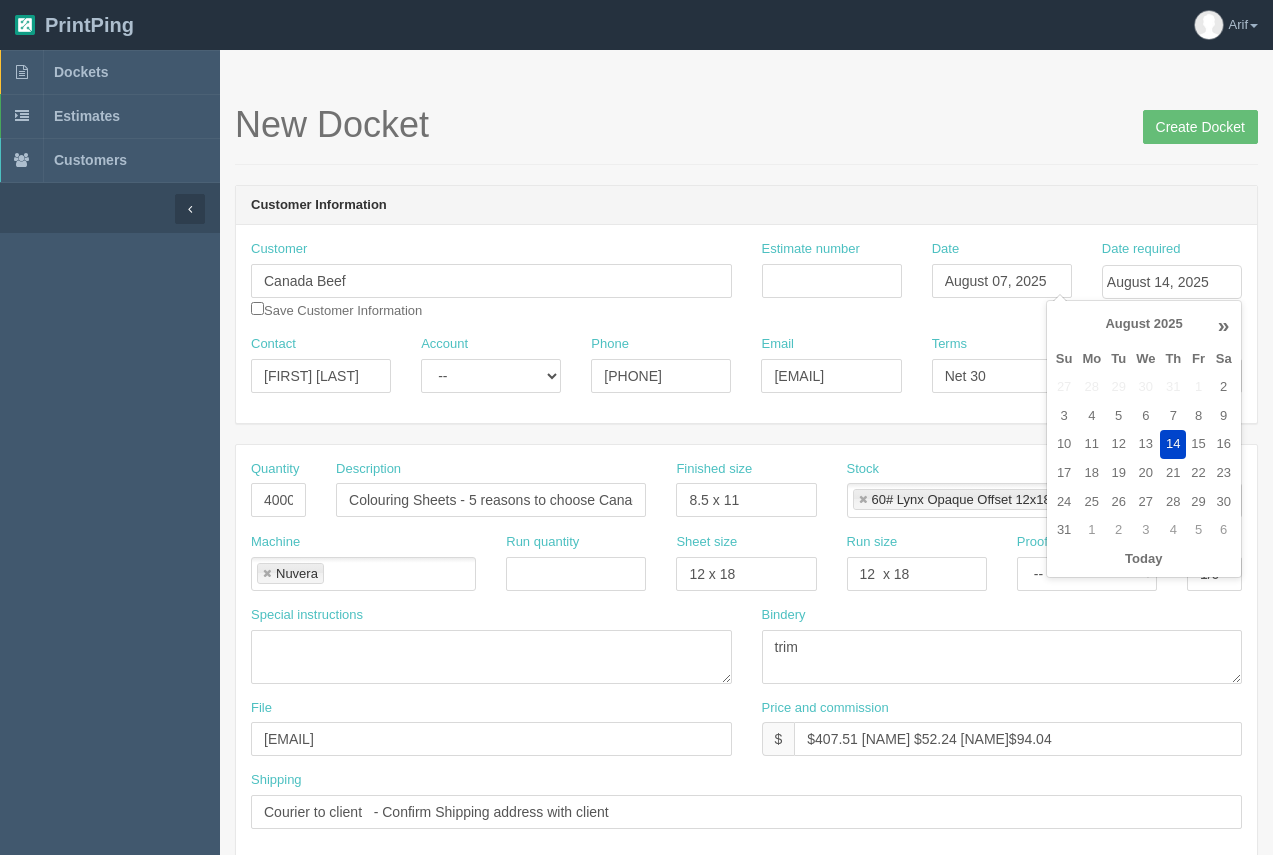 click on "New Docket
Create Docket" at bounding box center [746, 125] 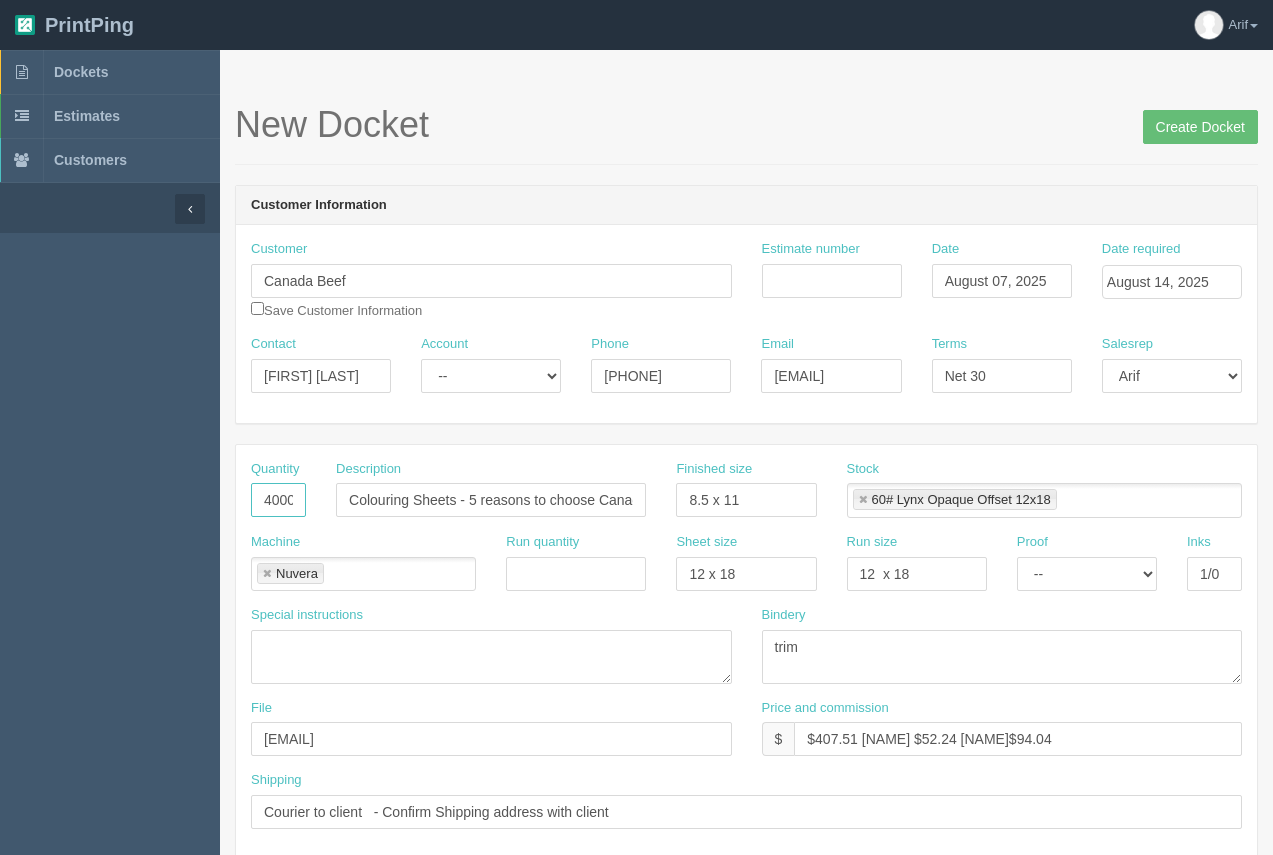 scroll, scrollTop: 0, scrollLeft: 2, axis: horizontal 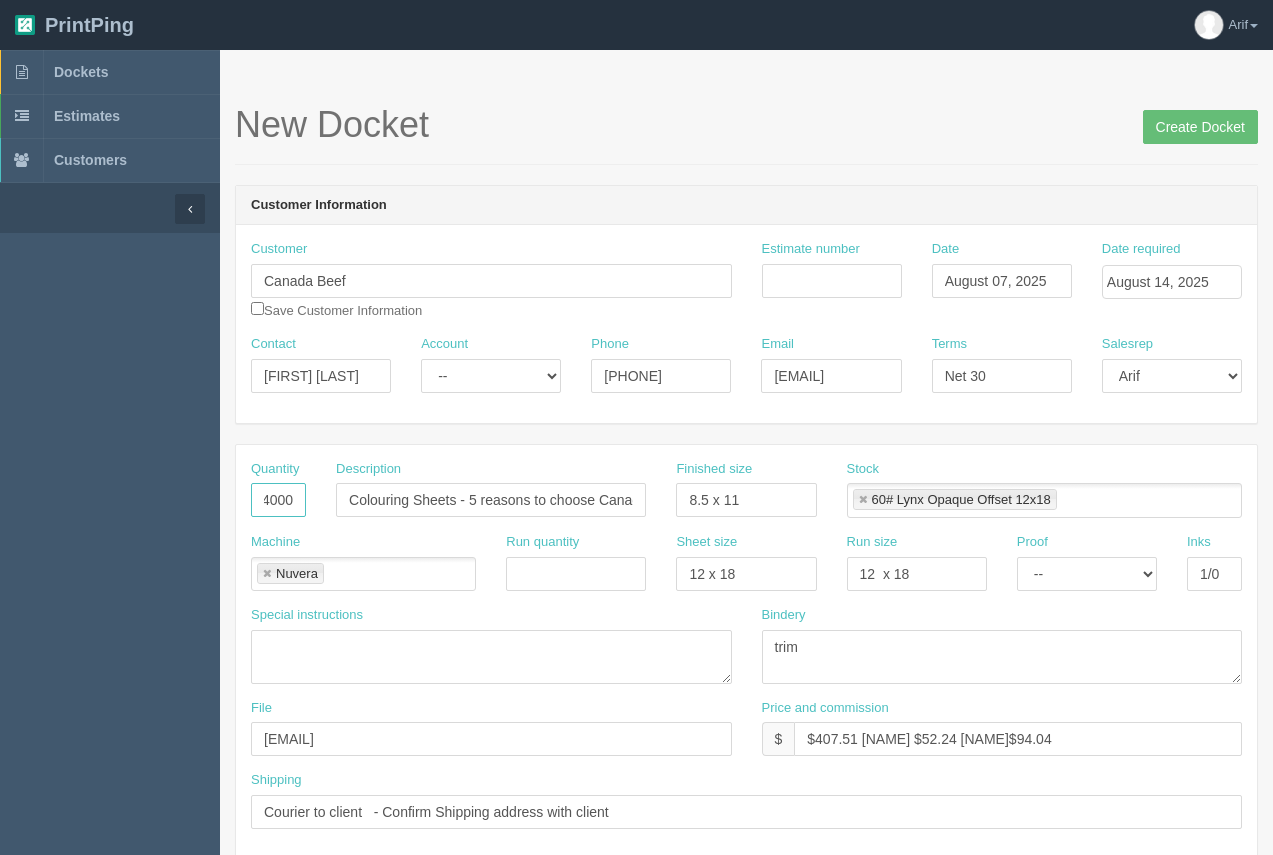 click on "Quantity
4000" at bounding box center [278, 496] 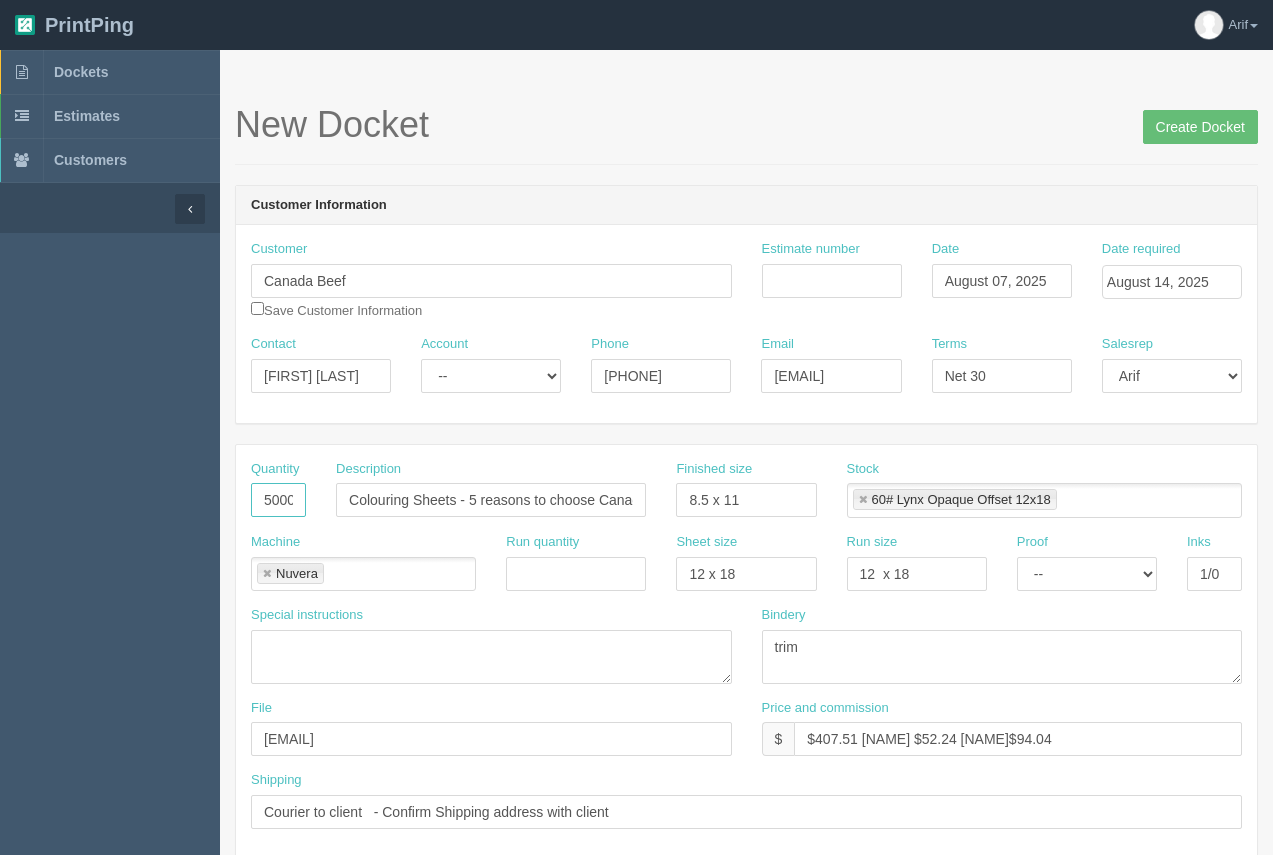 scroll, scrollTop: 0, scrollLeft: 2, axis: horizontal 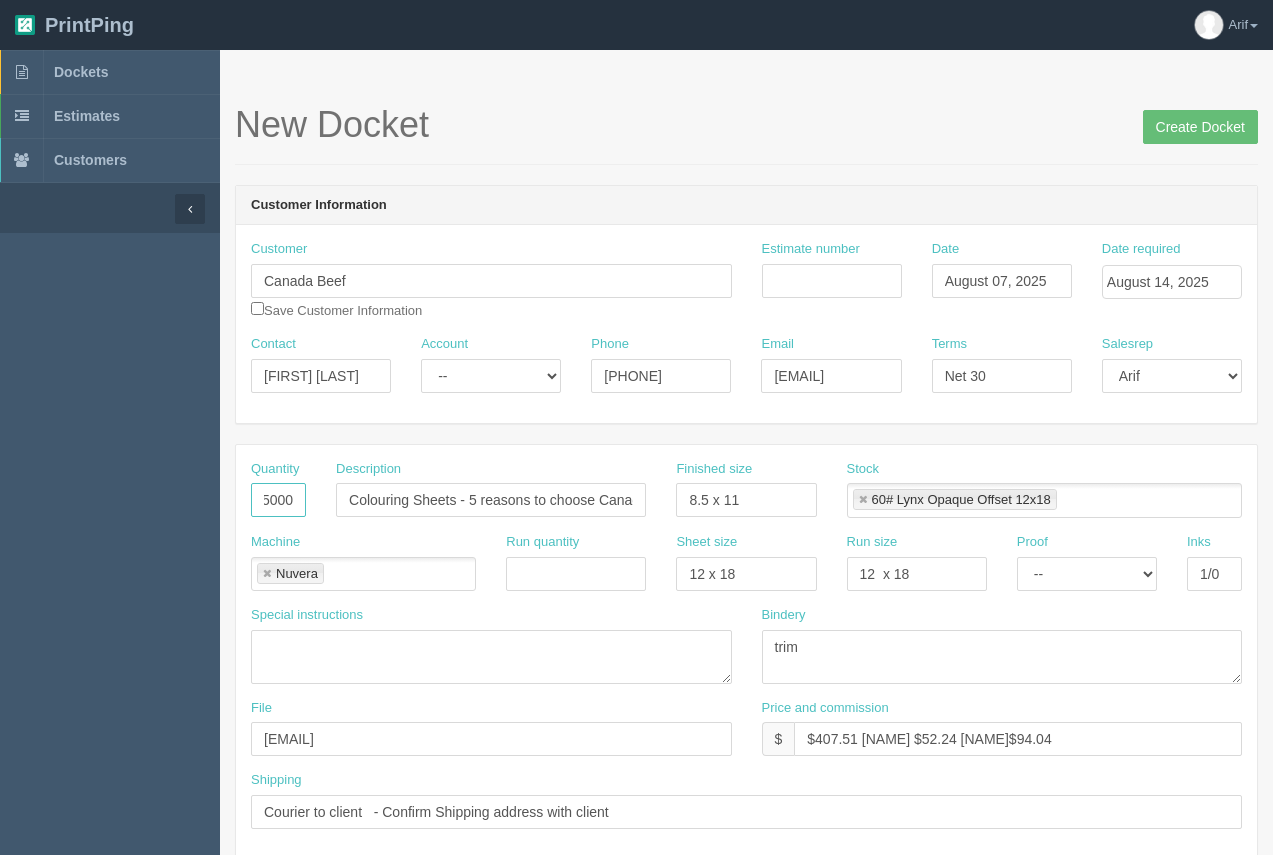type on "5000" 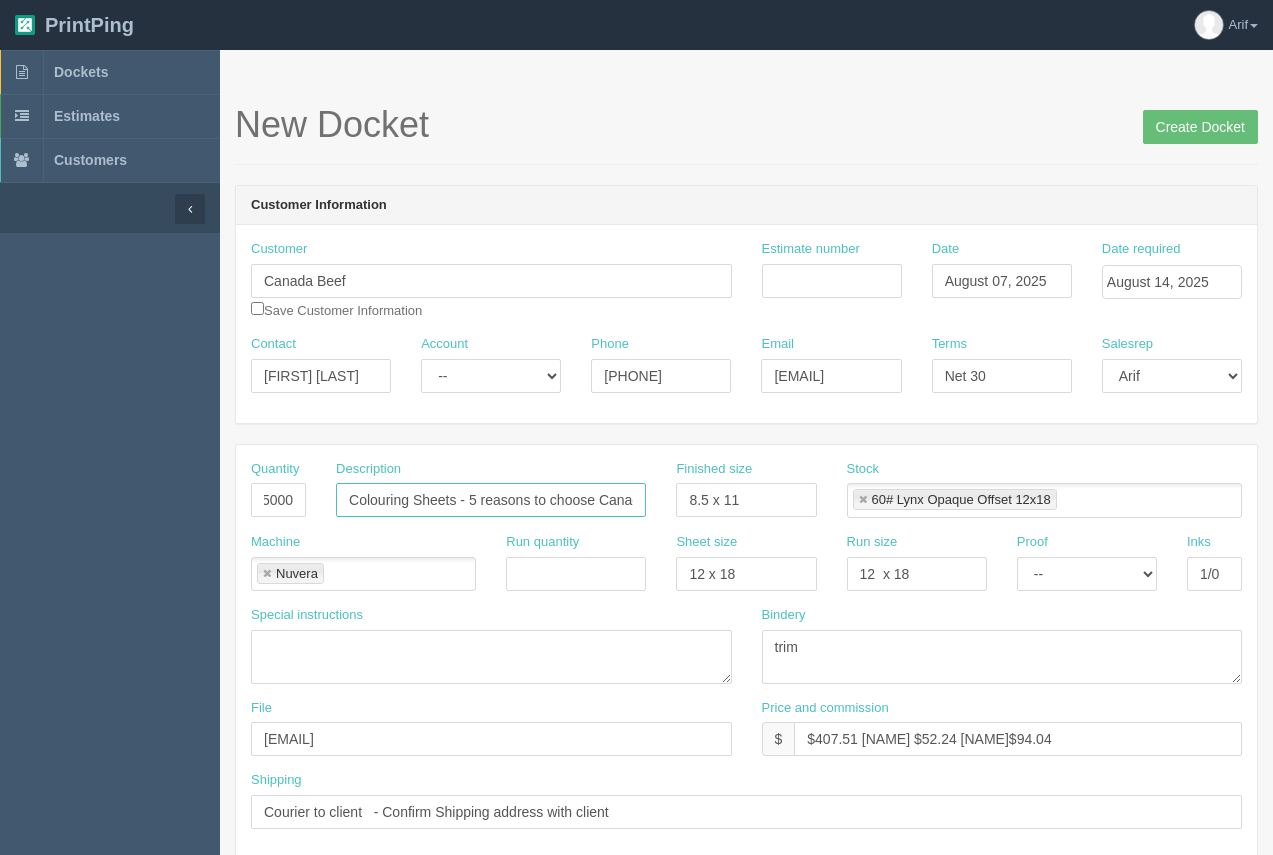 scroll, scrollTop: 0, scrollLeft: 0, axis: both 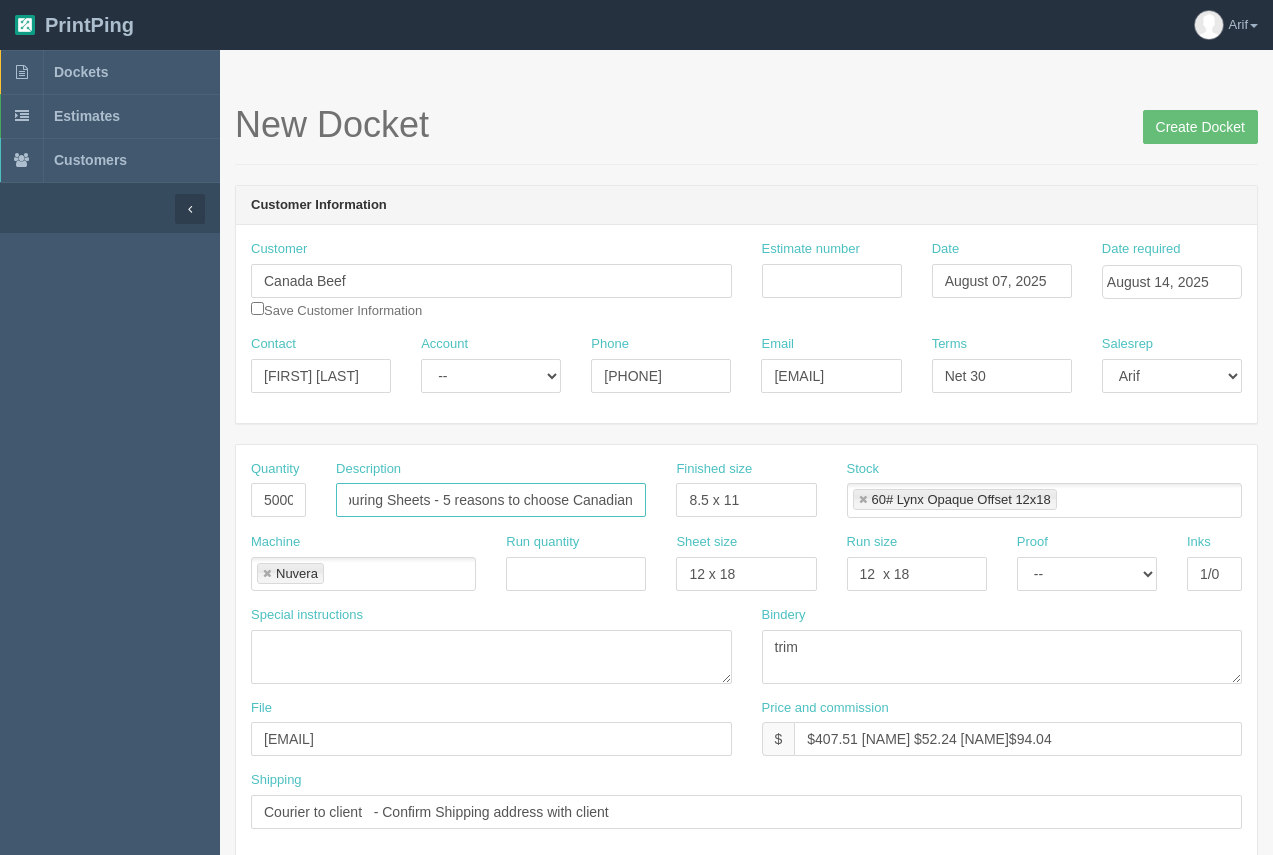 drag, startPoint x: 348, startPoint y: 498, endPoint x: 671, endPoint y: 491, distance: 323.07584 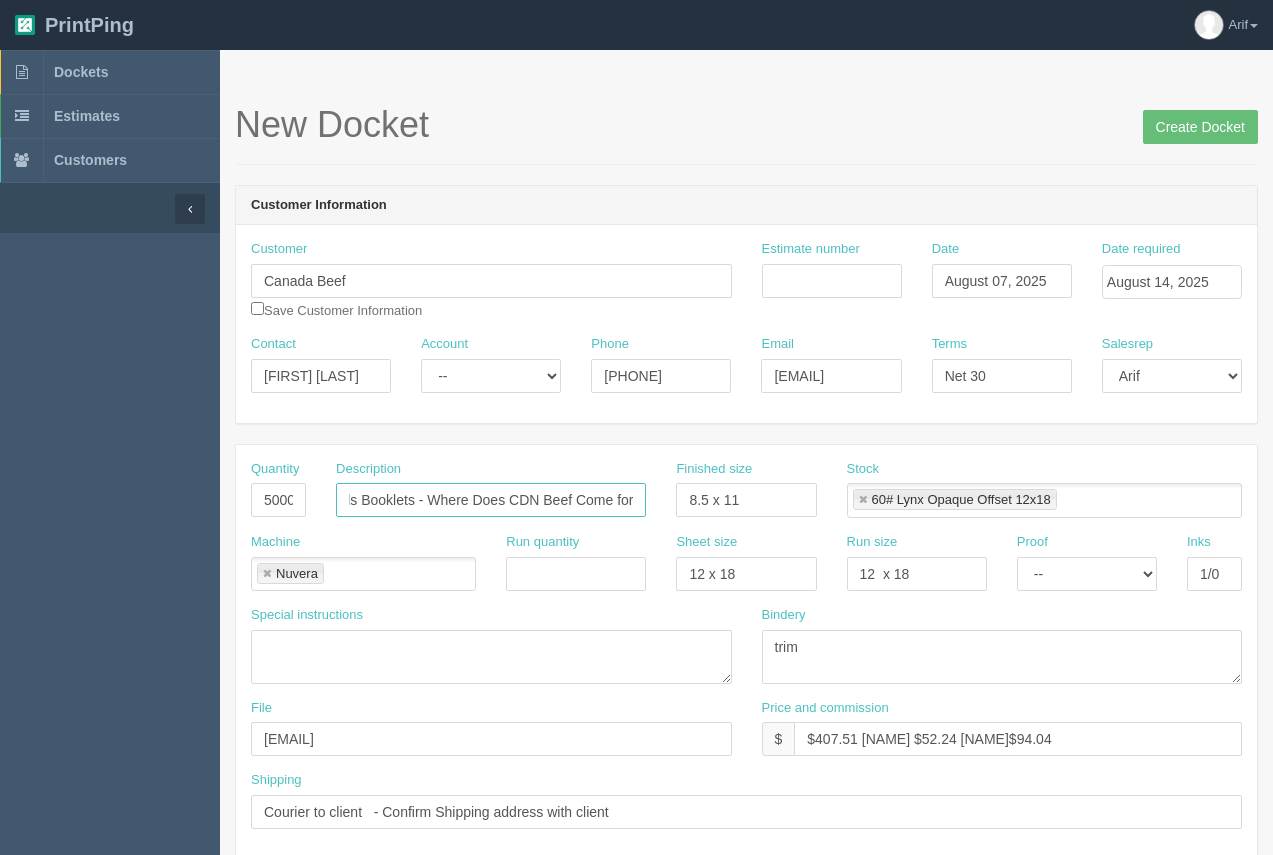 scroll, scrollTop: 0, scrollLeft: 31, axis: horizontal 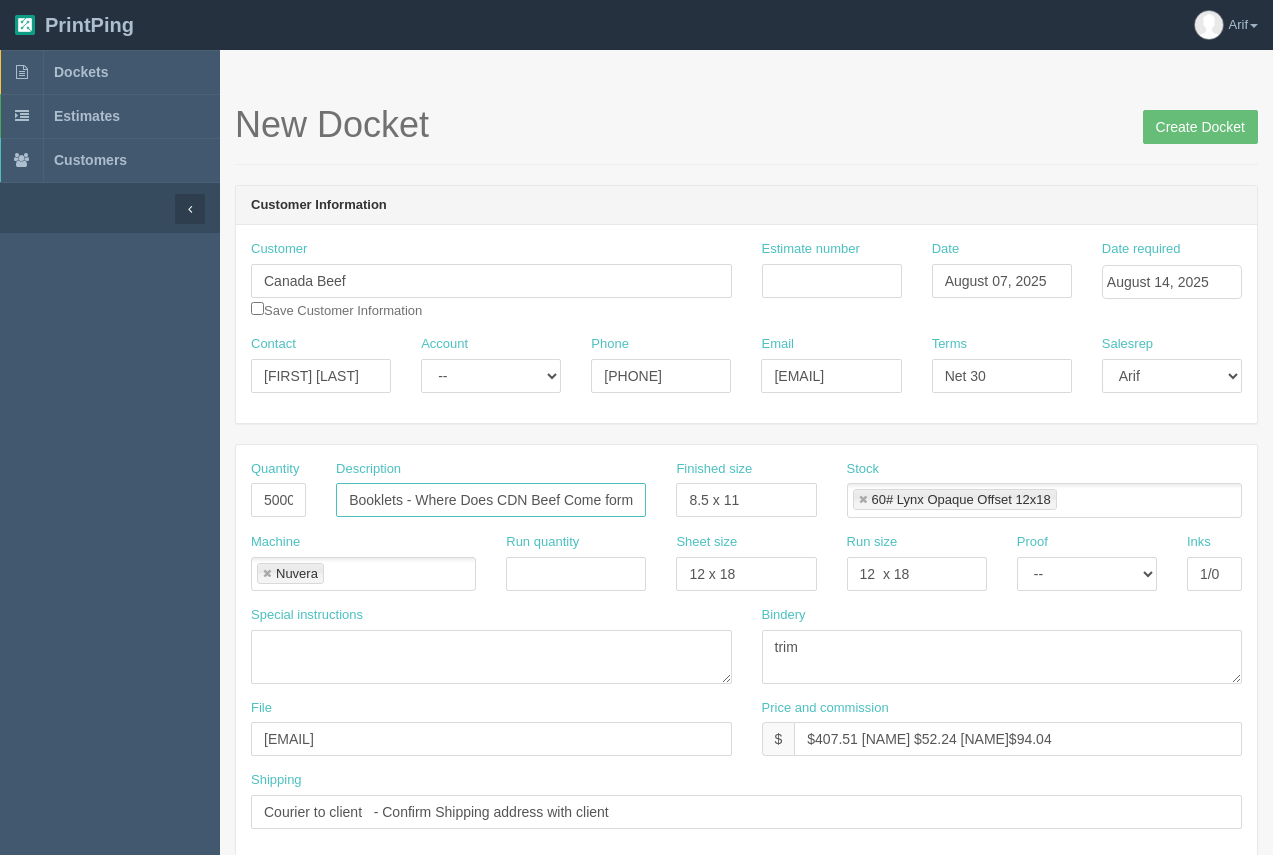 click on "Kids Booklets - Where Does CDN Beef Come form" at bounding box center (491, 500) 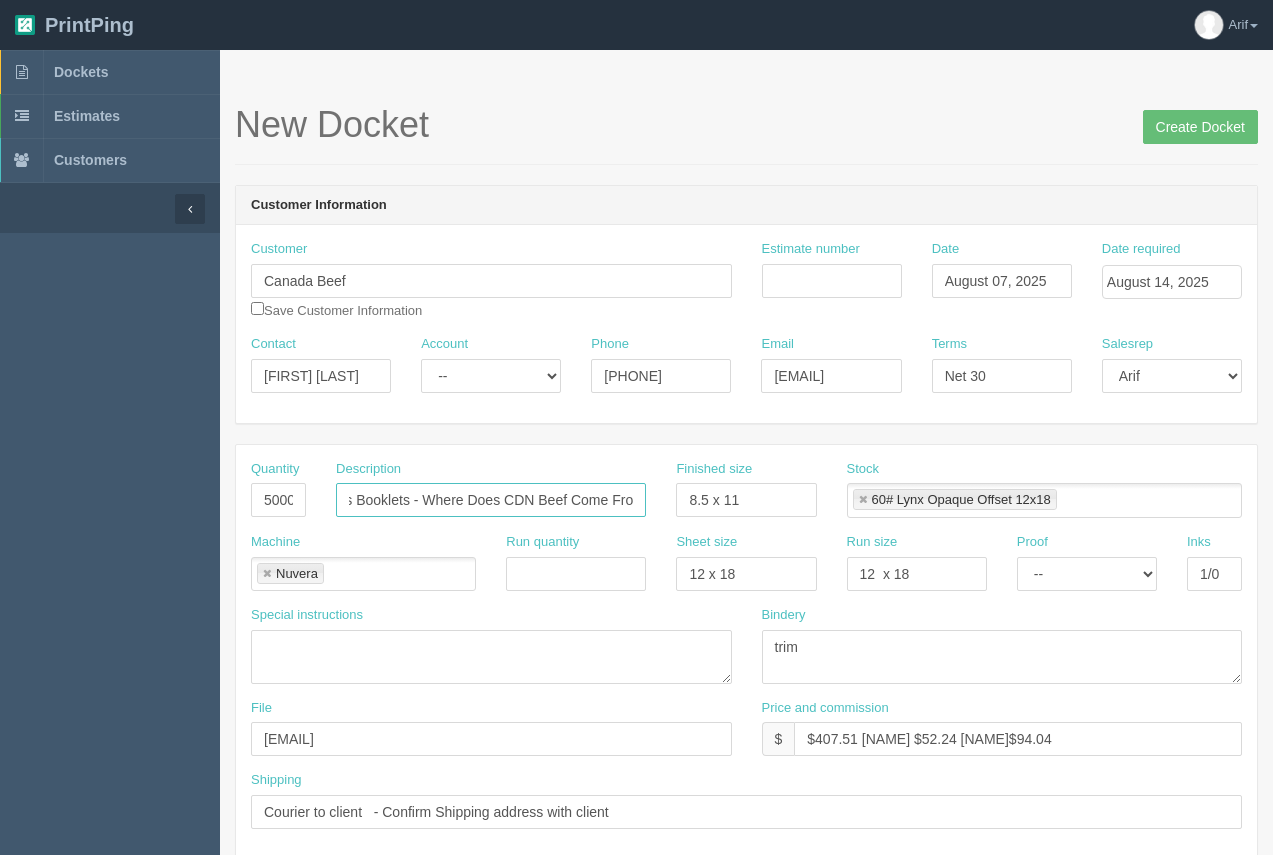 scroll, scrollTop: 0, scrollLeft: 36, axis: horizontal 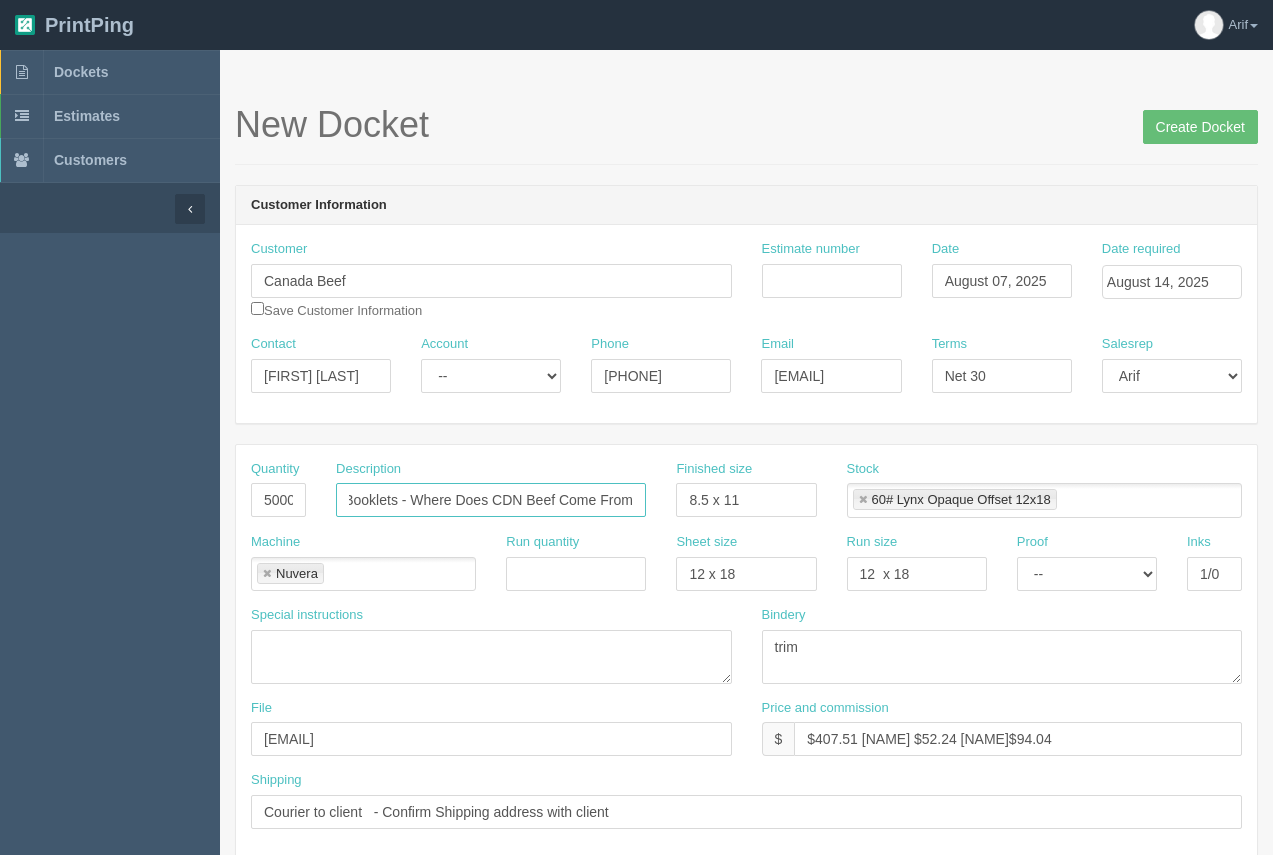type on "Kids Booklets - Where Does CDN Beef Come From" 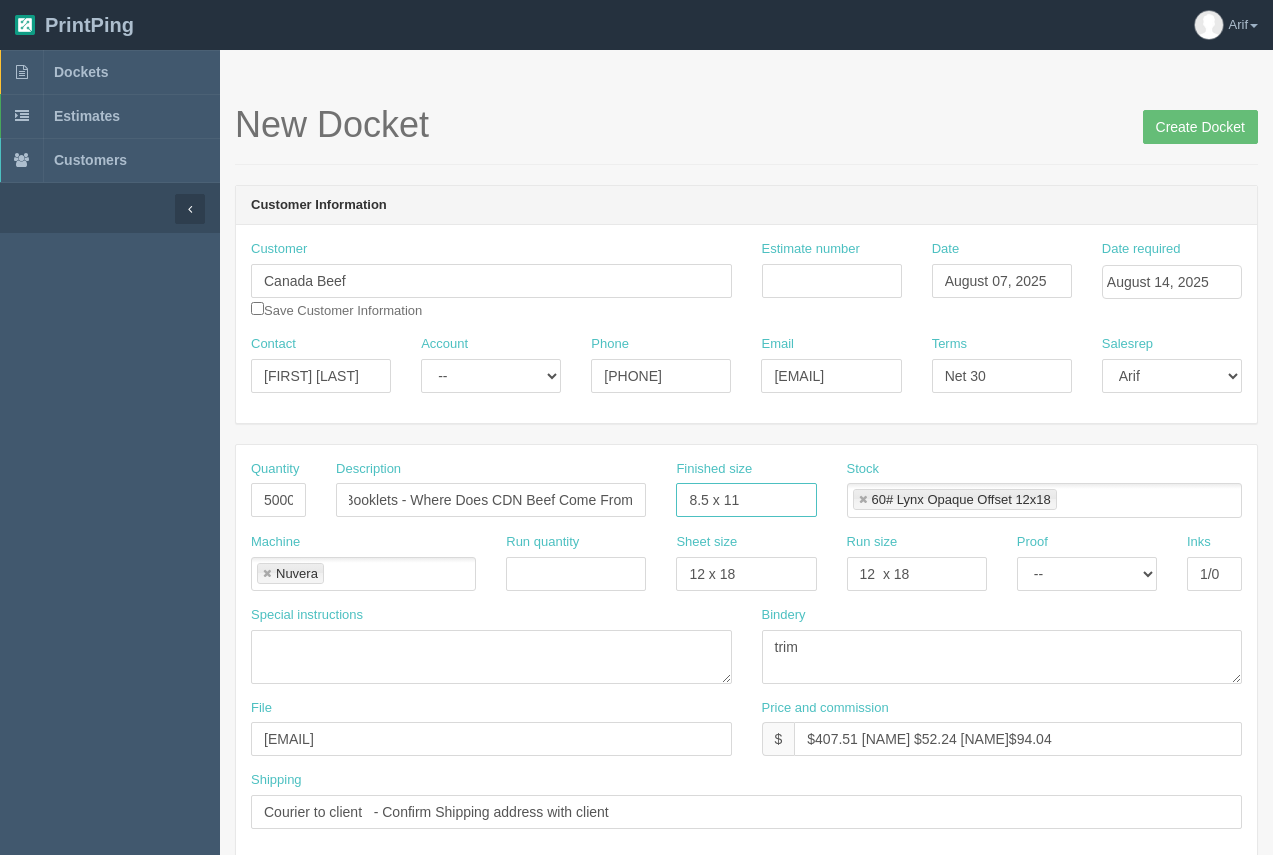 scroll, scrollTop: 0, scrollLeft: 0, axis: both 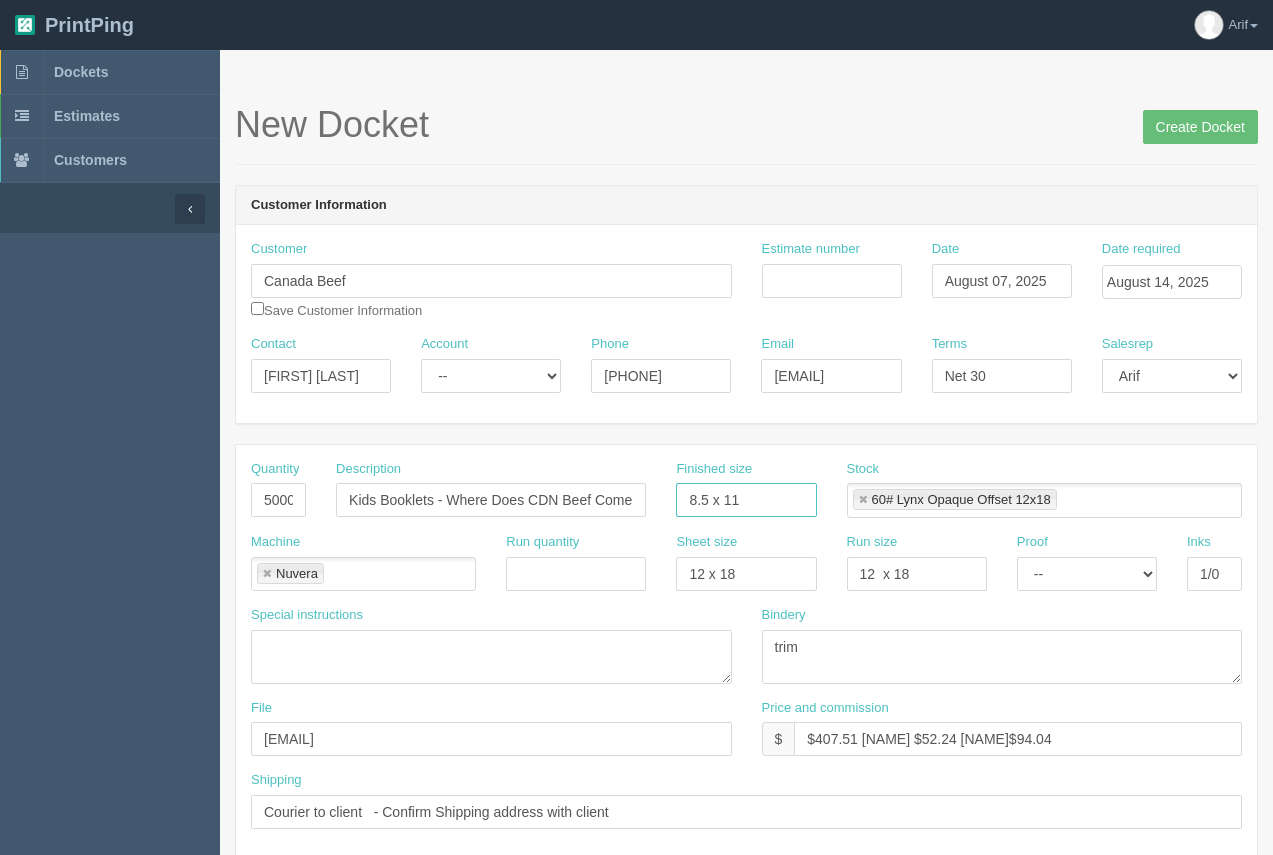 drag, startPoint x: 743, startPoint y: 506, endPoint x: 657, endPoint y: 500, distance: 86.209045 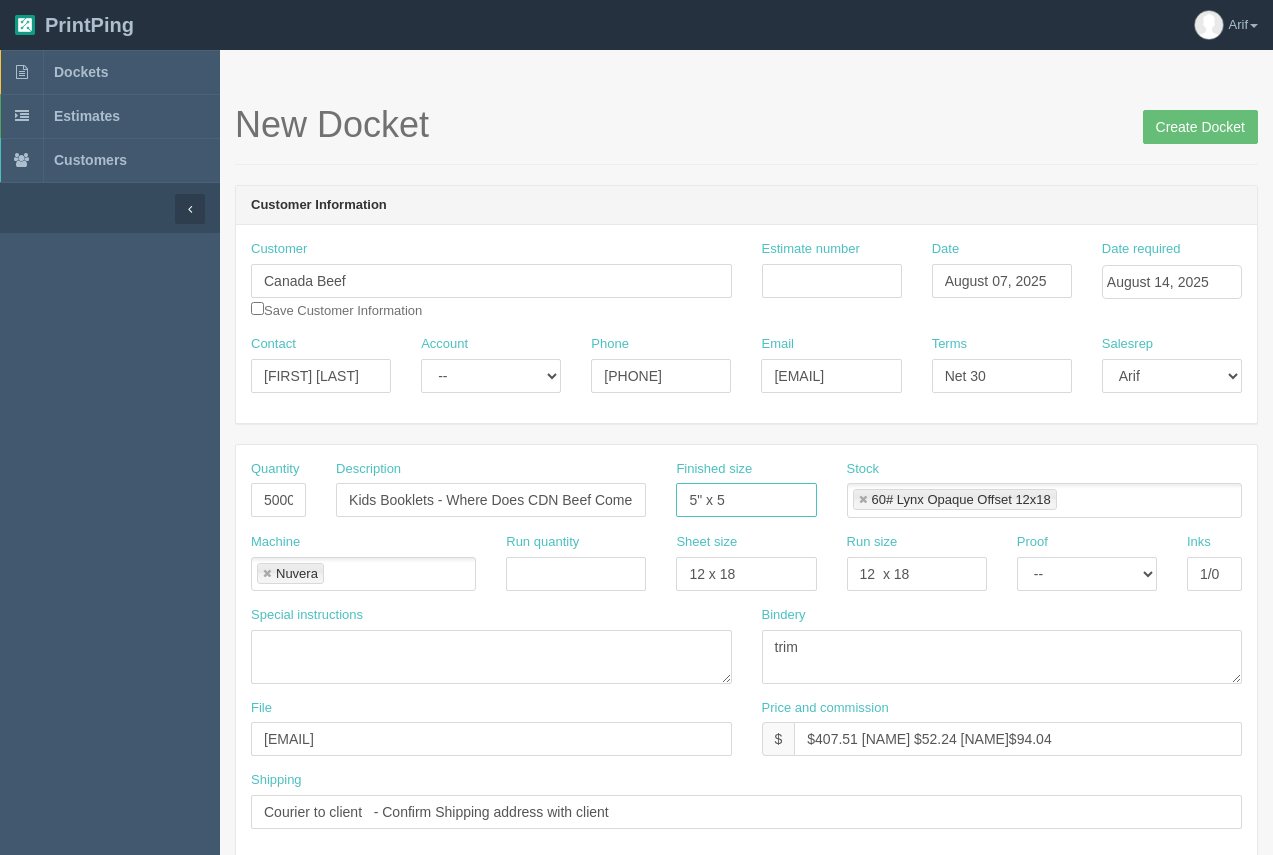 type on "5" x 5"" 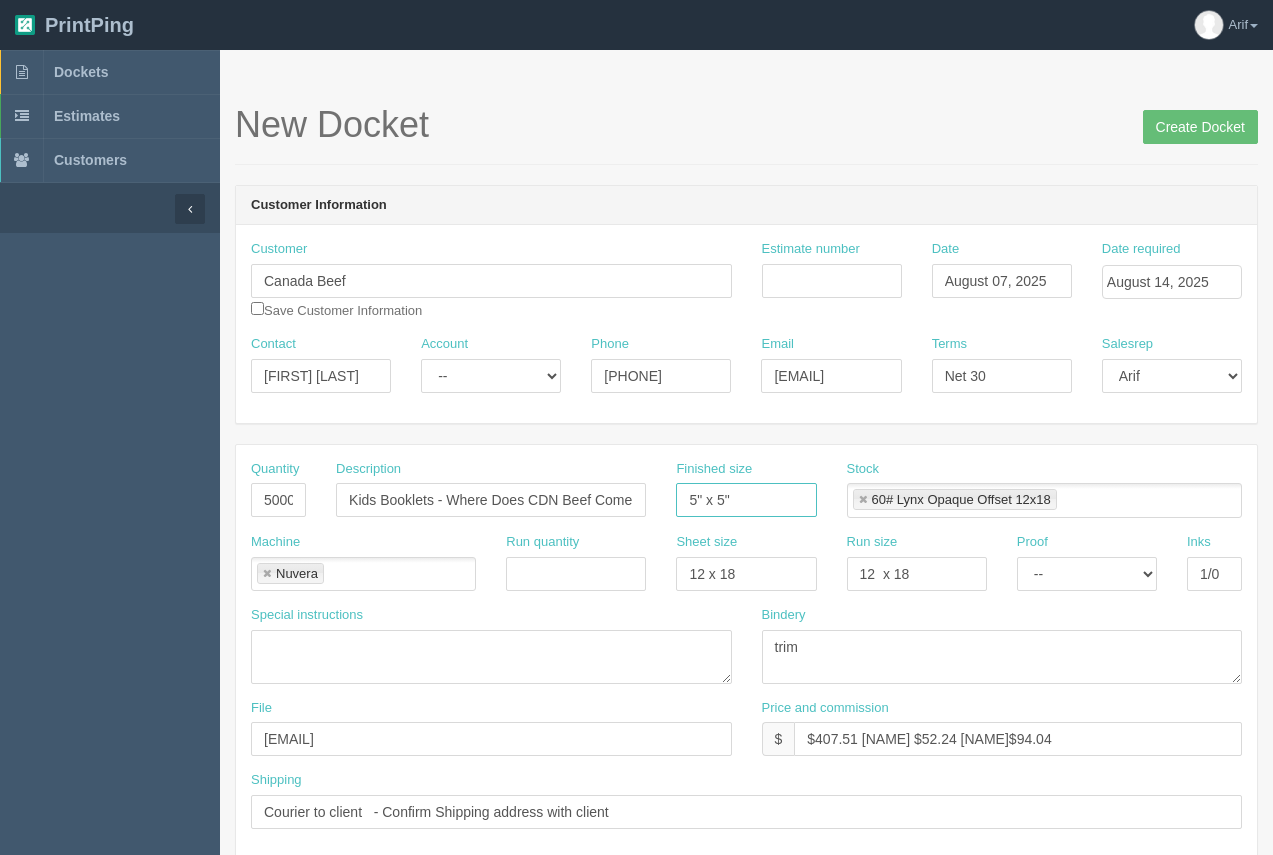 click at bounding box center (863, 500) 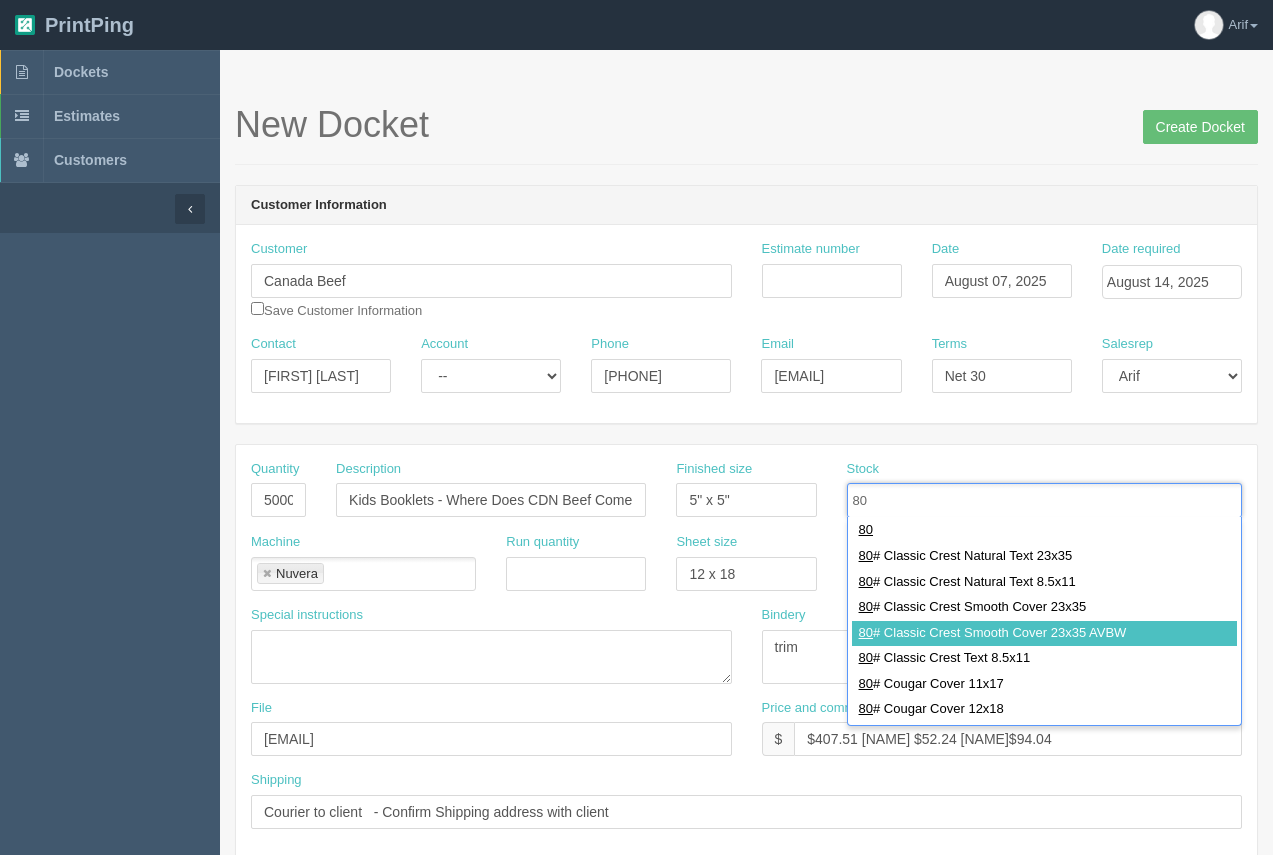 scroll, scrollTop: 0, scrollLeft: 0, axis: both 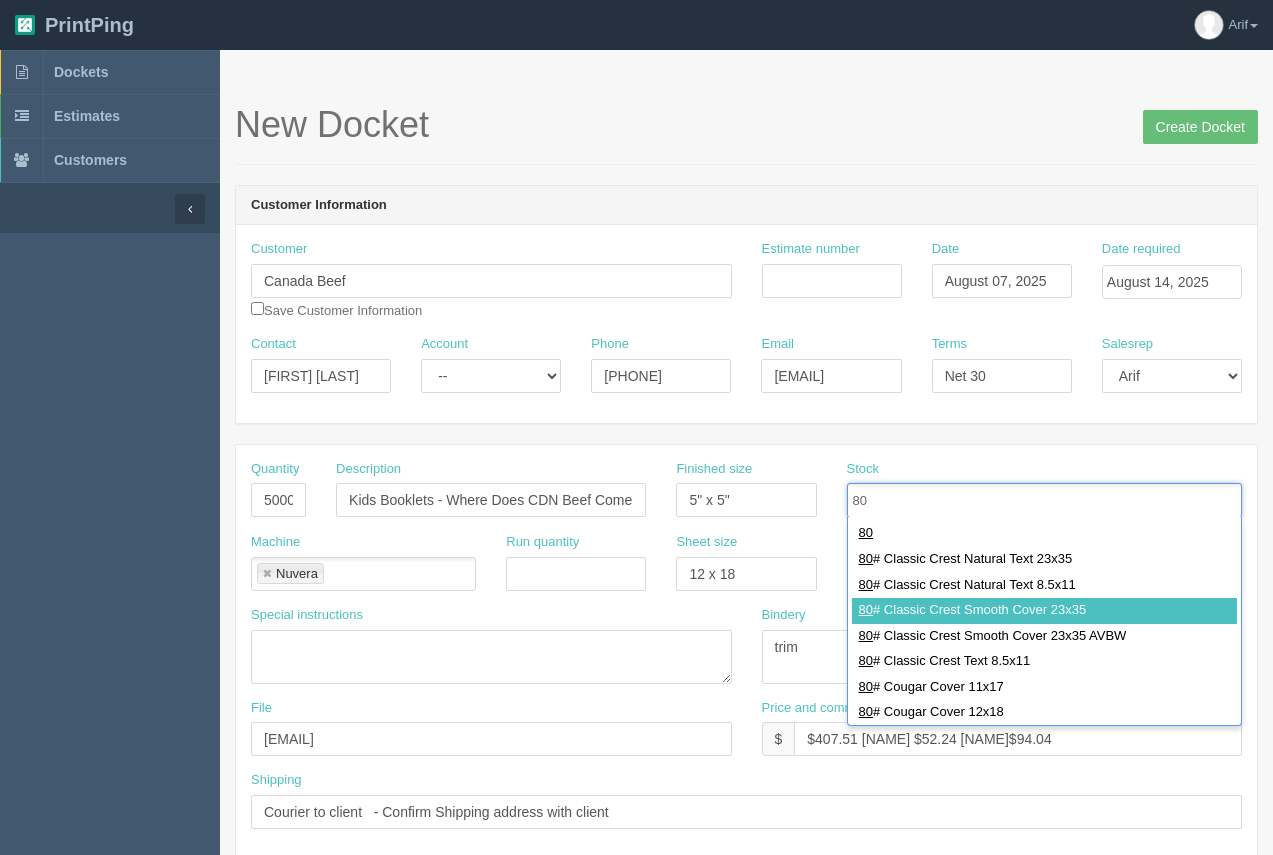 type on "80" 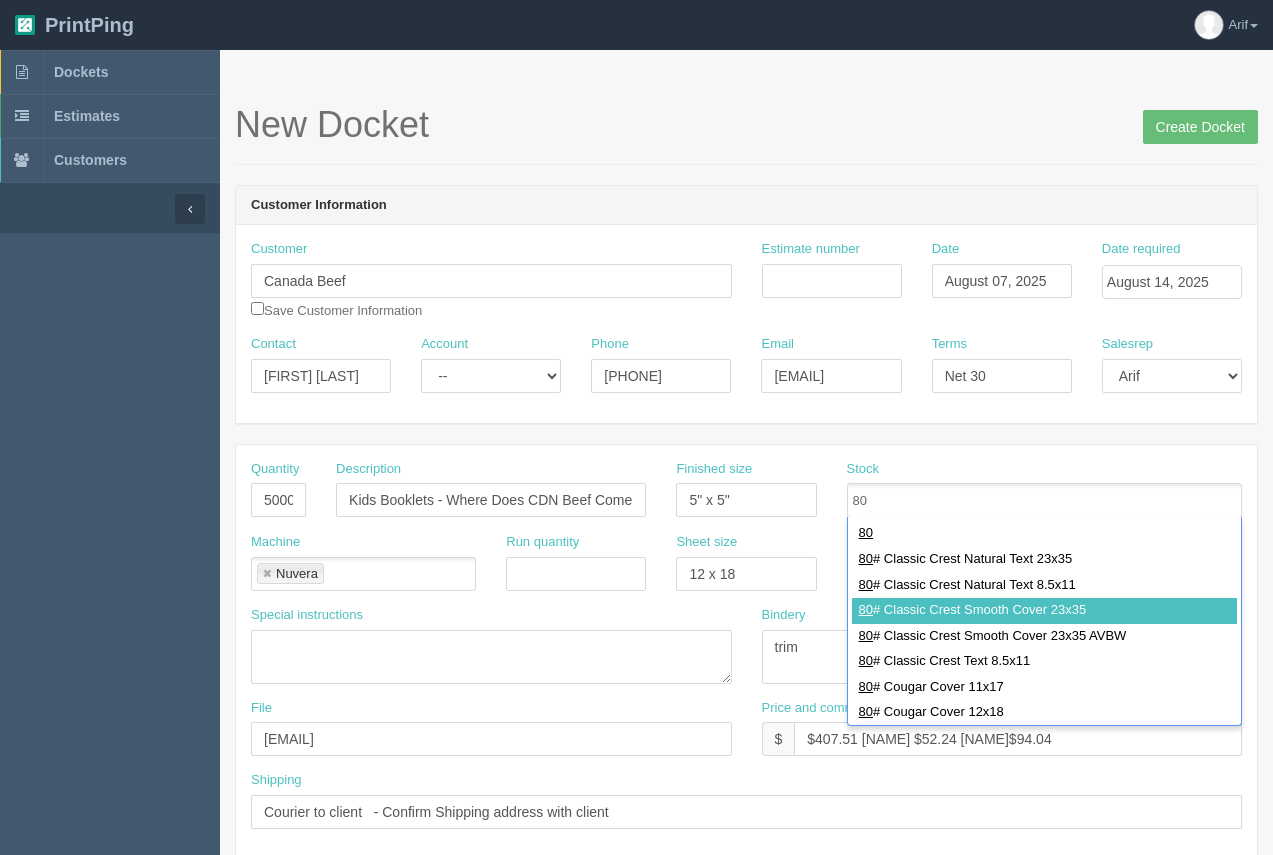 drag, startPoint x: 1238, startPoint y: 542, endPoint x: 1242, endPoint y: 574, distance: 32.24903 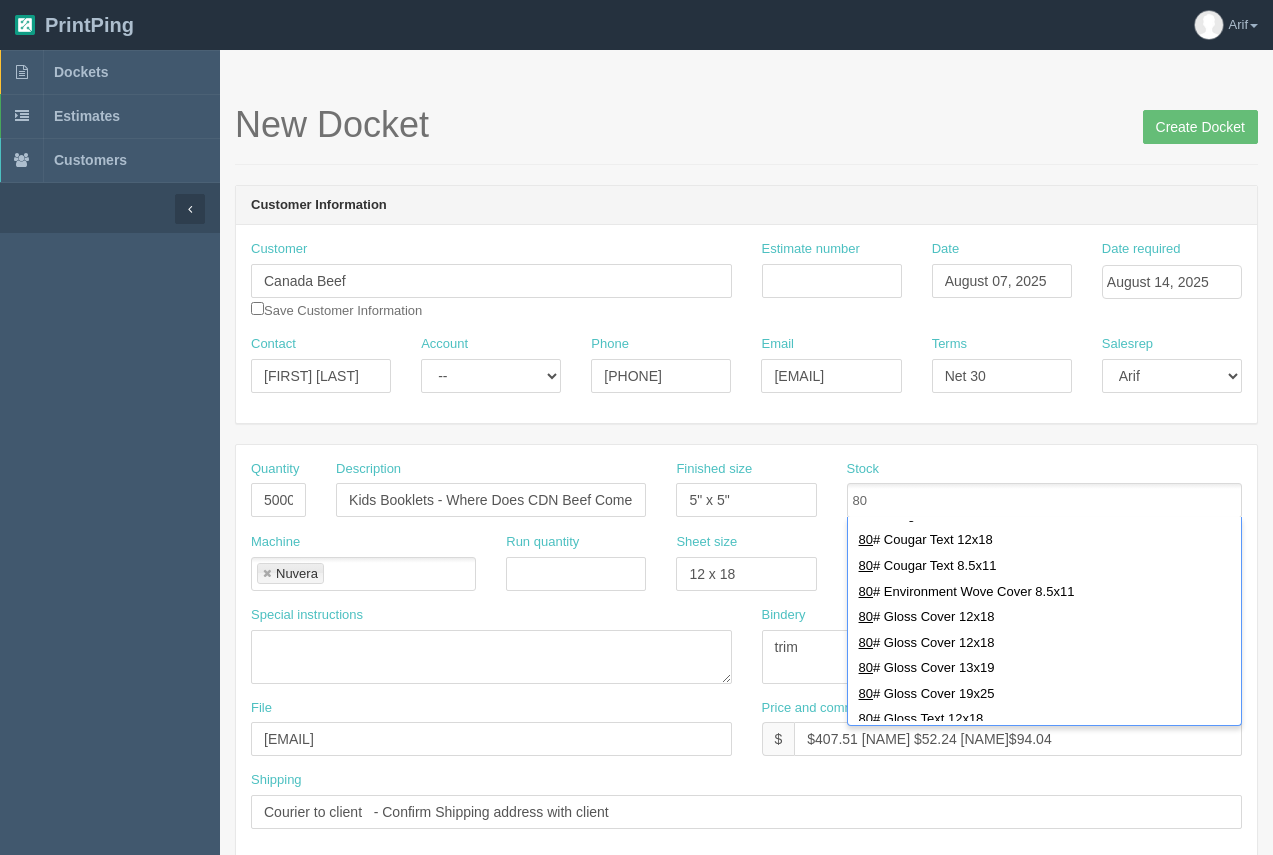 scroll, scrollTop: 420, scrollLeft: 0, axis: vertical 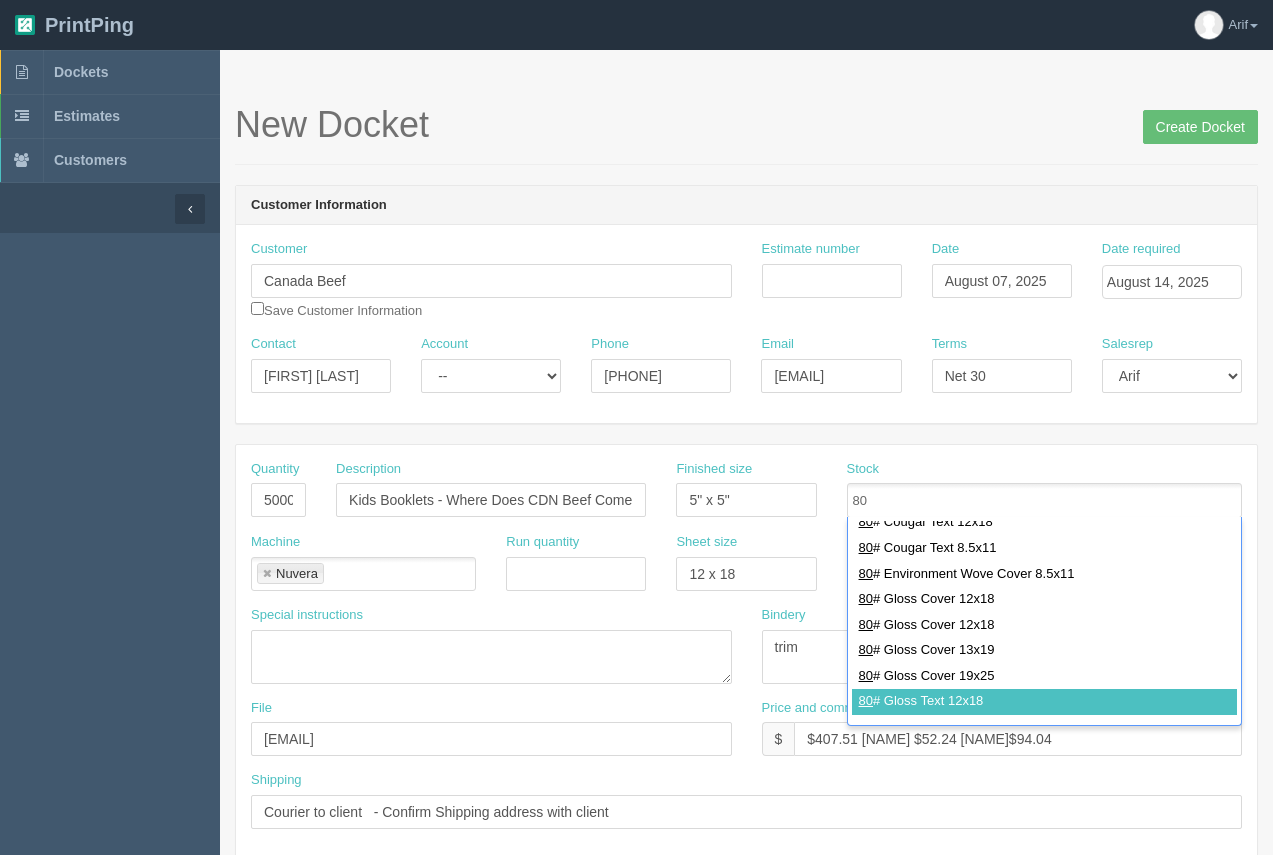 type 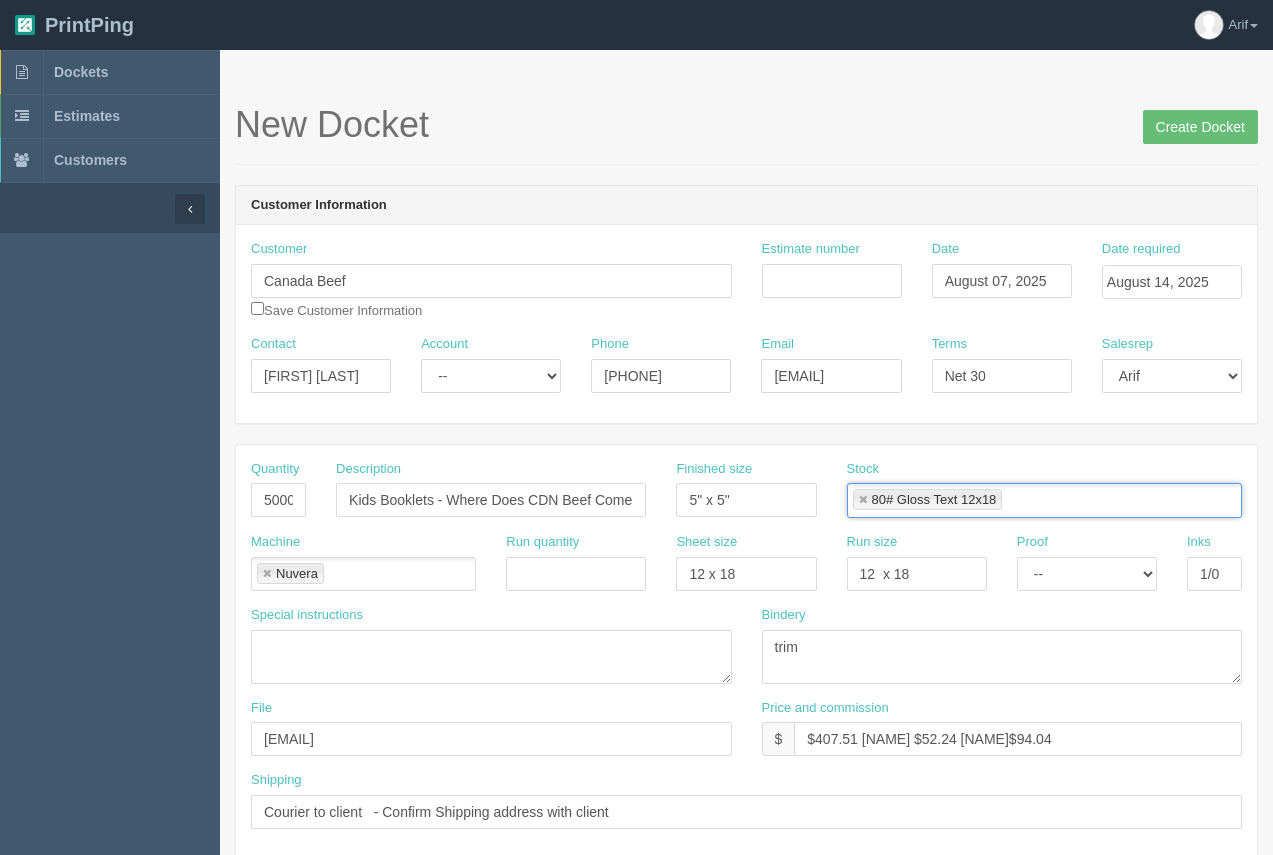 scroll, scrollTop: 0, scrollLeft: 0, axis: both 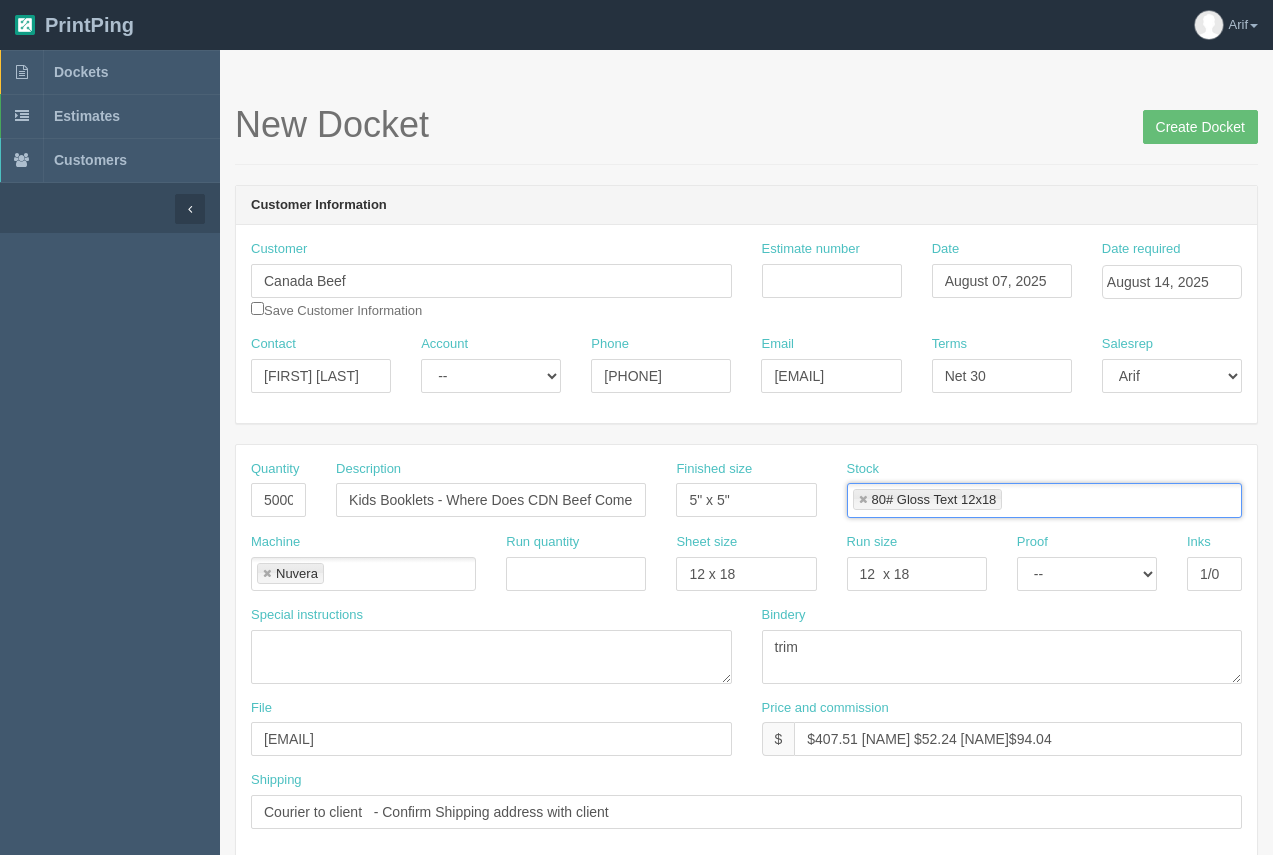 click at bounding box center (267, 574) 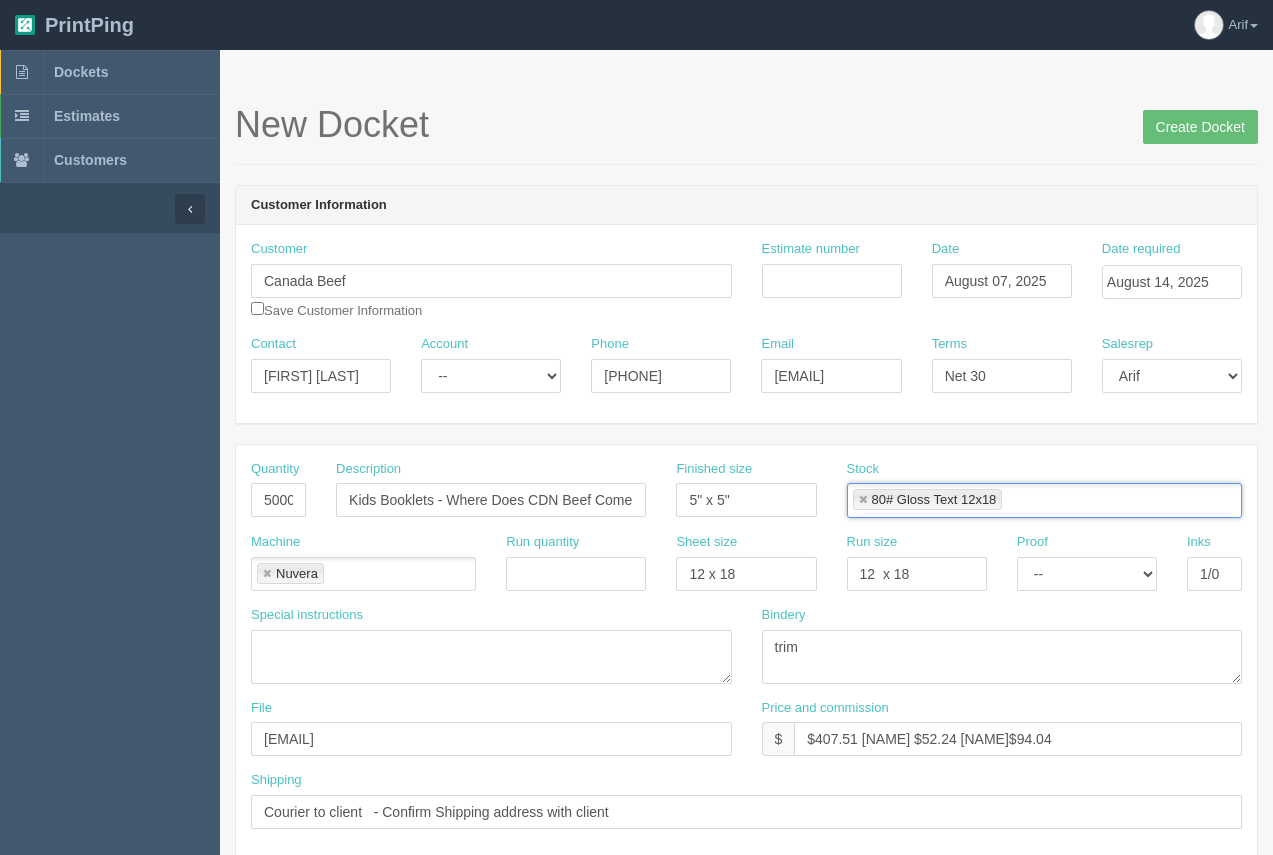 click at bounding box center [334, 575] 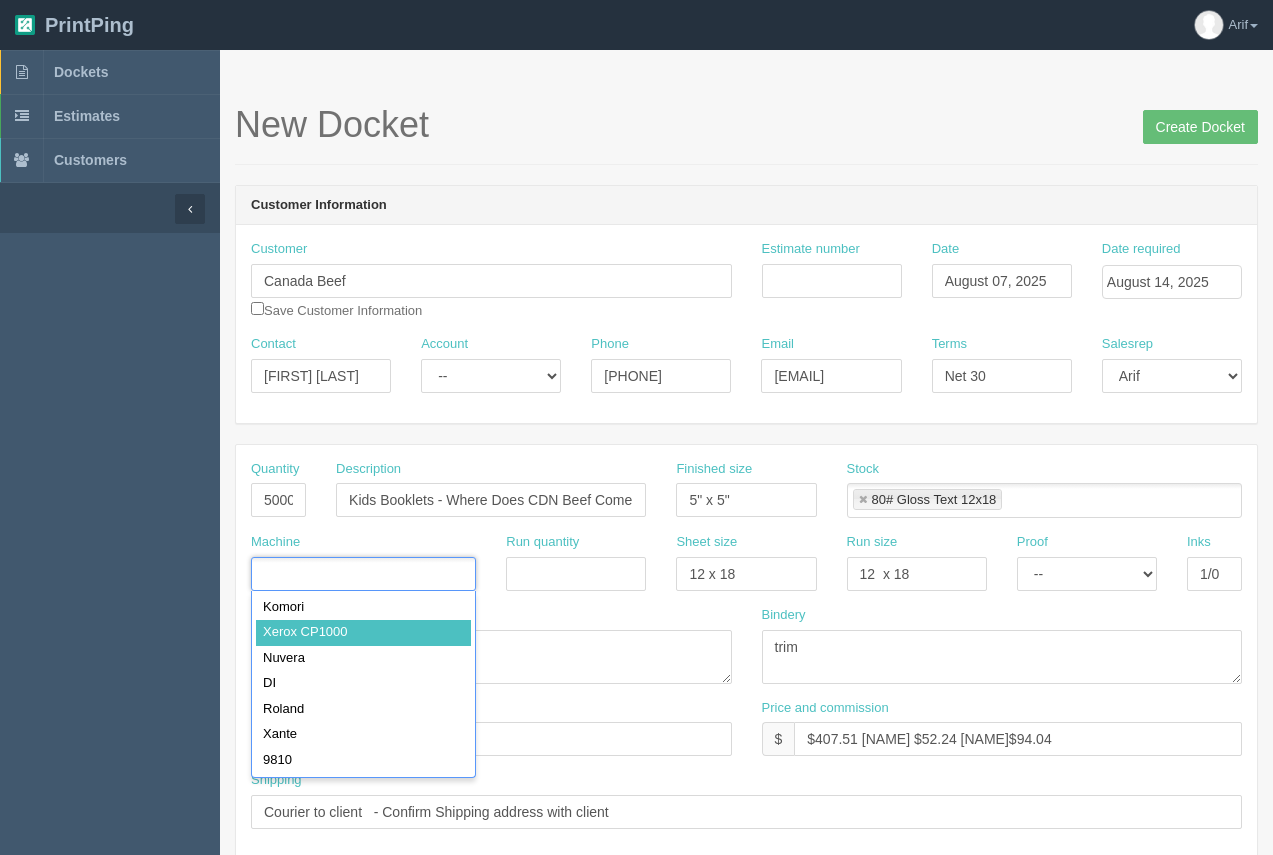 type on "Xerox CP1000" 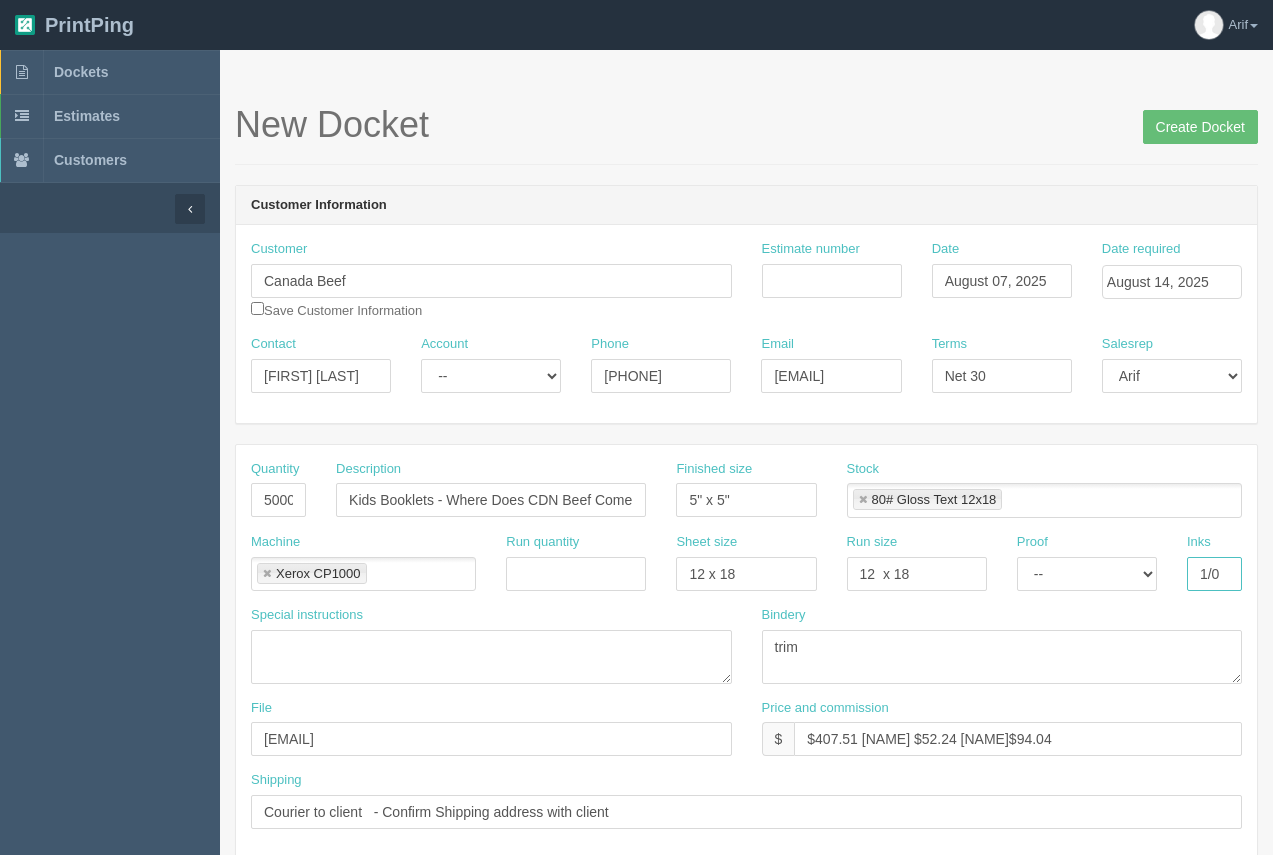 drag, startPoint x: 1194, startPoint y: 574, endPoint x: 1231, endPoint y: 578, distance: 37.215588 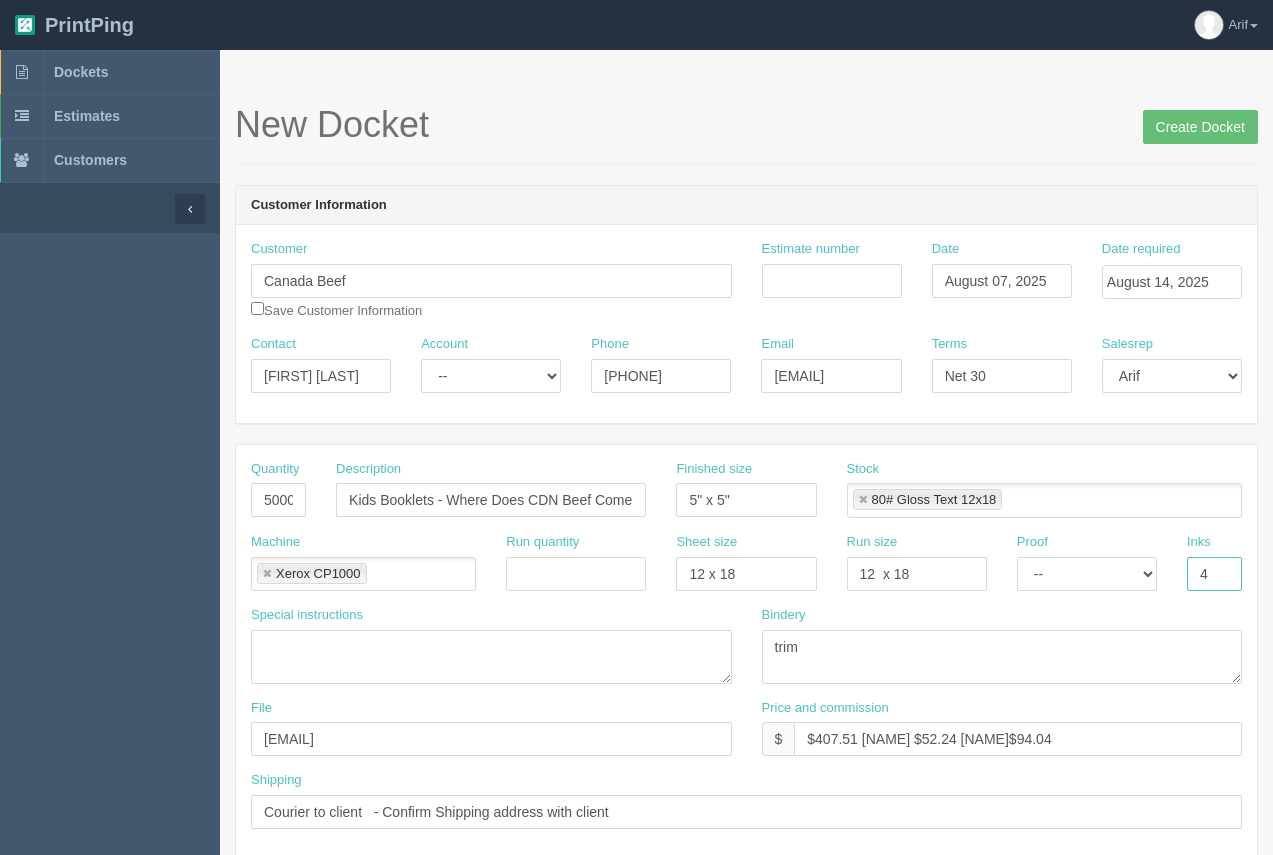 type on "4/4" 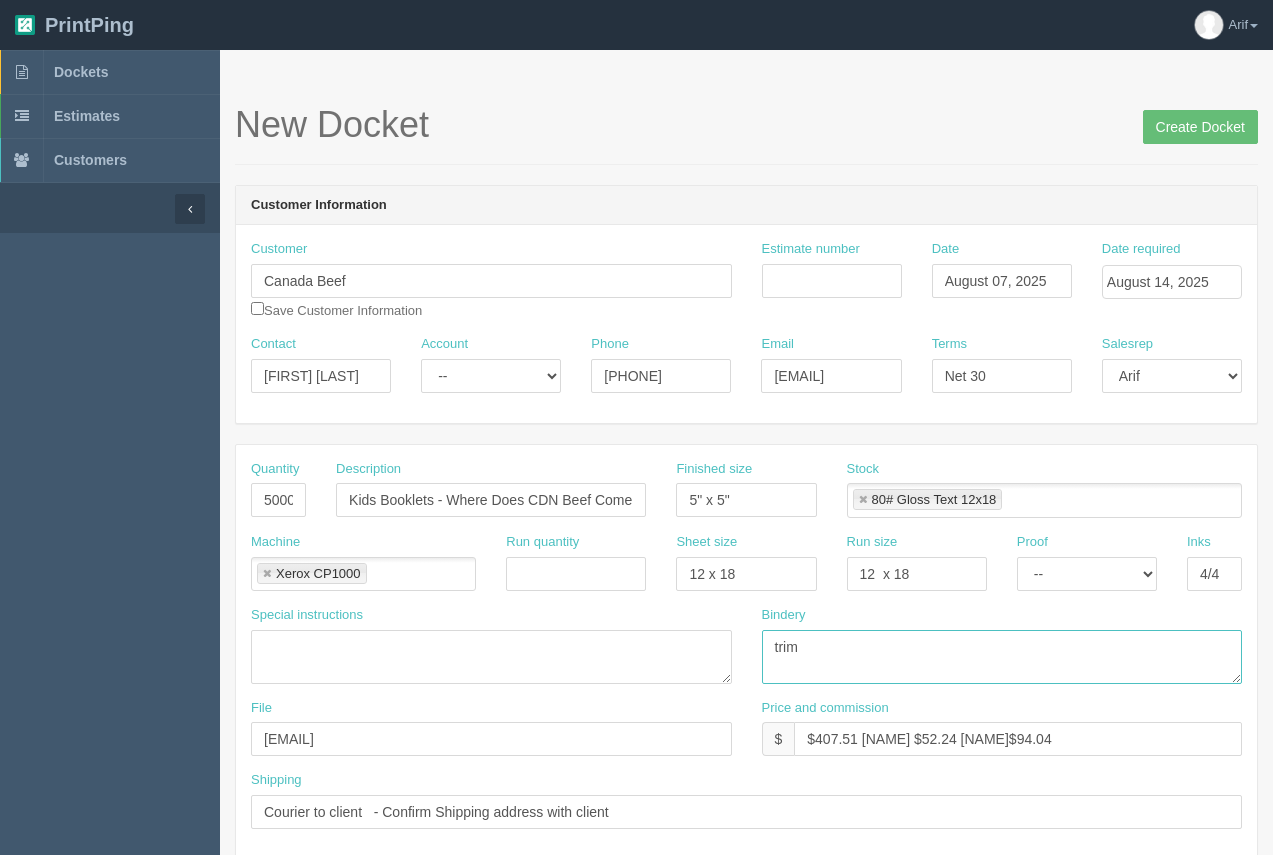 click on "trim" at bounding box center [1002, 657] 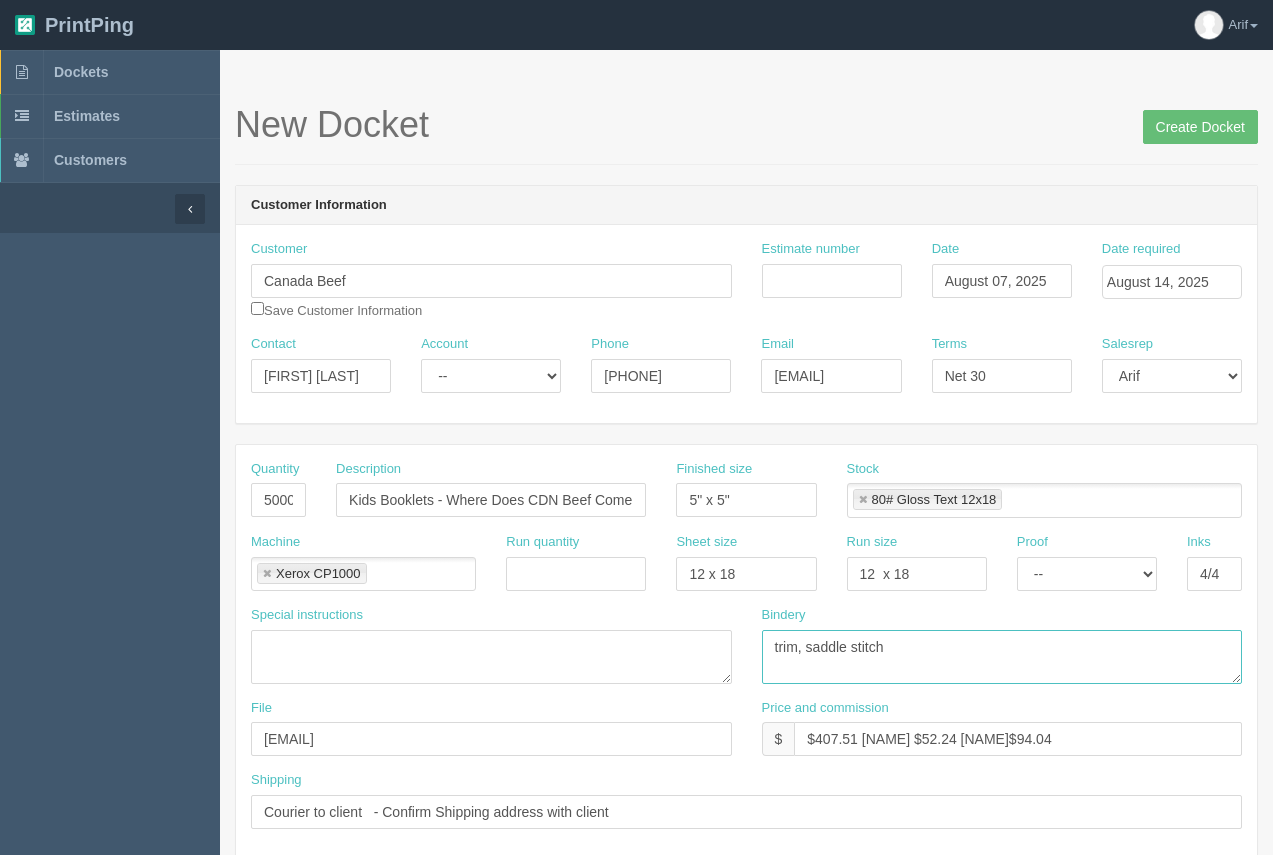 type on "trim, saddle stitch" 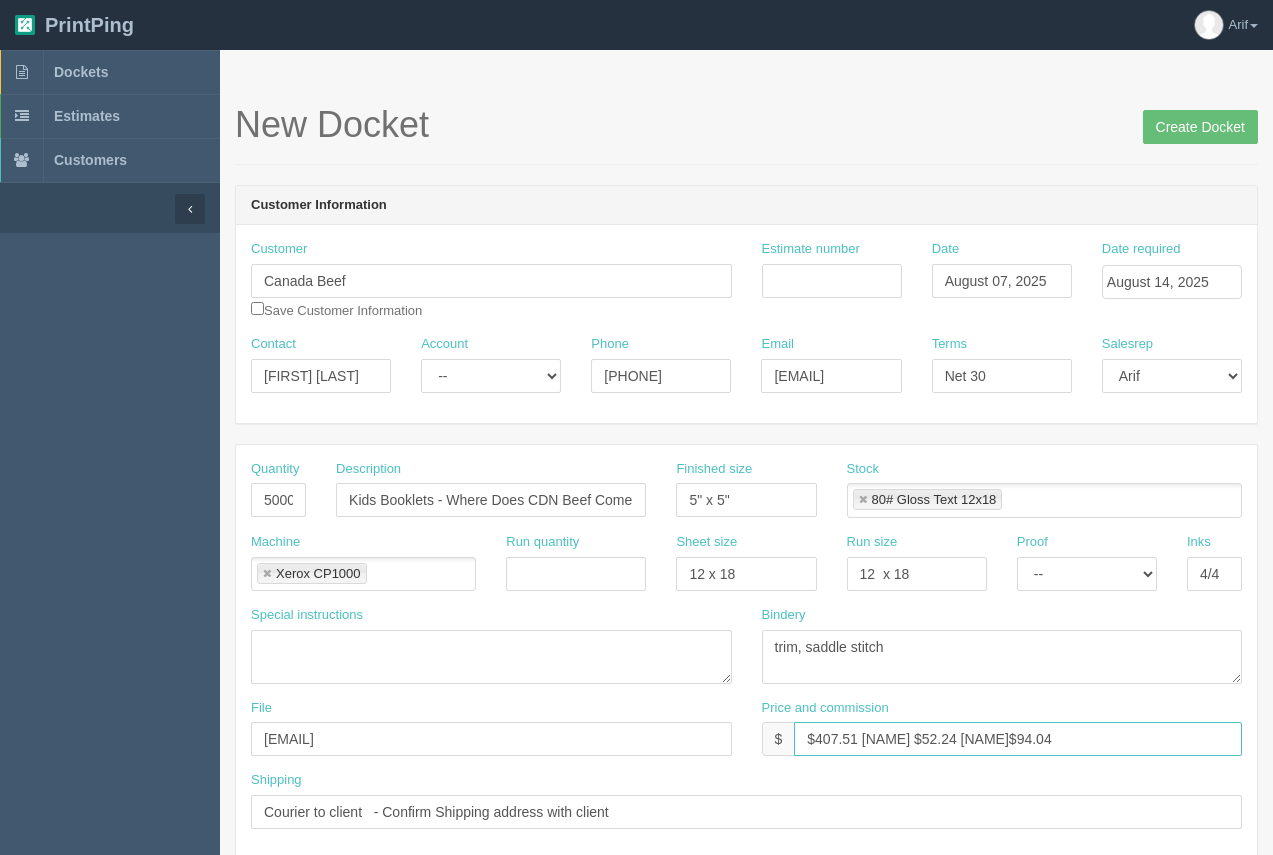 drag, startPoint x: 864, startPoint y: 735, endPoint x: 821, endPoint y: 731, distance: 43.185646 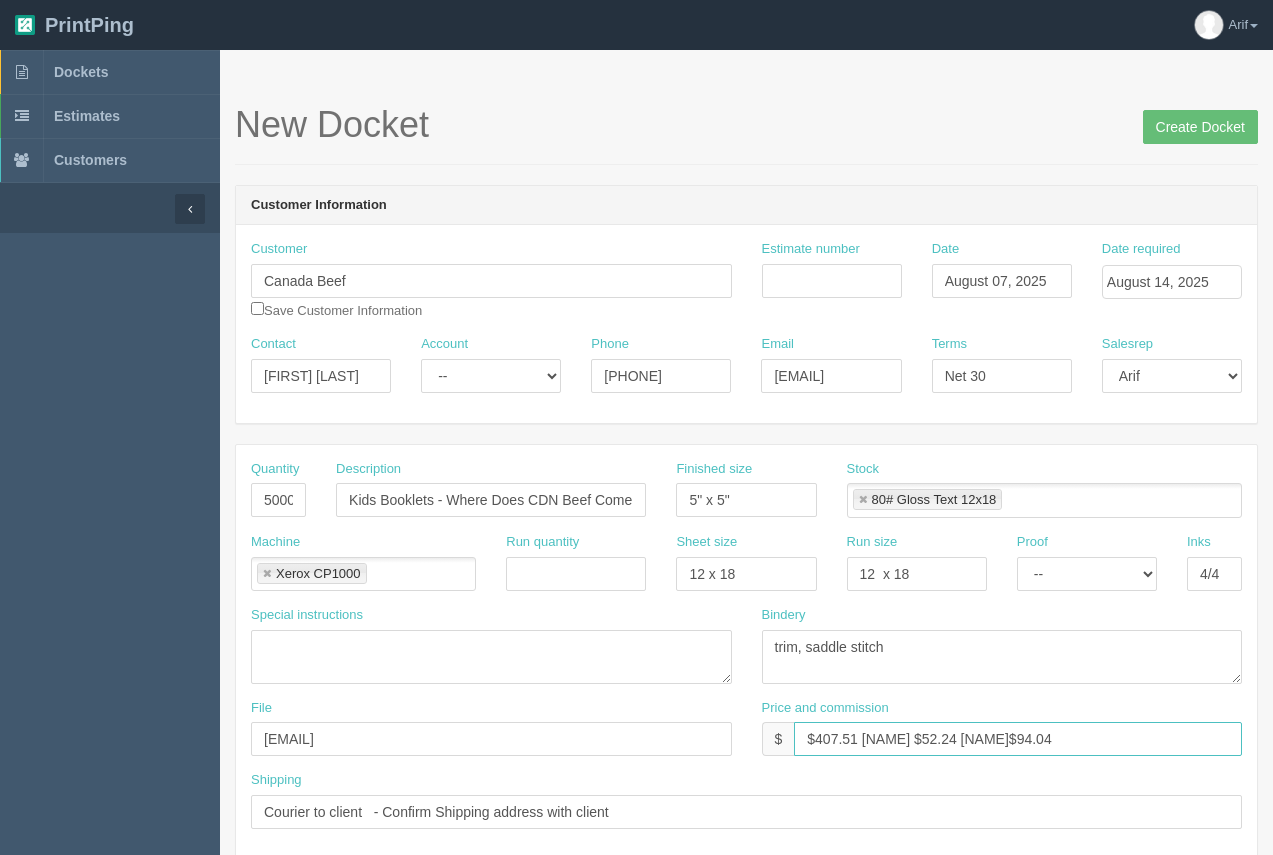 click on "$407.51 [NAME] $52.24 [NAME]$94.04" at bounding box center [1018, 739] 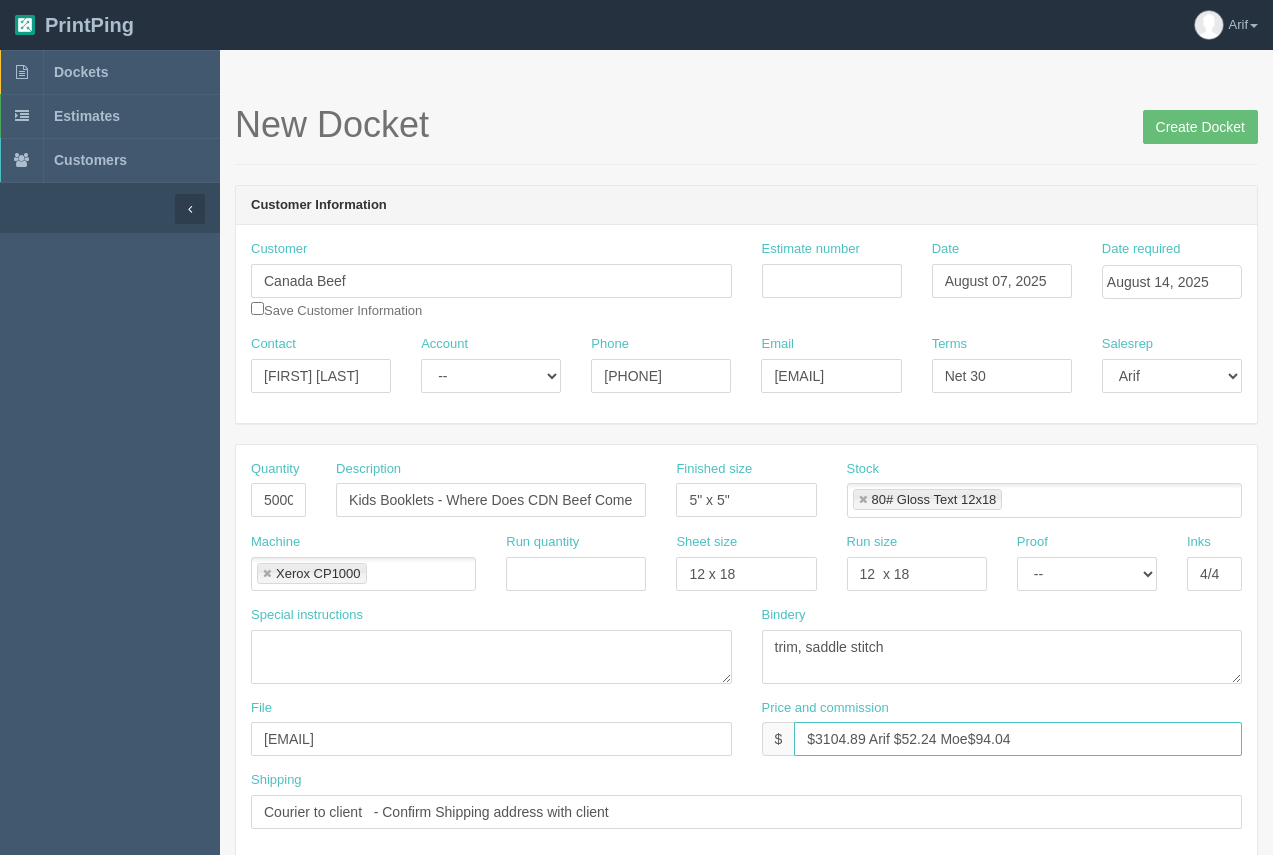 type on "$3104.89 Arif $52.24 Moe$94.04" 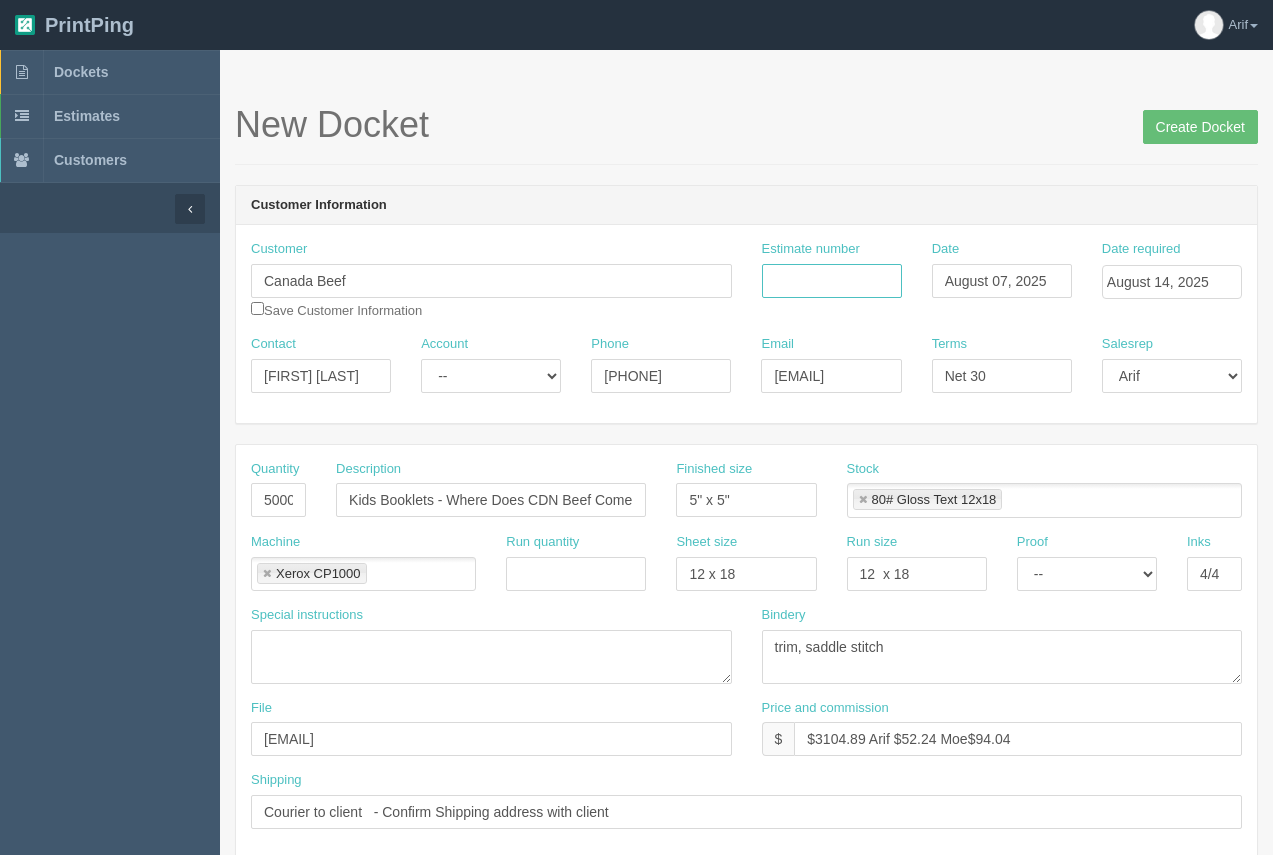 drag, startPoint x: 842, startPoint y: 291, endPoint x: 829, endPoint y: 293, distance: 13.152946 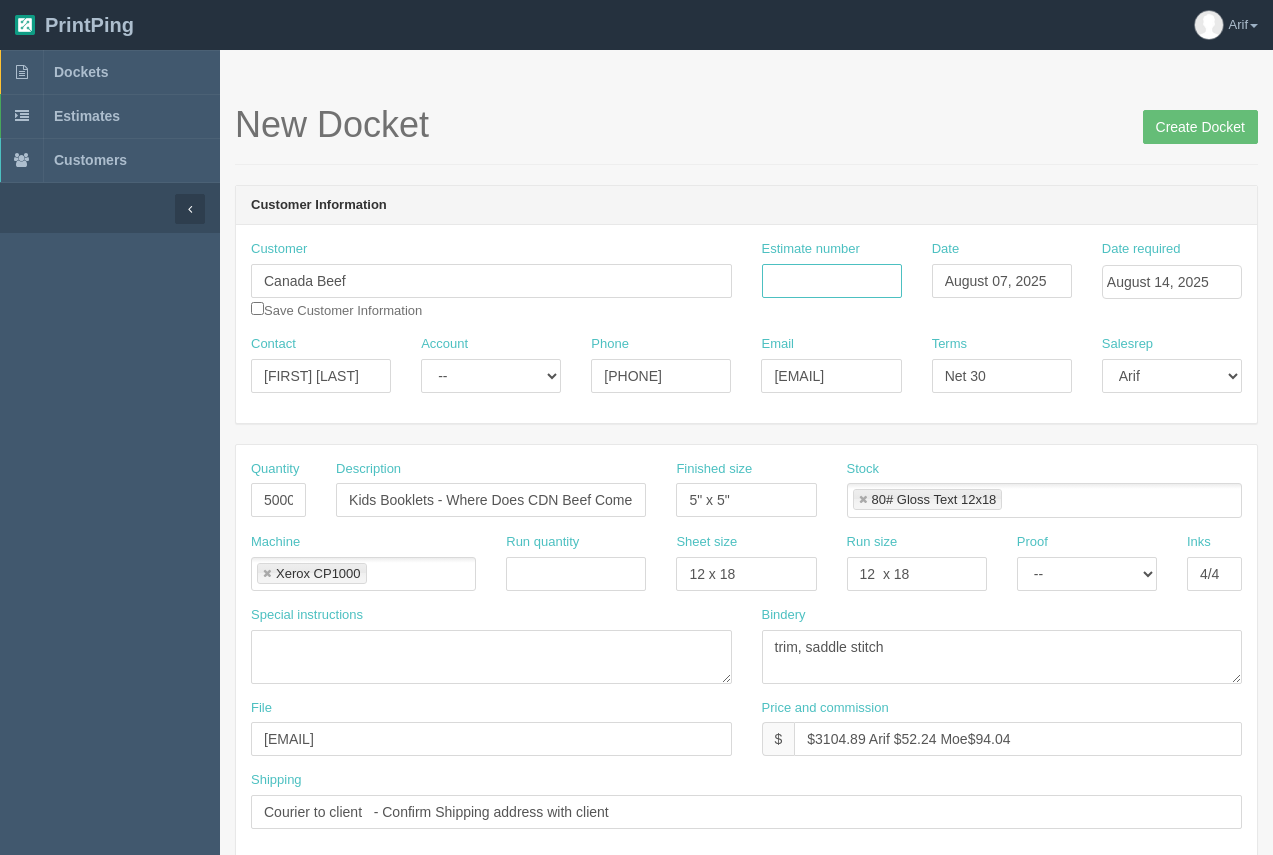 click on "Estimate number" at bounding box center (832, 281) 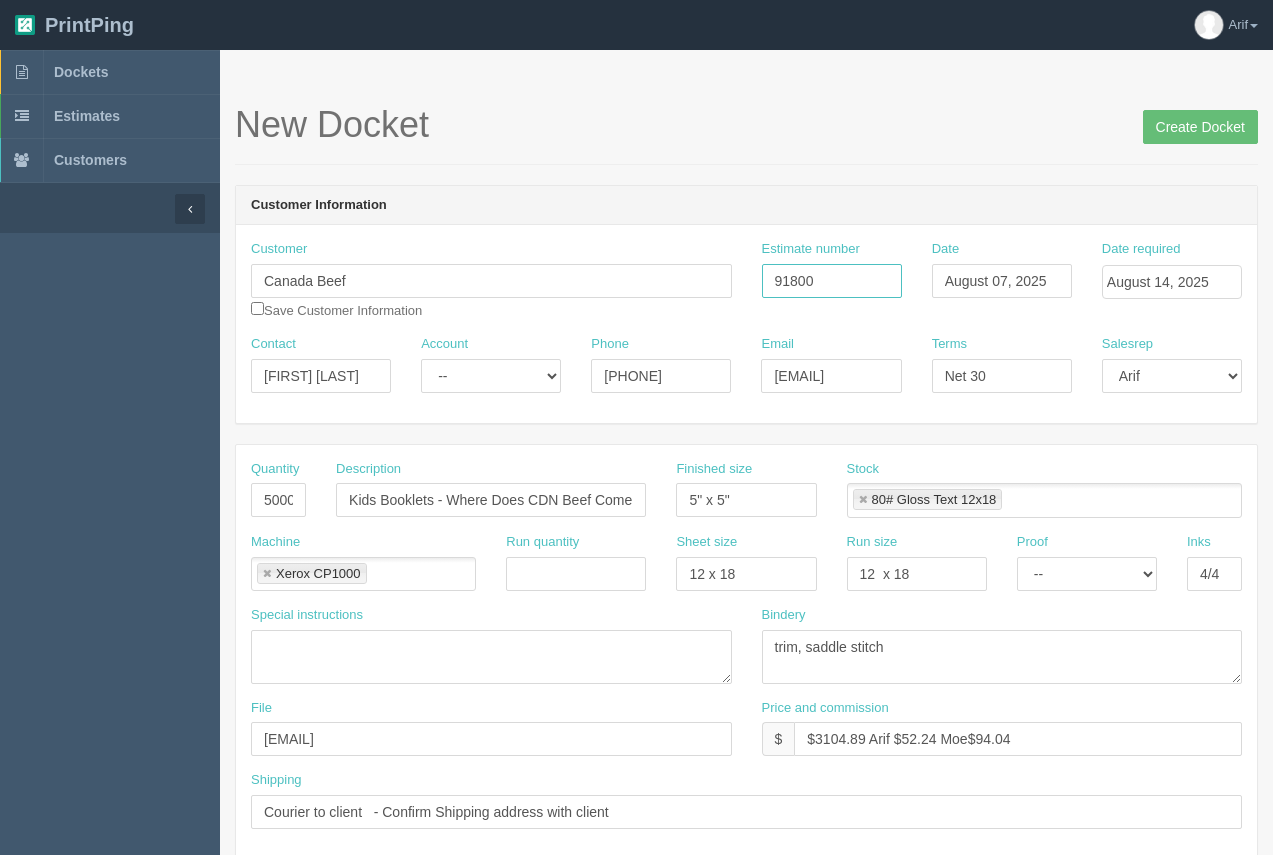 type on "91800" 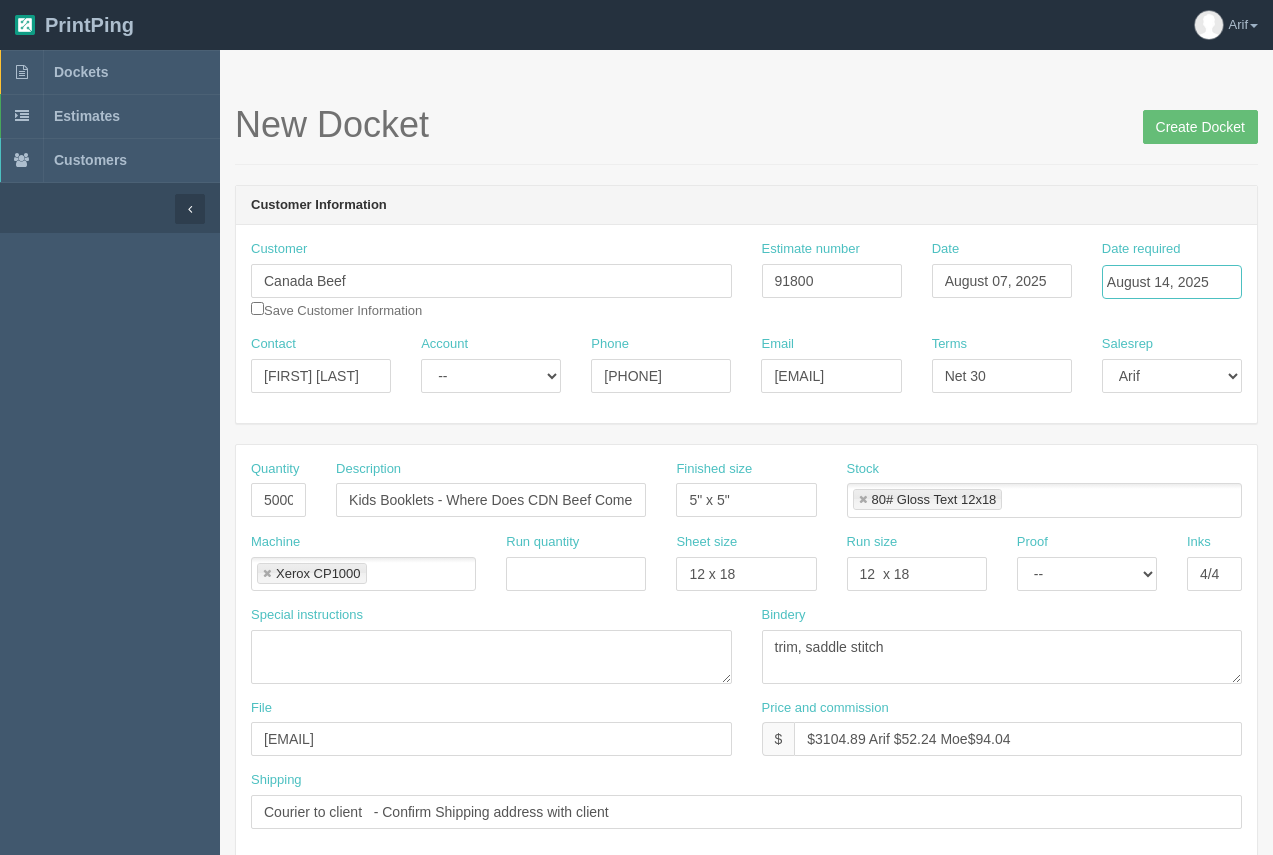 click on "August 14, 2025" at bounding box center [1172, 282] 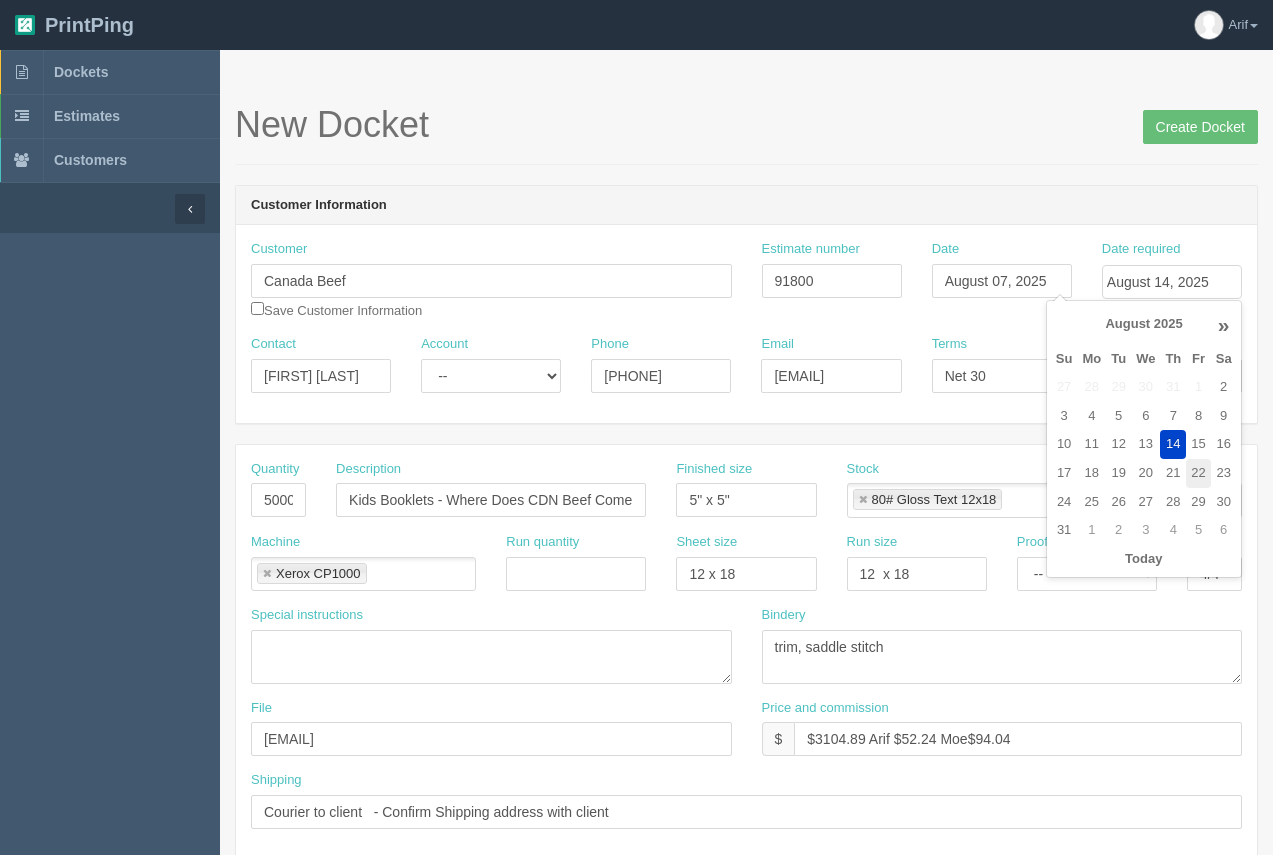 click on "22" at bounding box center [1198, 473] 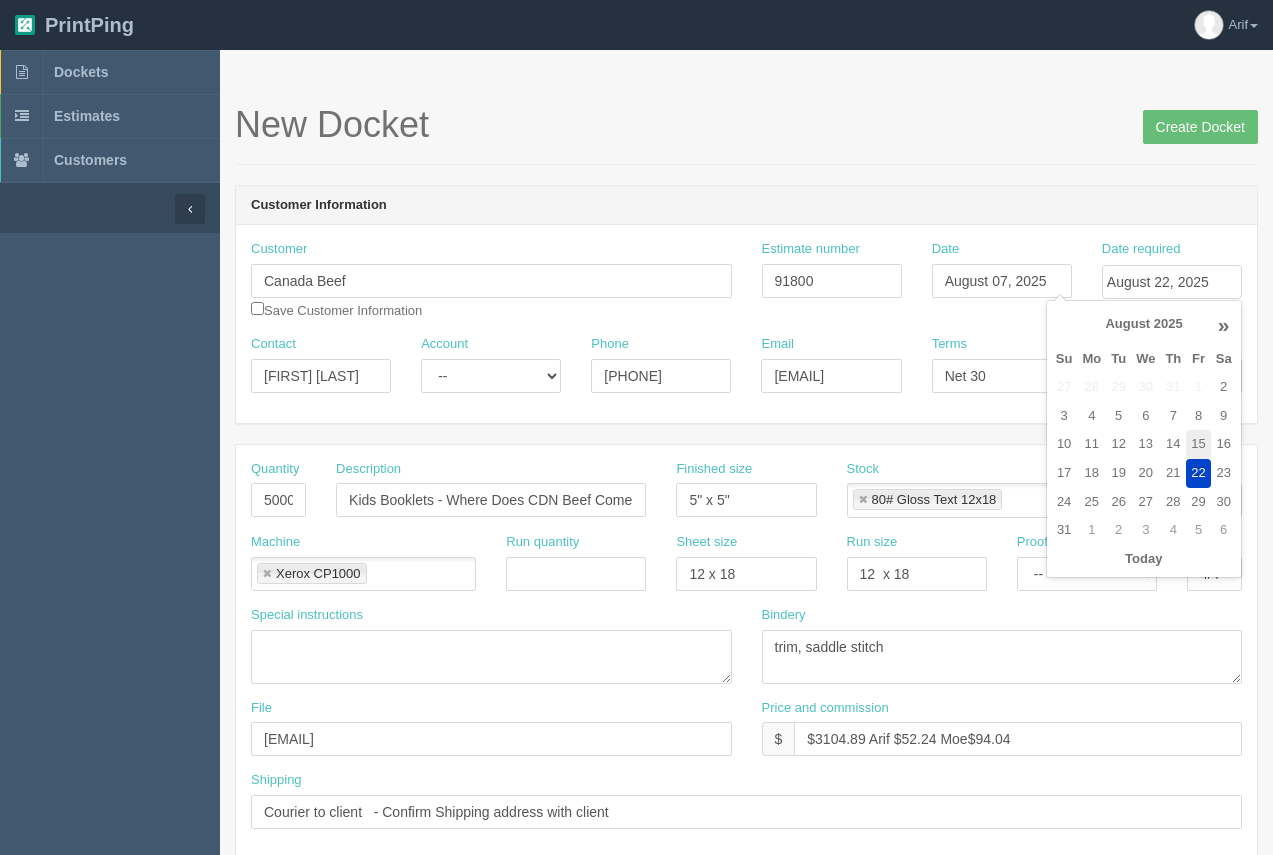 click on "15" at bounding box center (1198, 444) 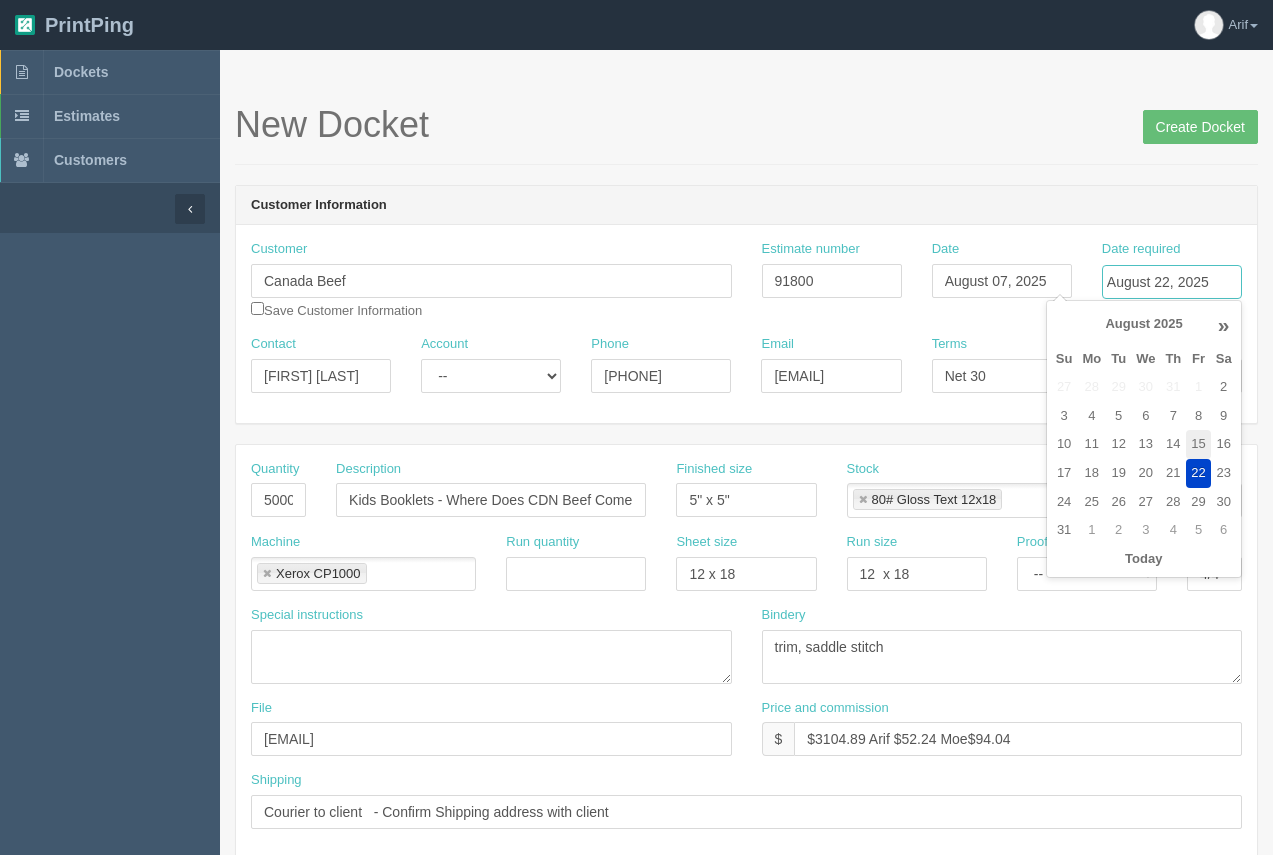type on "August 15, 2025" 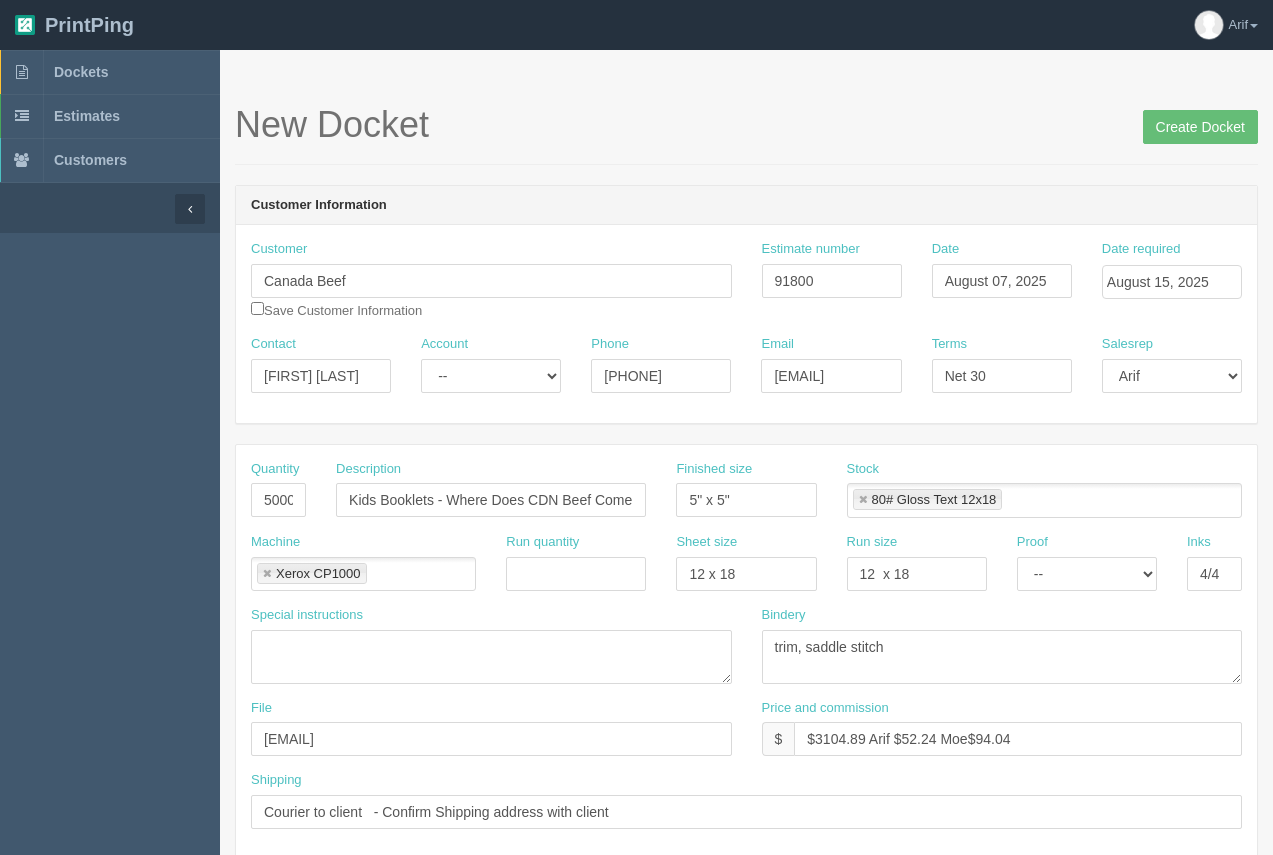 drag, startPoint x: 979, startPoint y: 105, endPoint x: 791, endPoint y: 194, distance: 208.00241 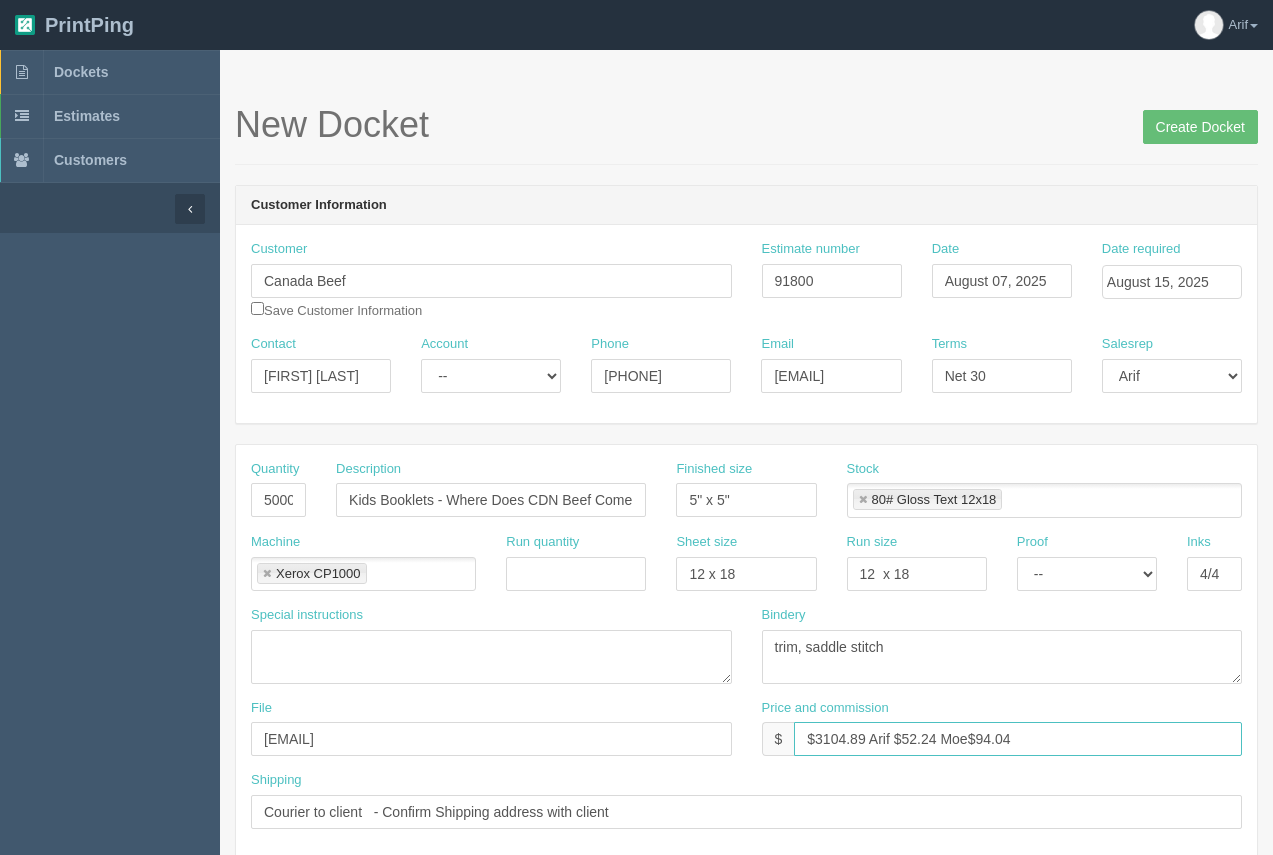 drag, startPoint x: 947, startPoint y: 740, endPoint x: 915, endPoint y: 732, distance: 32.984844 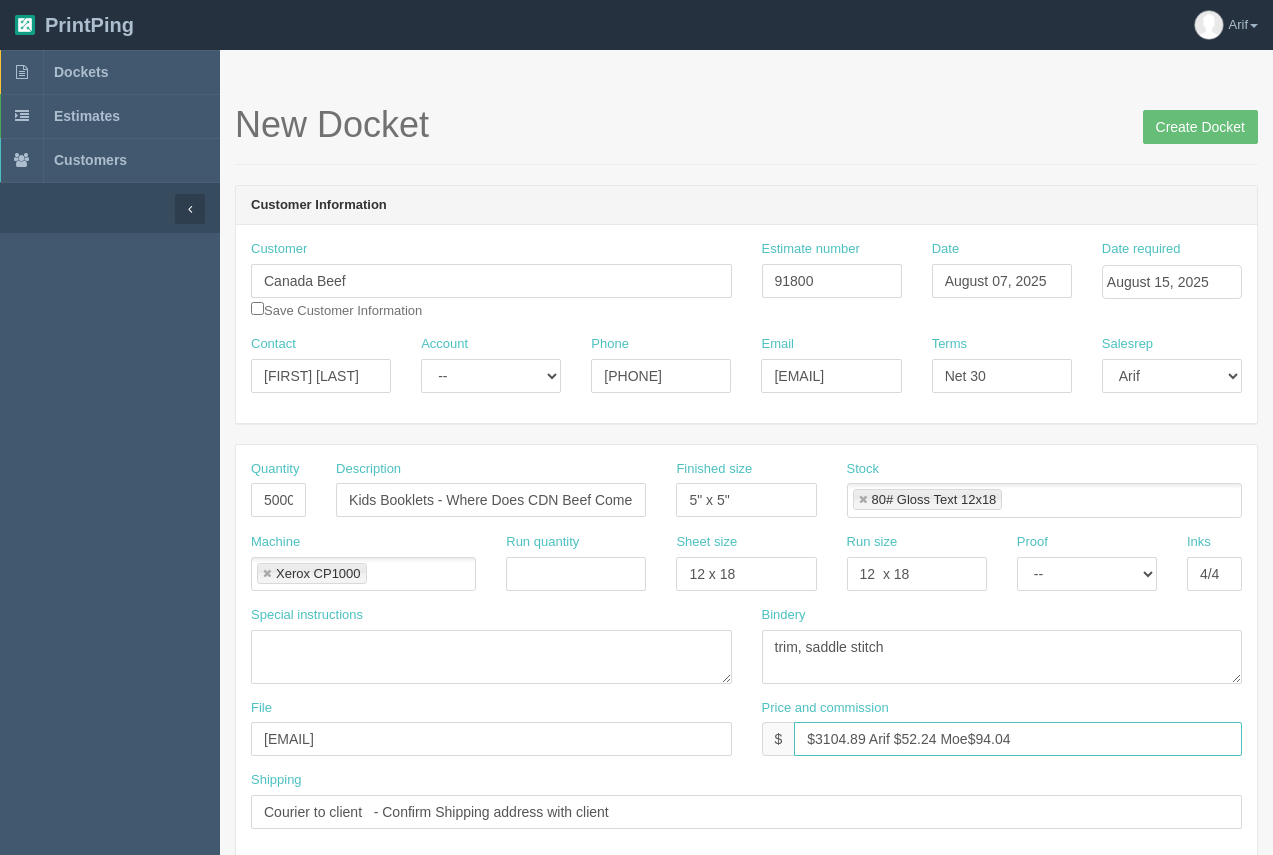 click on "$3104.89 Arif $52.24 Moe$94.04" at bounding box center [1018, 739] 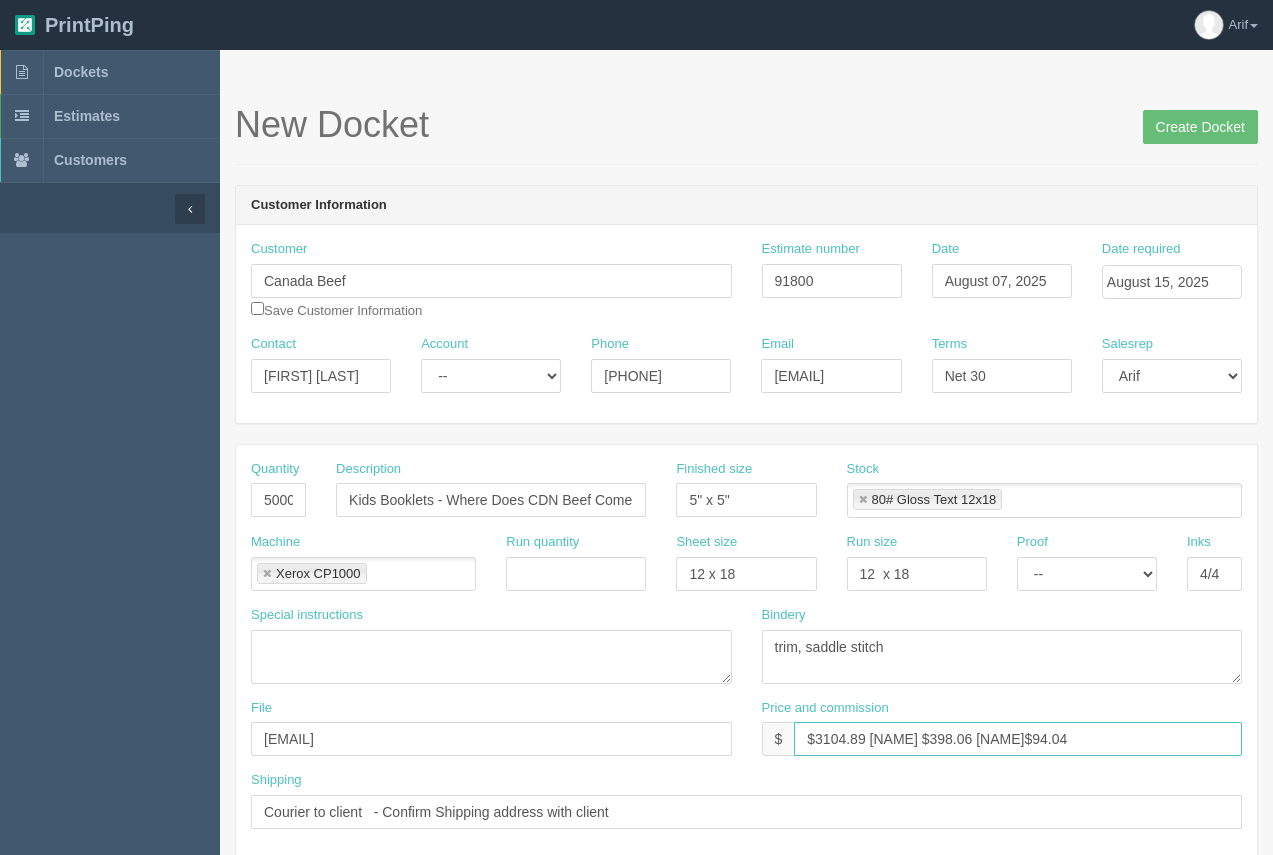 drag, startPoint x: 1061, startPoint y: 741, endPoint x: 1005, endPoint y: 732, distance: 56.718605 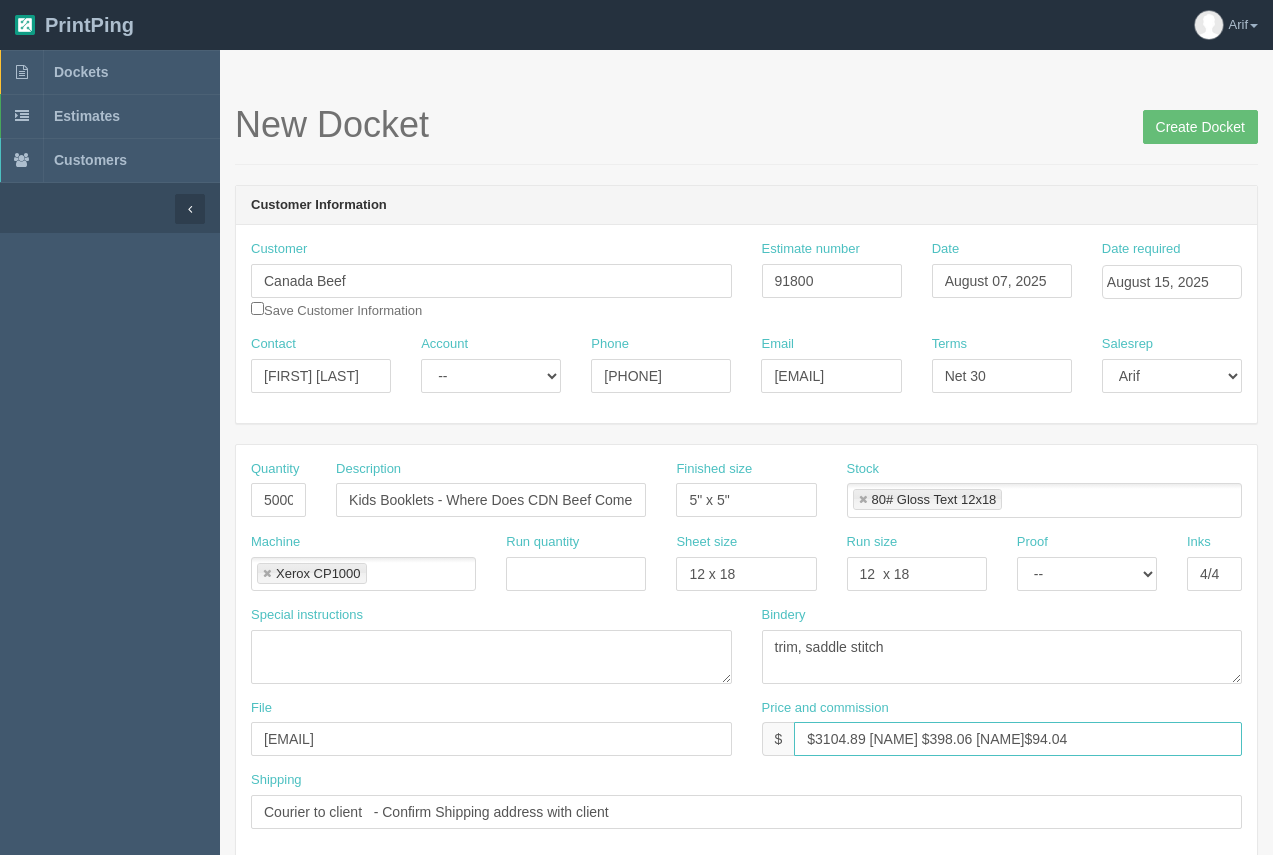 click on "$3104.89 [NAME] $398.06 [NAME]$94.04" at bounding box center [1018, 739] 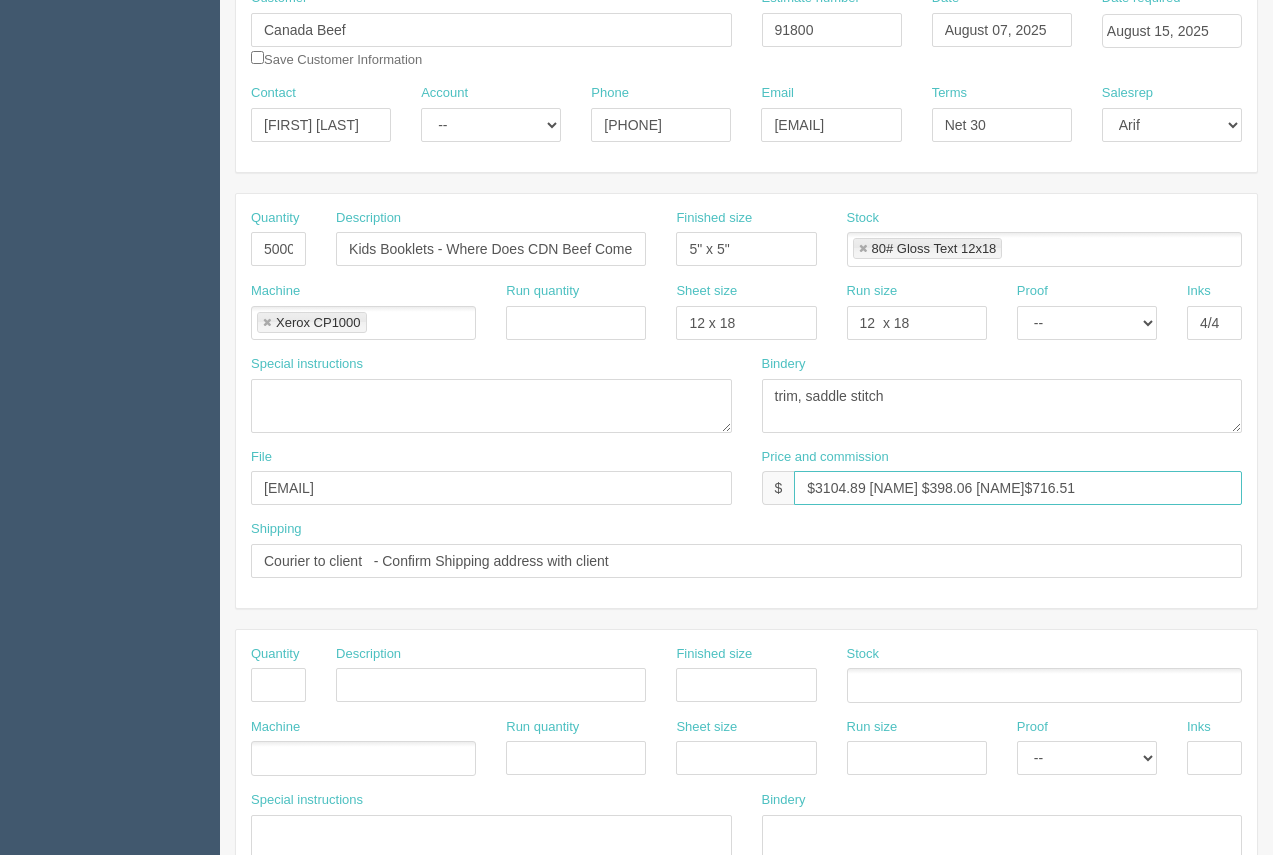 scroll, scrollTop: 253, scrollLeft: 0, axis: vertical 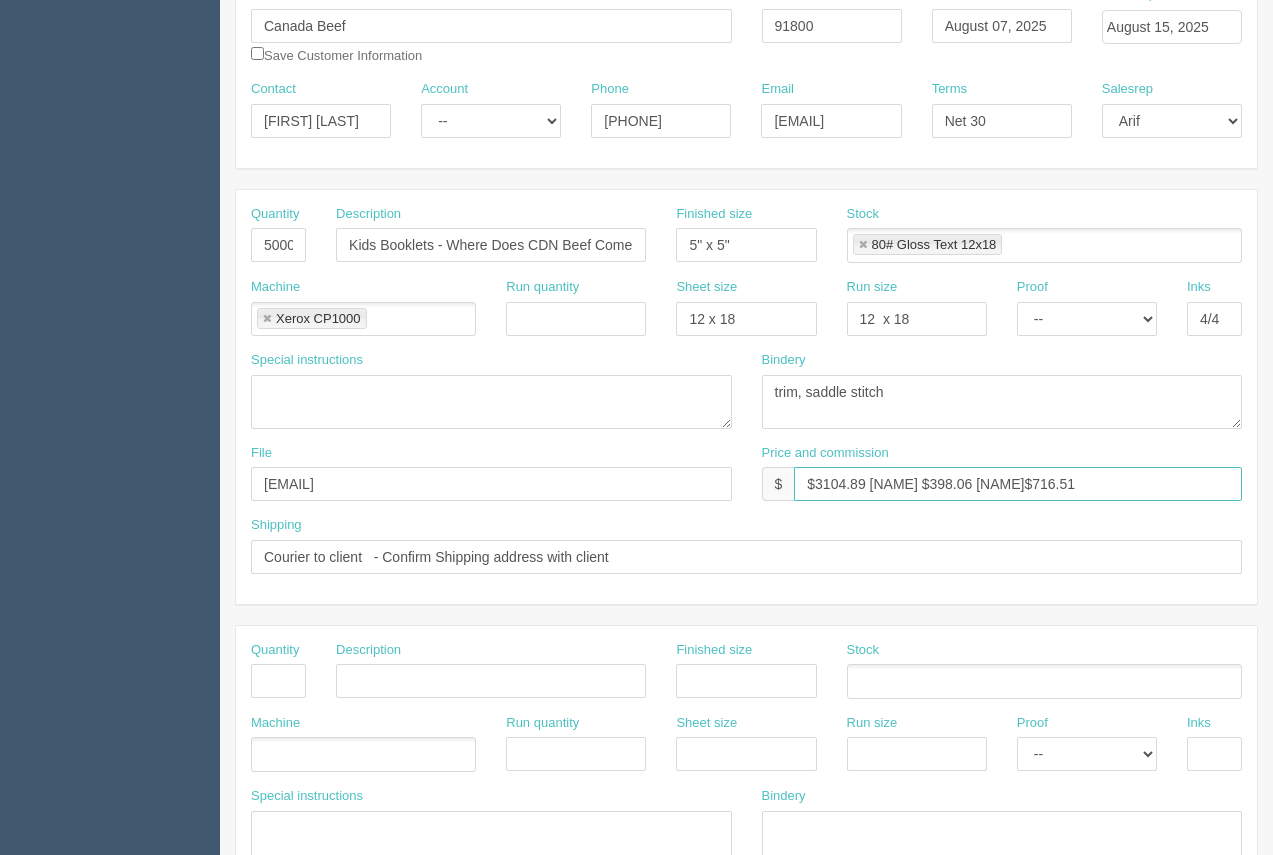 type on "$3104.89 [NAME] $398.06 [NAME]$716.51" 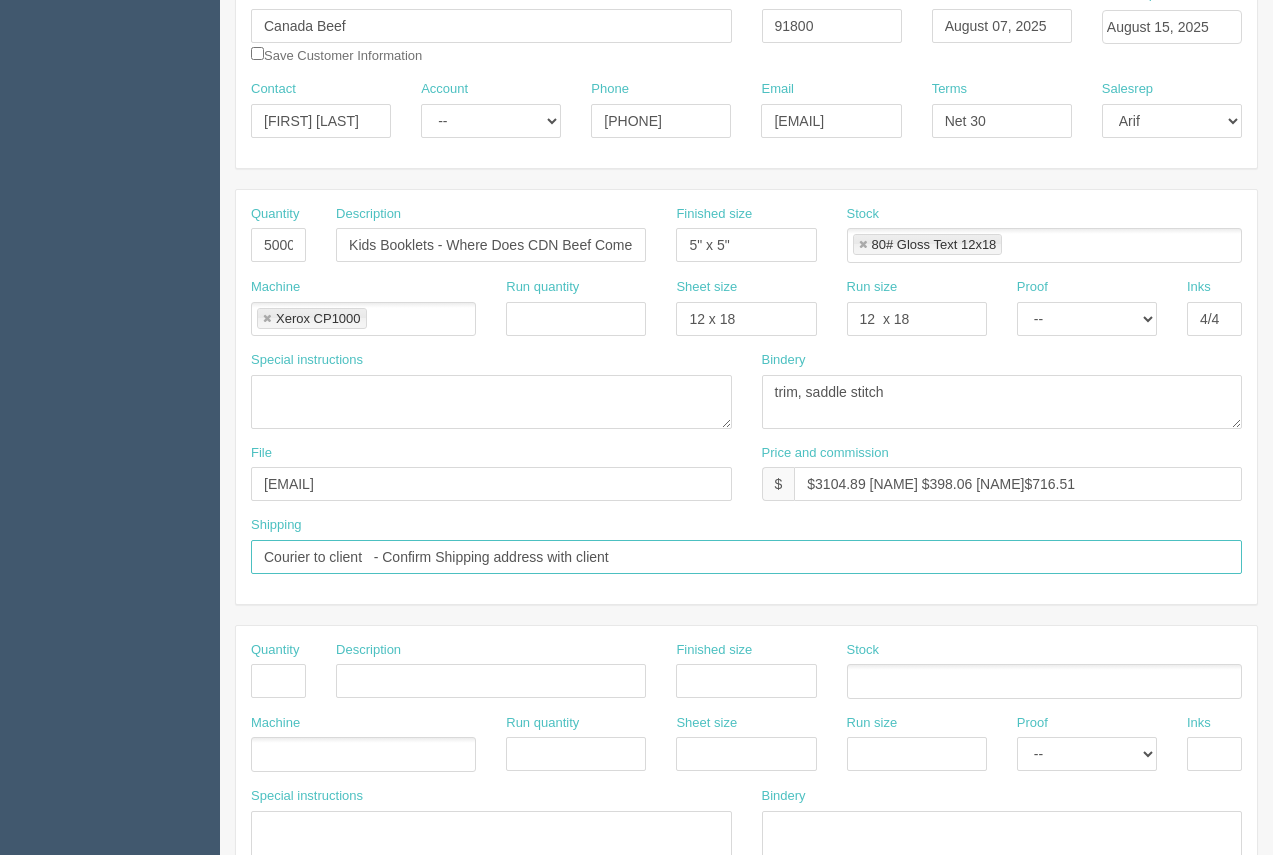 drag, startPoint x: 771, startPoint y: 568, endPoint x: -5, endPoint y: 584, distance: 776.1649 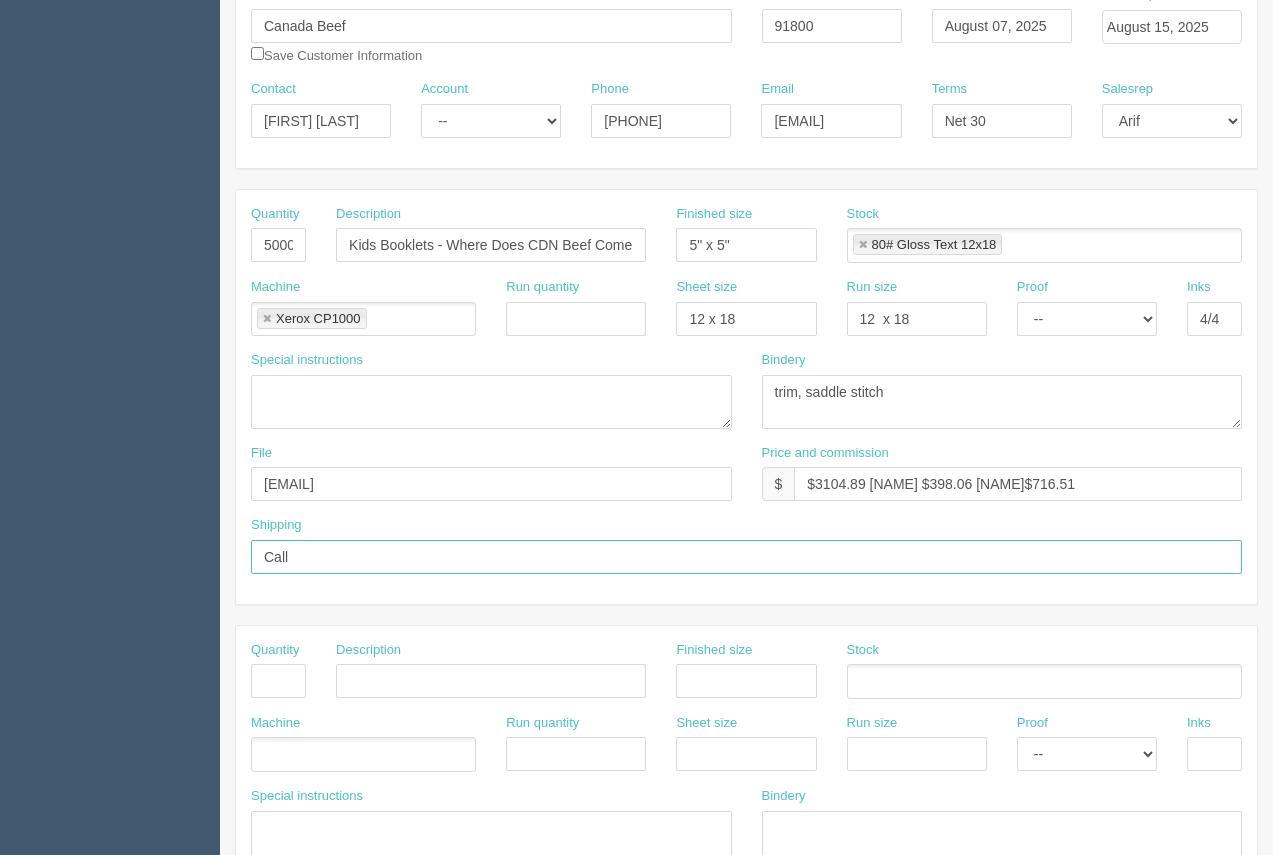 type on "Call / Email for pick up" 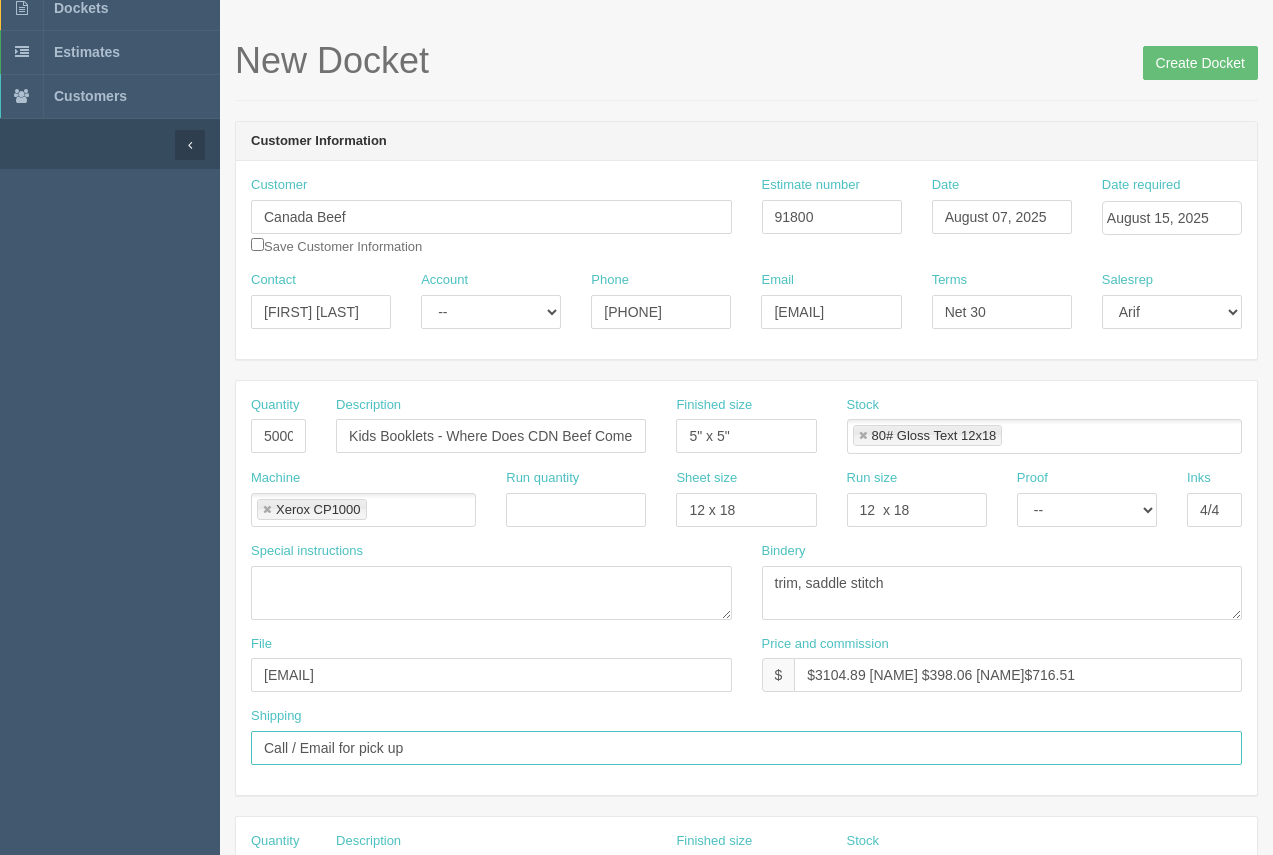 scroll, scrollTop: 55, scrollLeft: 0, axis: vertical 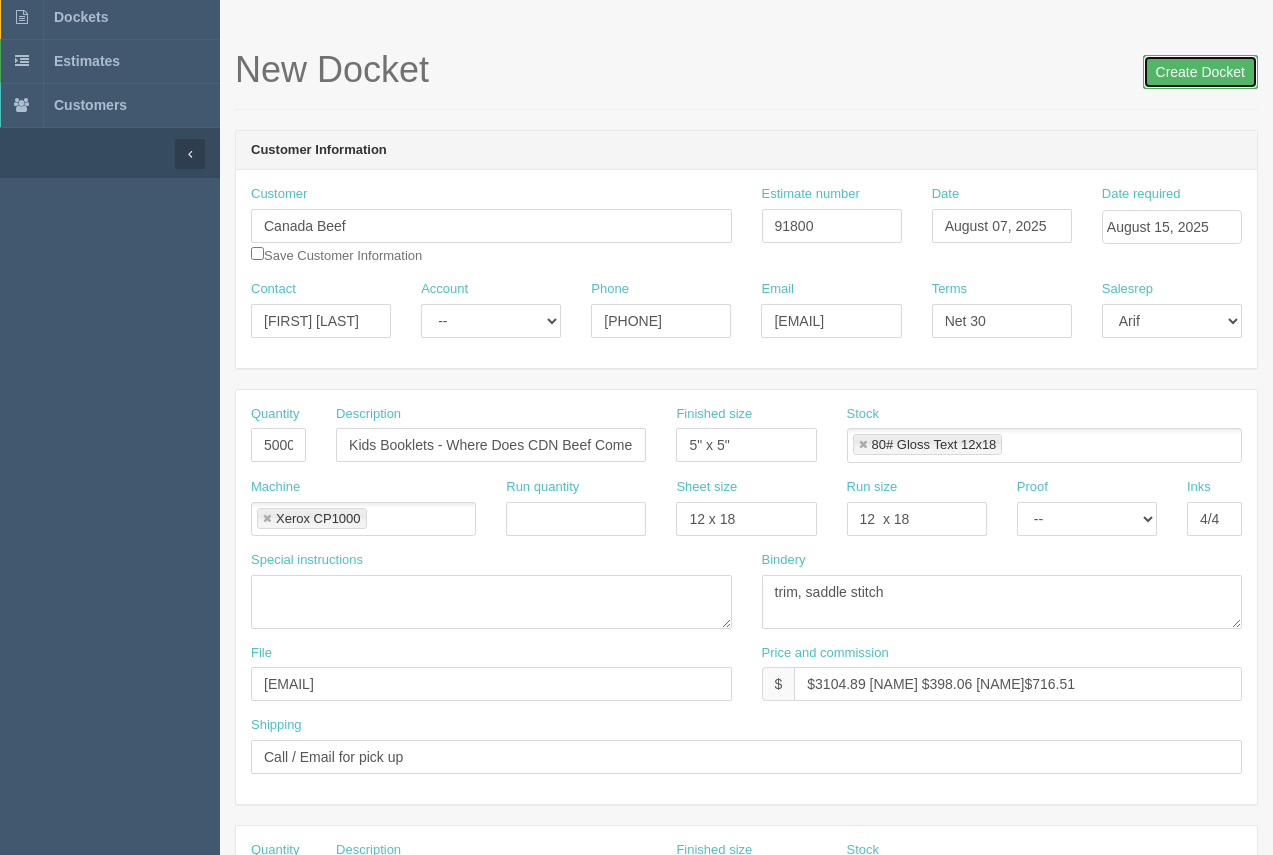 click on "Create Docket" at bounding box center [1200, 72] 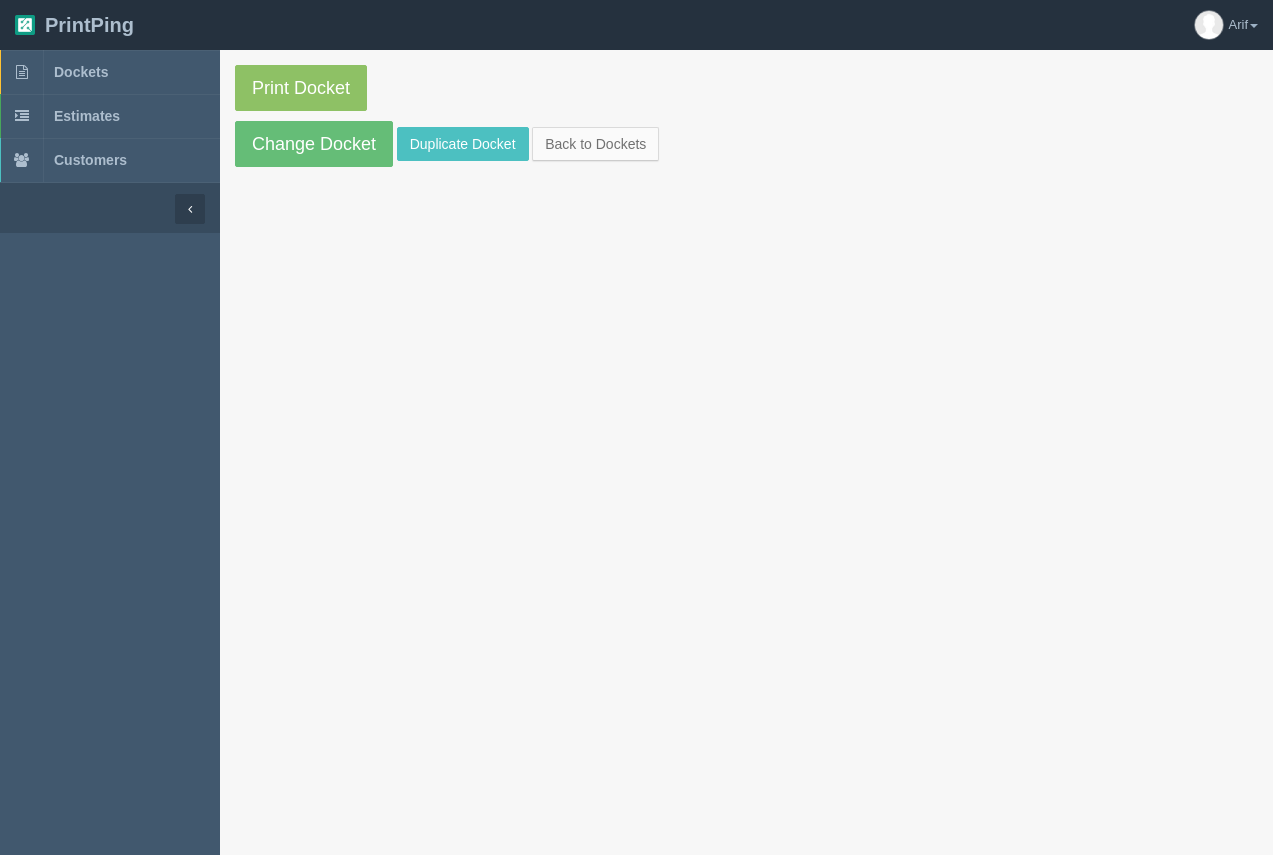 scroll, scrollTop: 0, scrollLeft: 0, axis: both 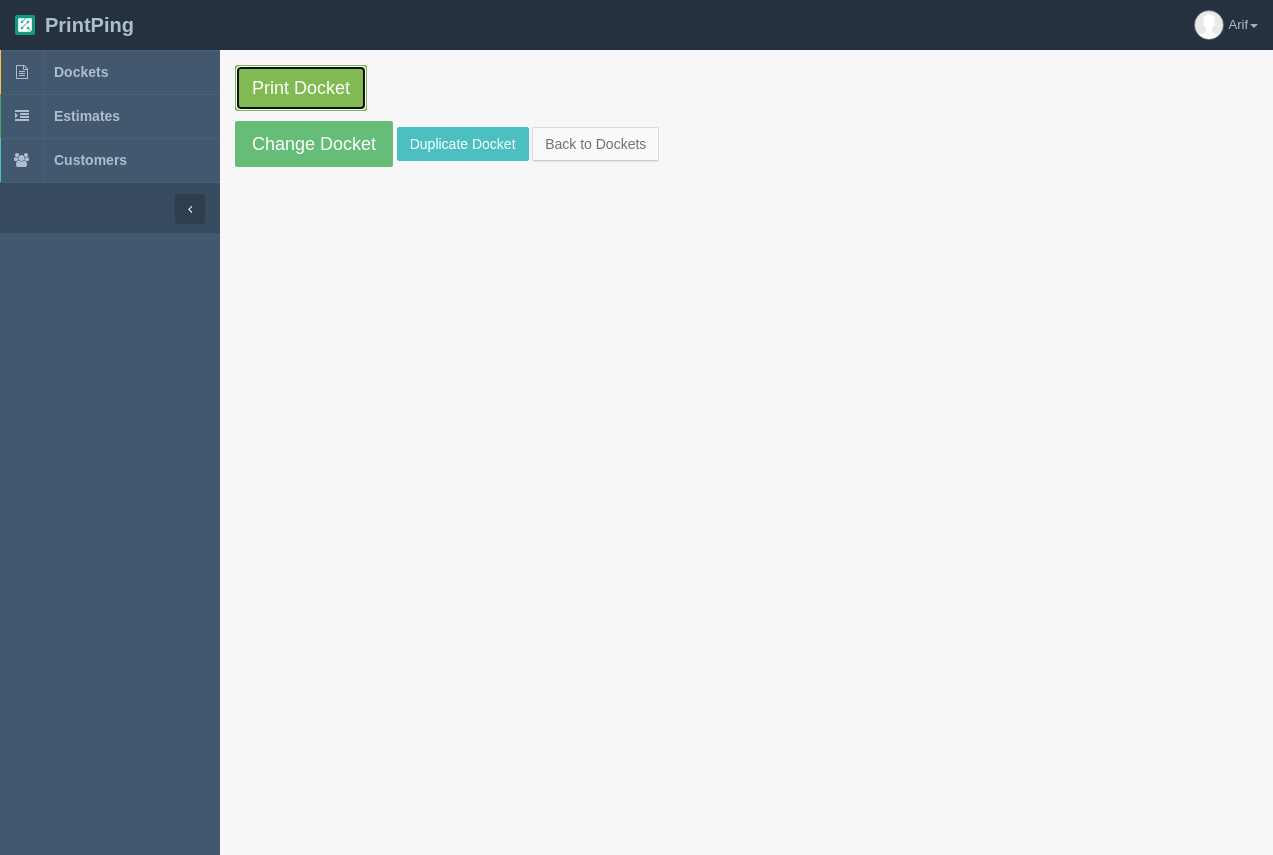 click on "Print Docket" at bounding box center [301, 88] 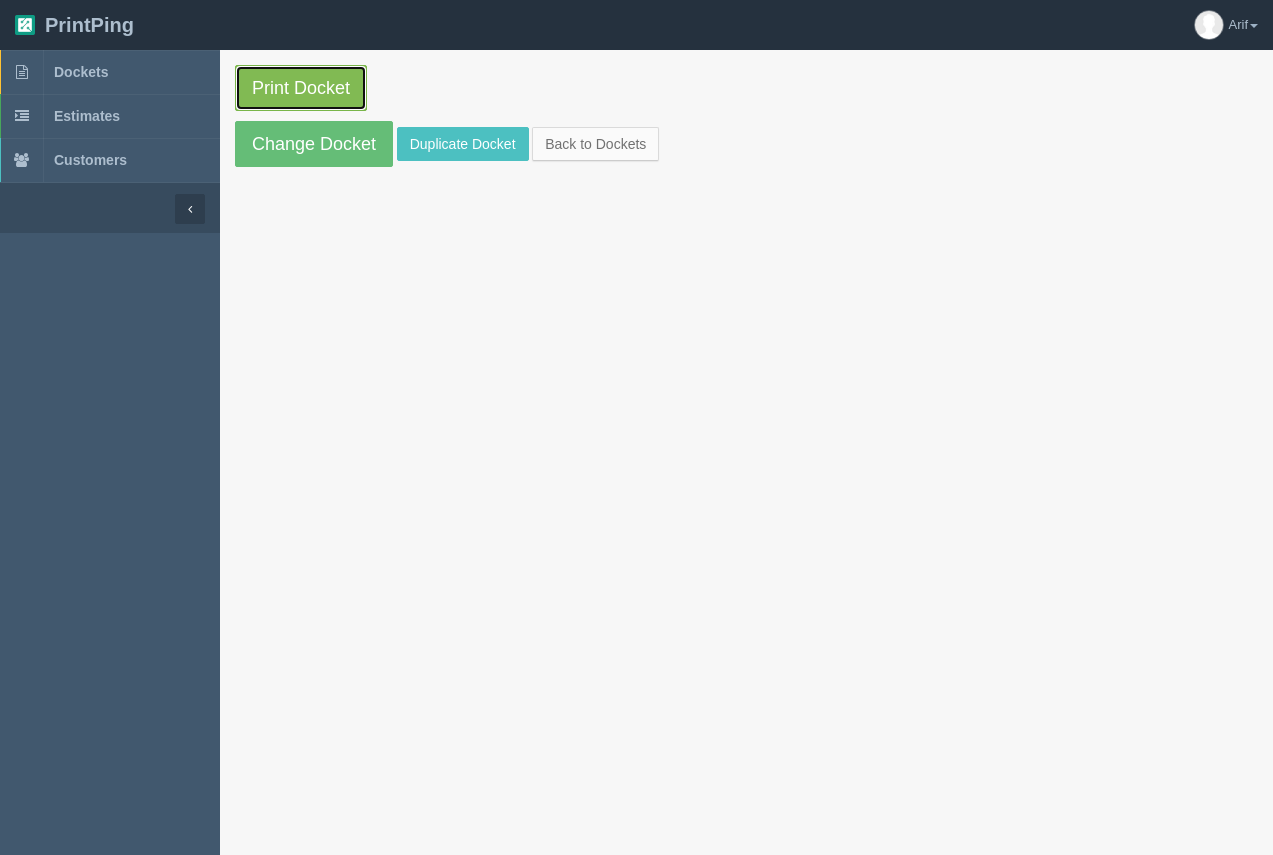 click on "Print Docket" at bounding box center (301, 88) 